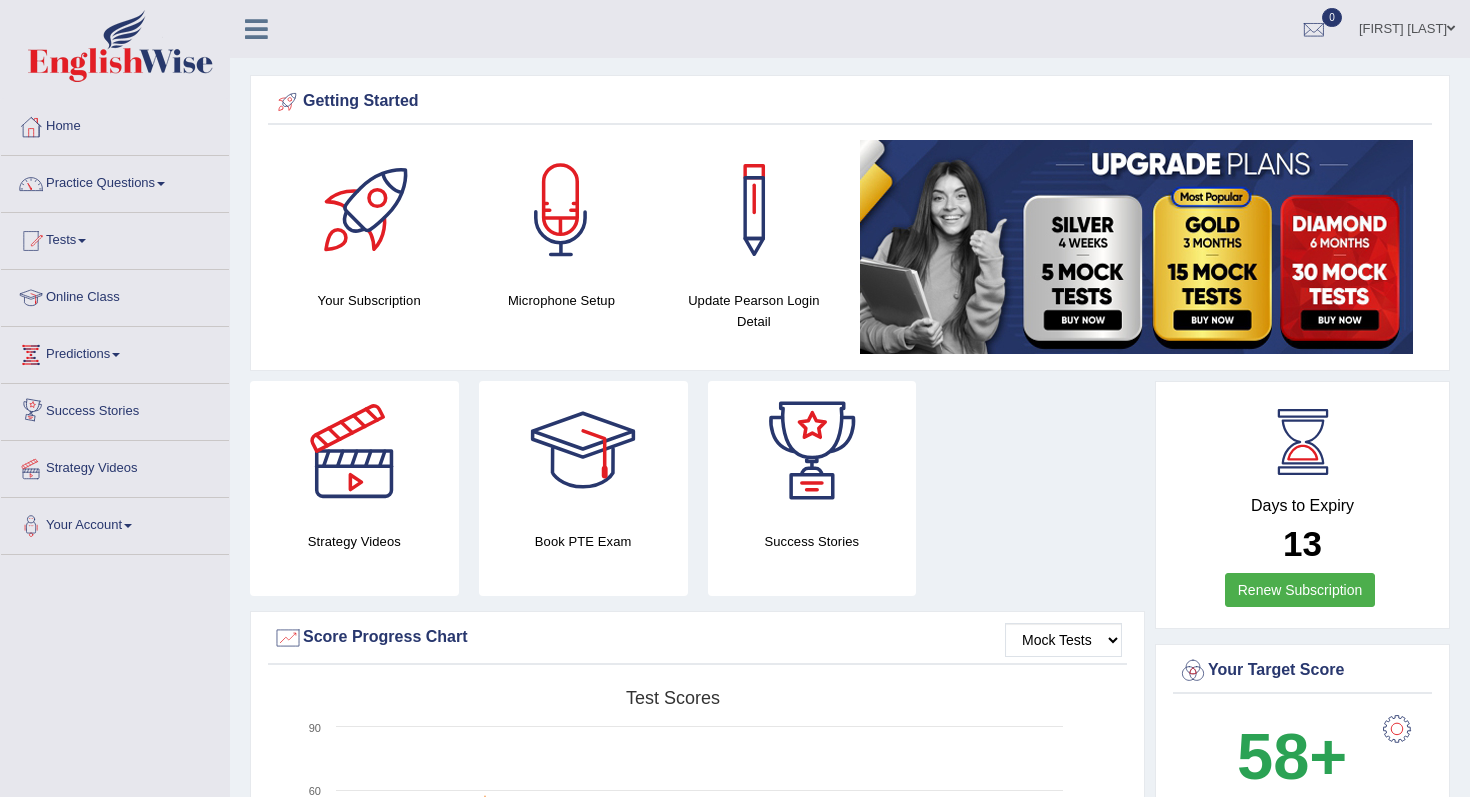 scroll, scrollTop: 0, scrollLeft: 0, axis: both 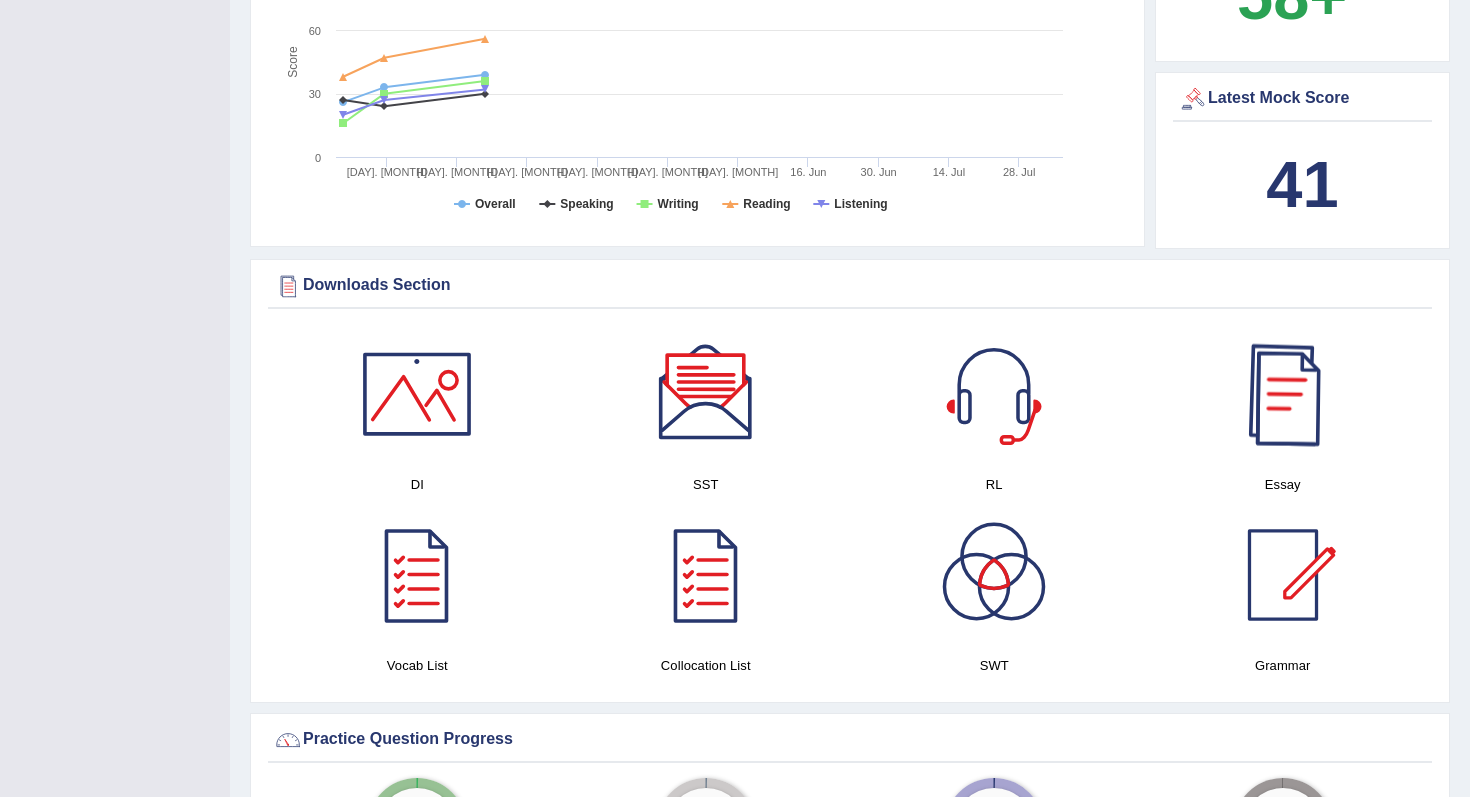click at bounding box center [1283, 394] 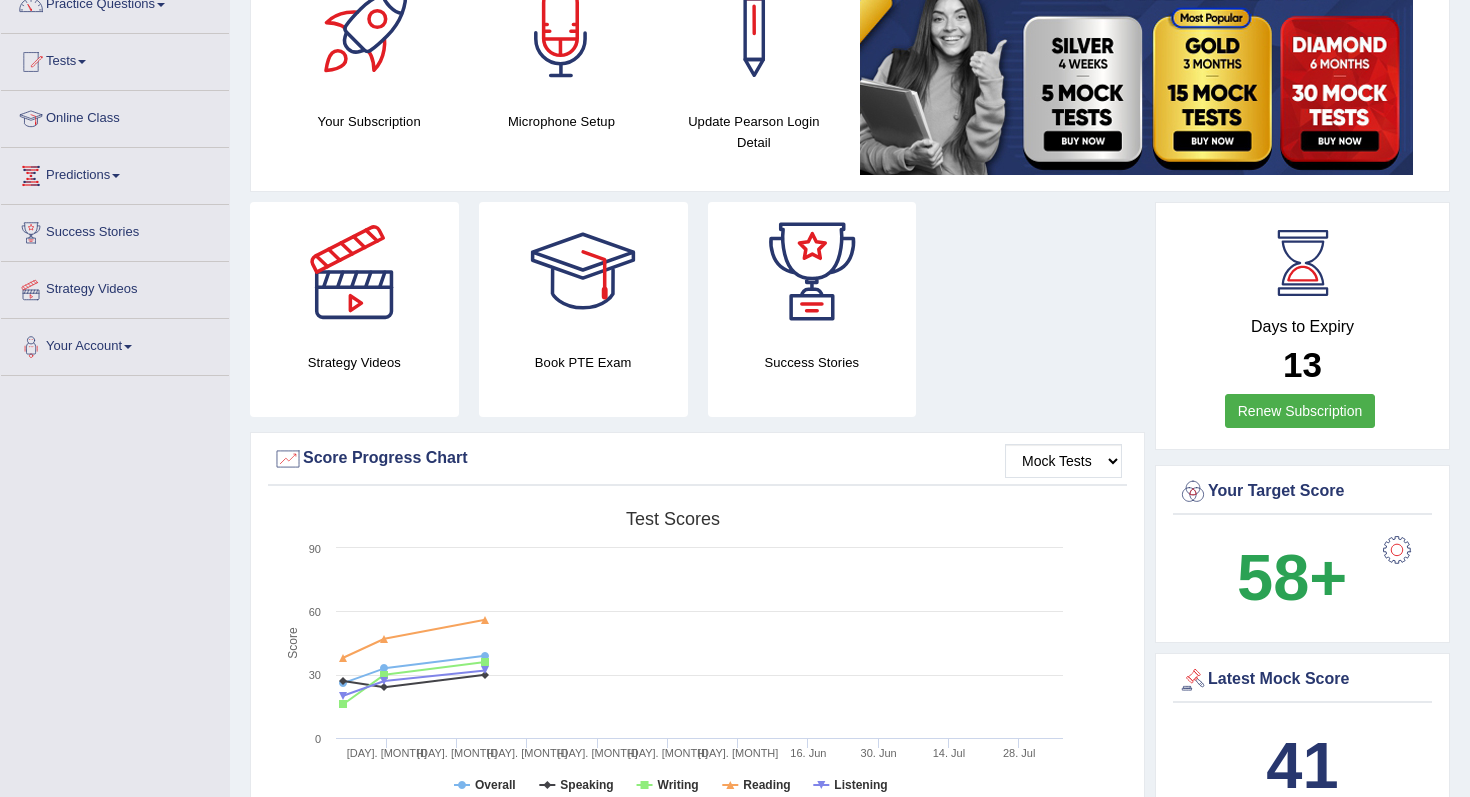 scroll, scrollTop: 0, scrollLeft: 0, axis: both 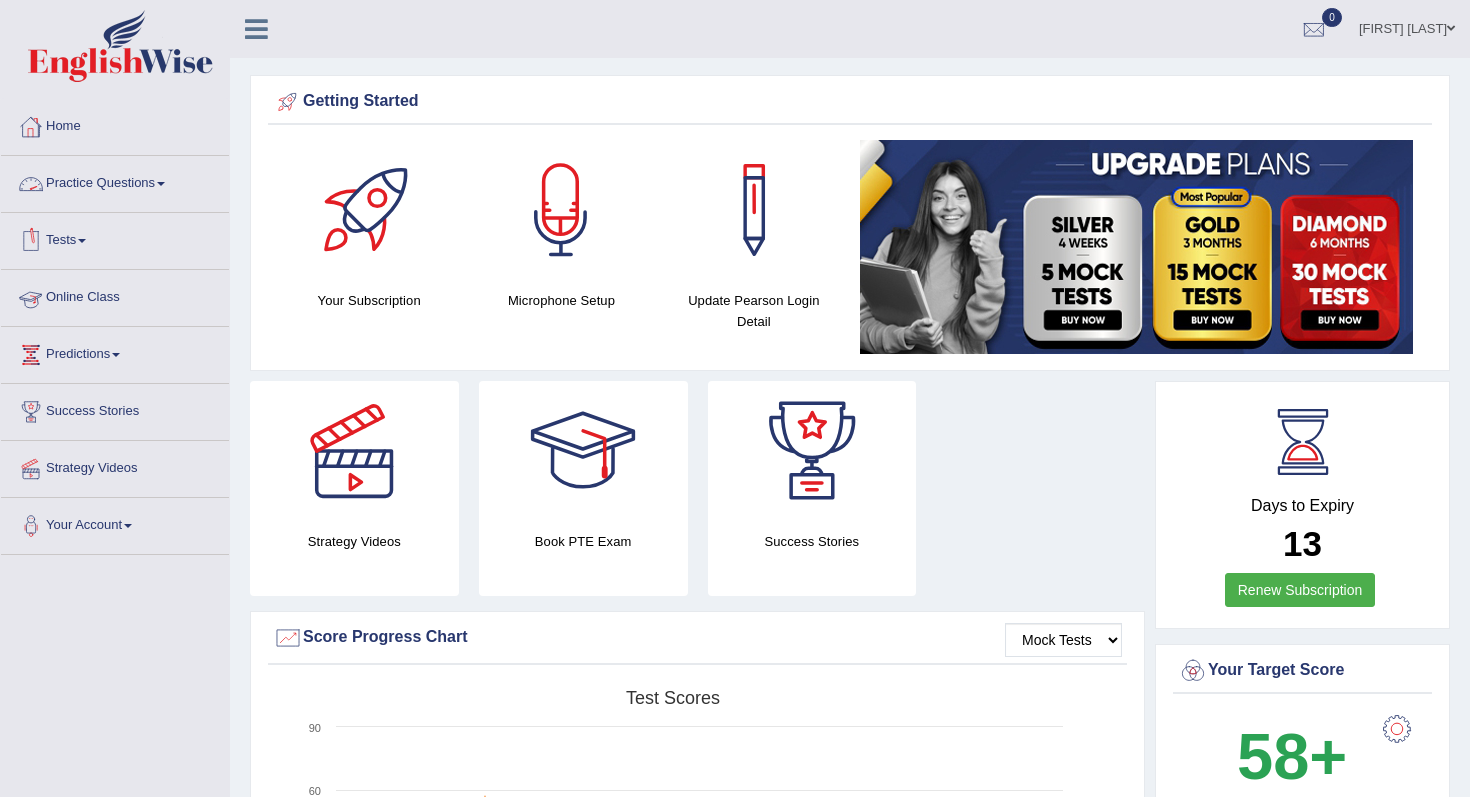 click at bounding box center [161, 184] 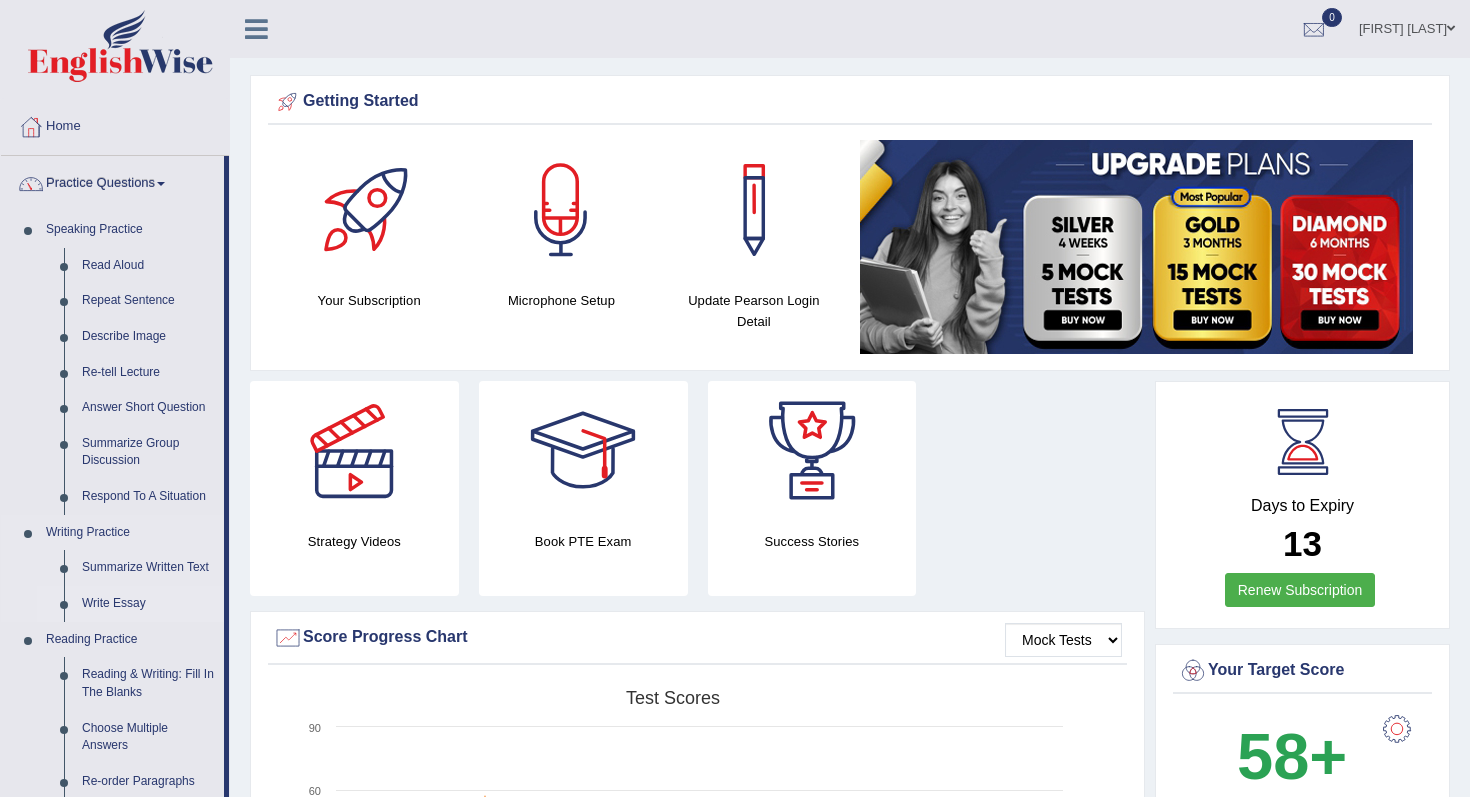 click on "Write Essay" at bounding box center [148, 604] 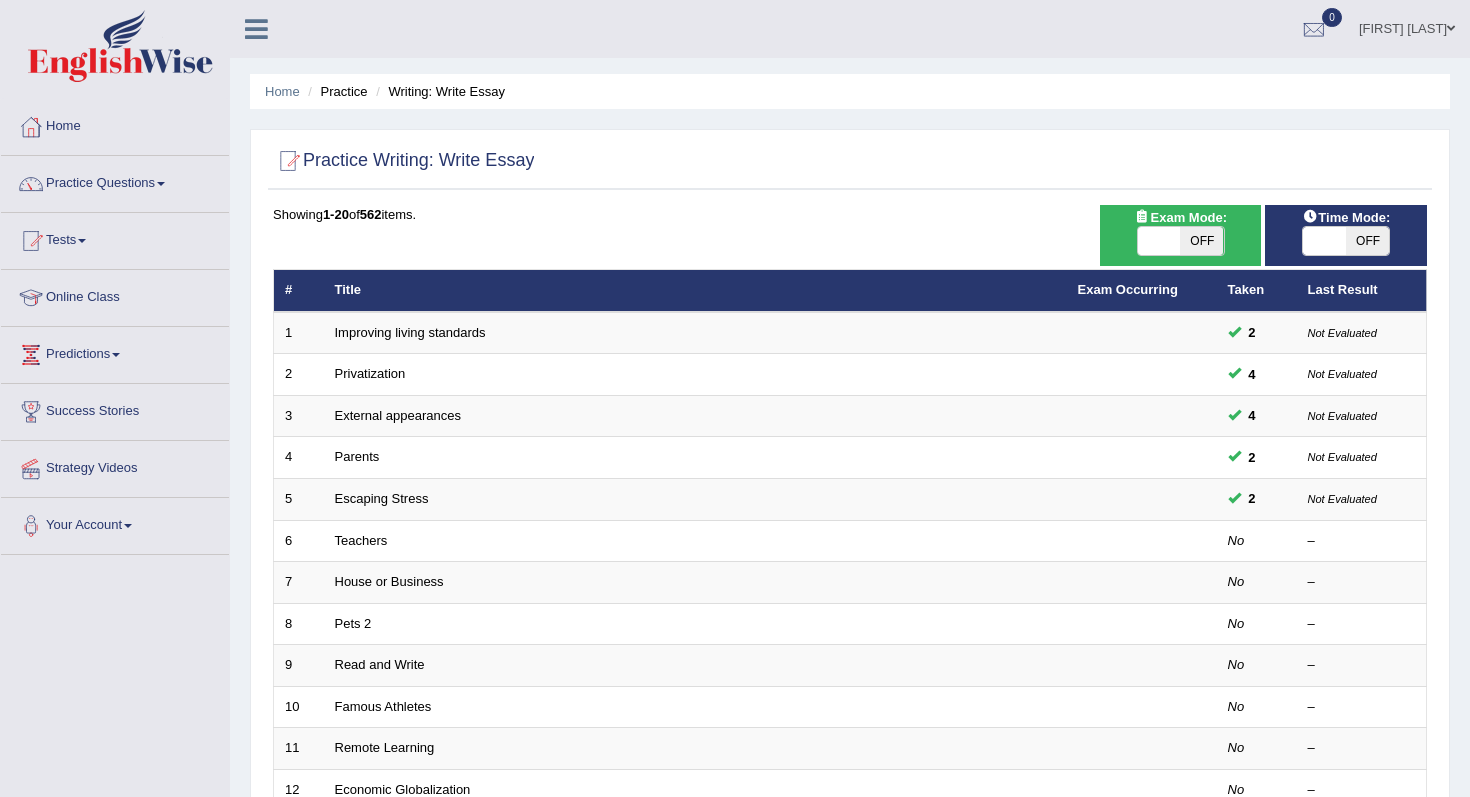 scroll, scrollTop: 0, scrollLeft: 0, axis: both 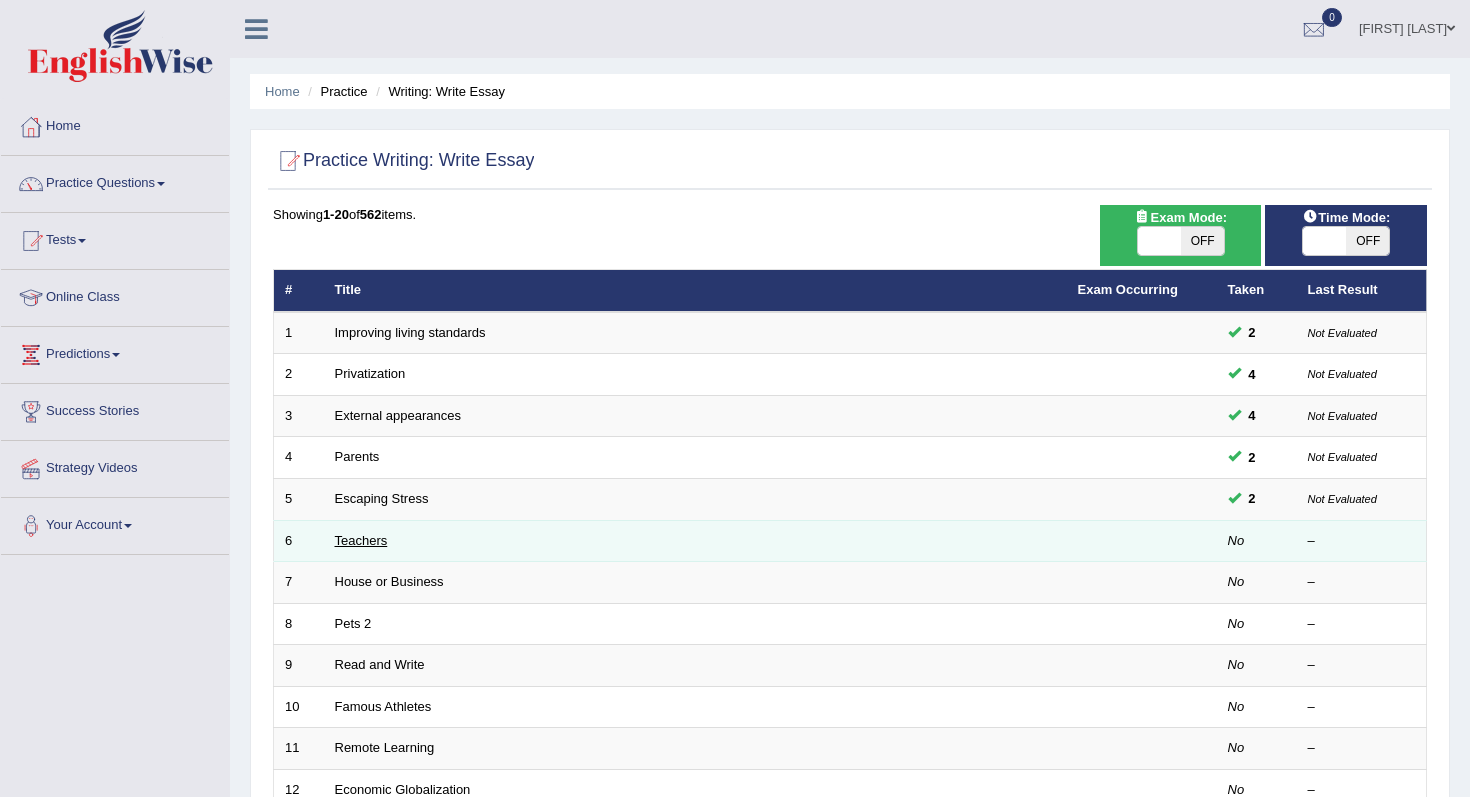 click on "Teachers" at bounding box center (361, 540) 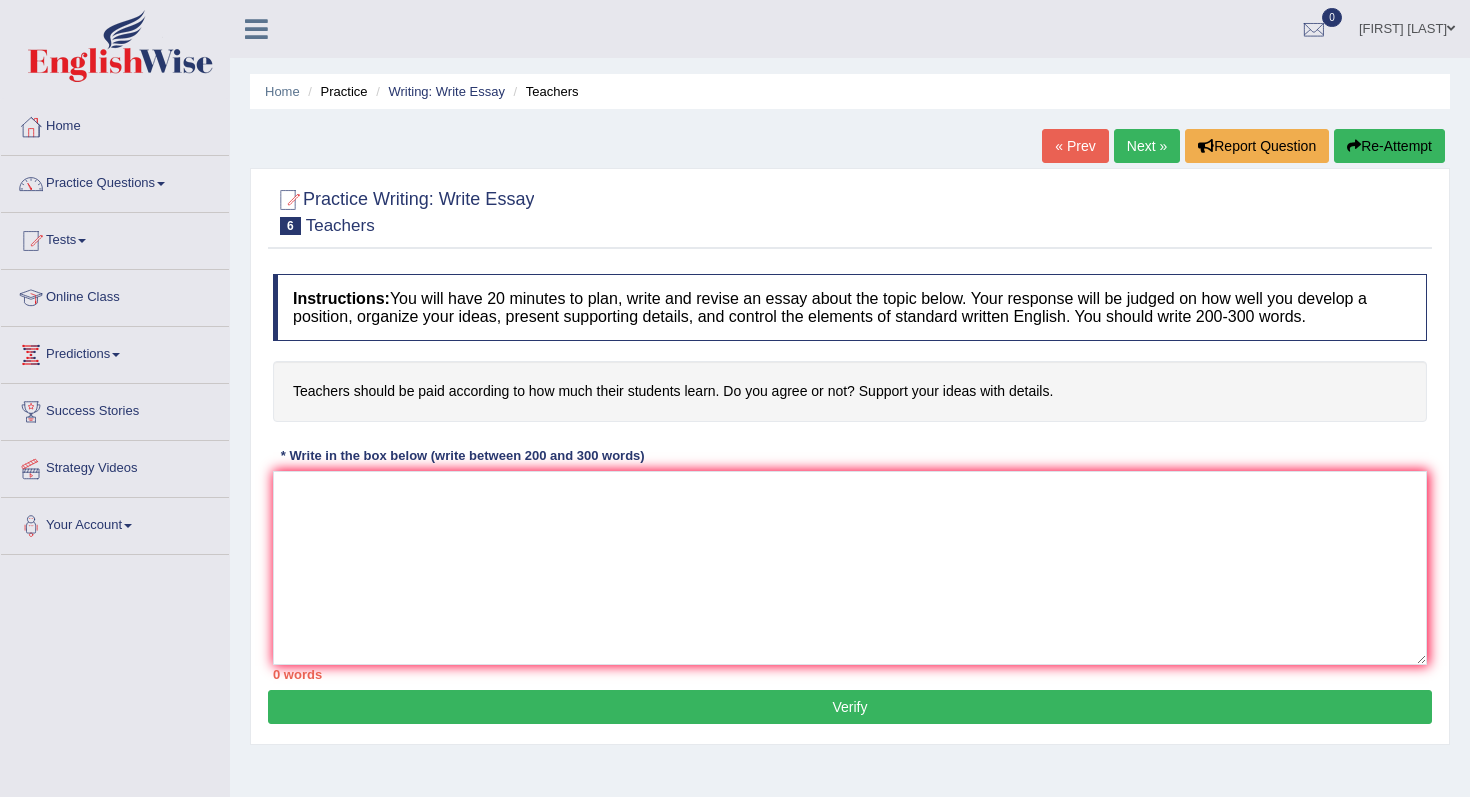 scroll, scrollTop: 0, scrollLeft: 0, axis: both 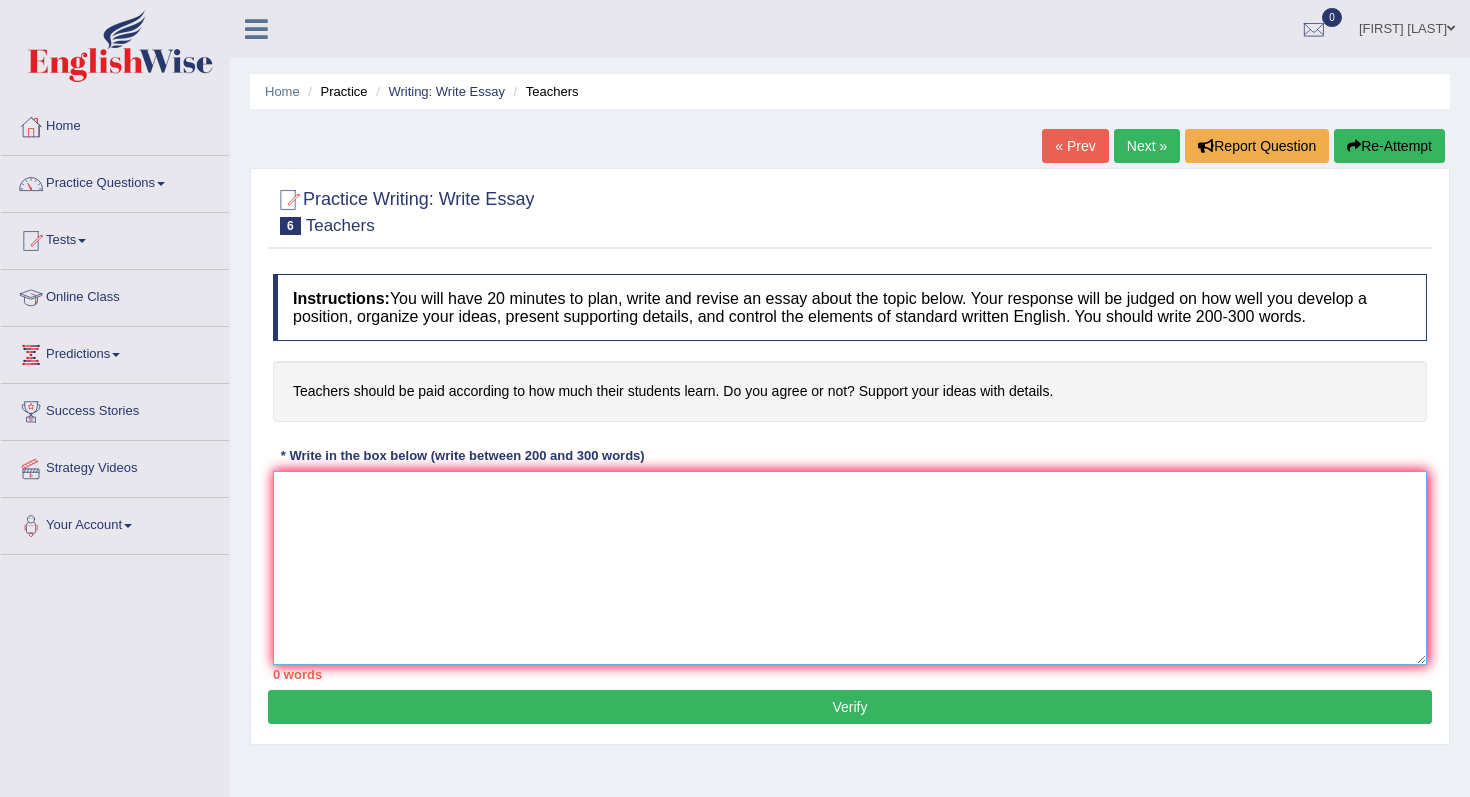 click at bounding box center [850, 568] 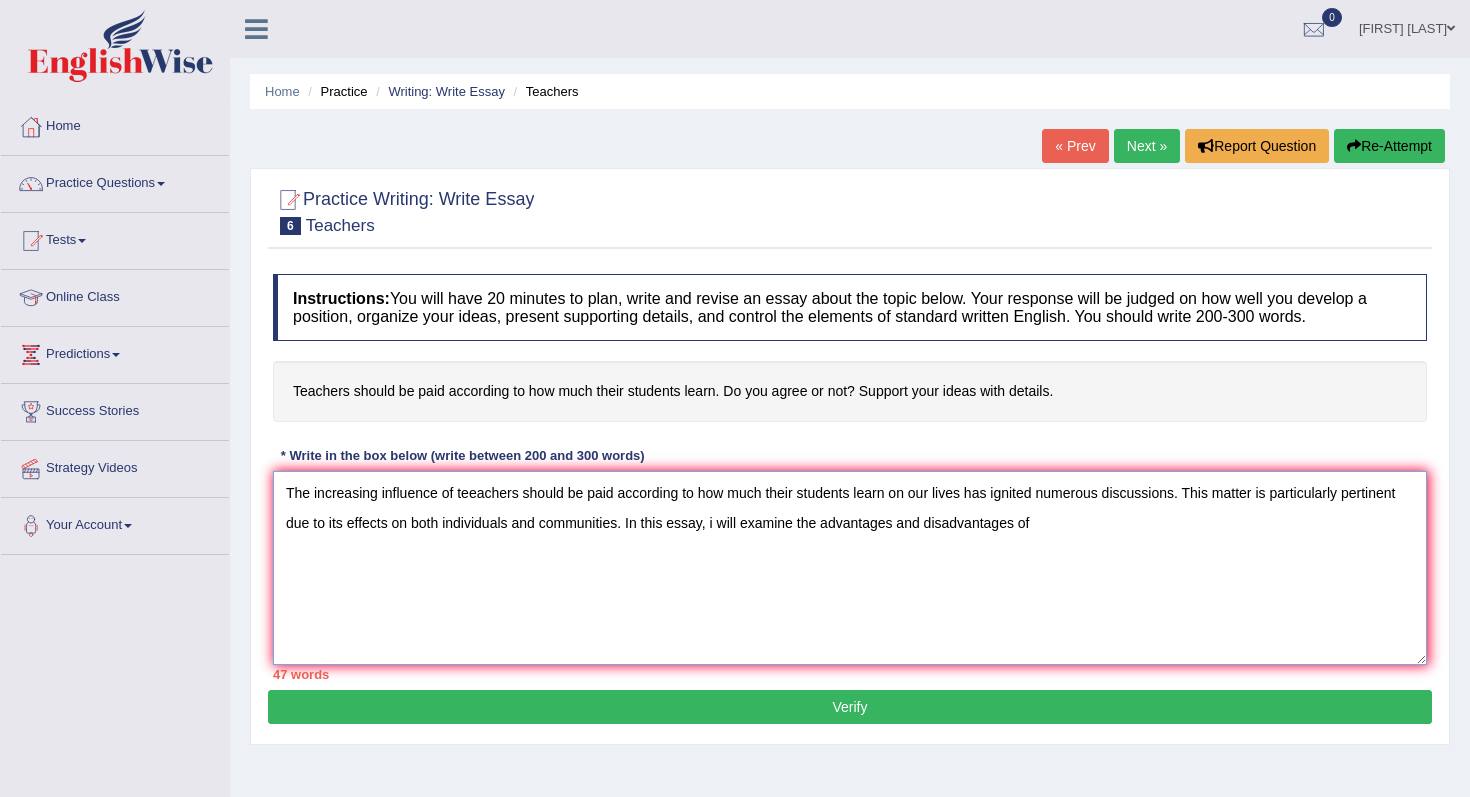 click on "The increasing influence of teeachers should be paid according to how much their students learn on our lives has ignited numerous discussions. This matter is particularly pertinent due to its effects on both individuals and communities. In this essay, i will examine the advantages and disadvantages of" at bounding box center [850, 568] 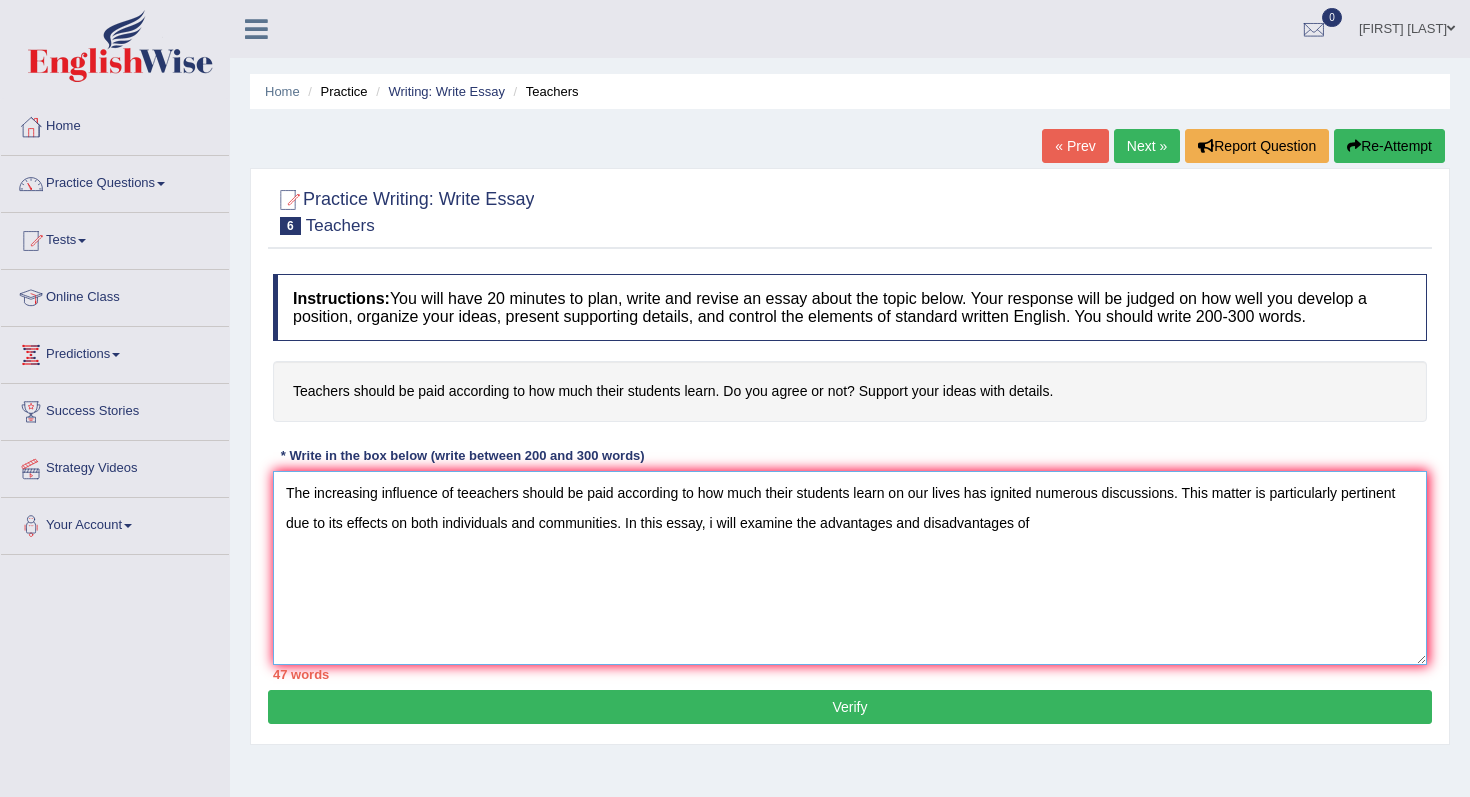 click on "The increasing influence of teeachers should be paid according to how much their students learn on our lives has ignited numerous discussions. This matter is particularly pertinent due to its effects on both individuals and communities. In this essay, i will examine the advantages and disadvantages of" at bounding box center [850, 568] 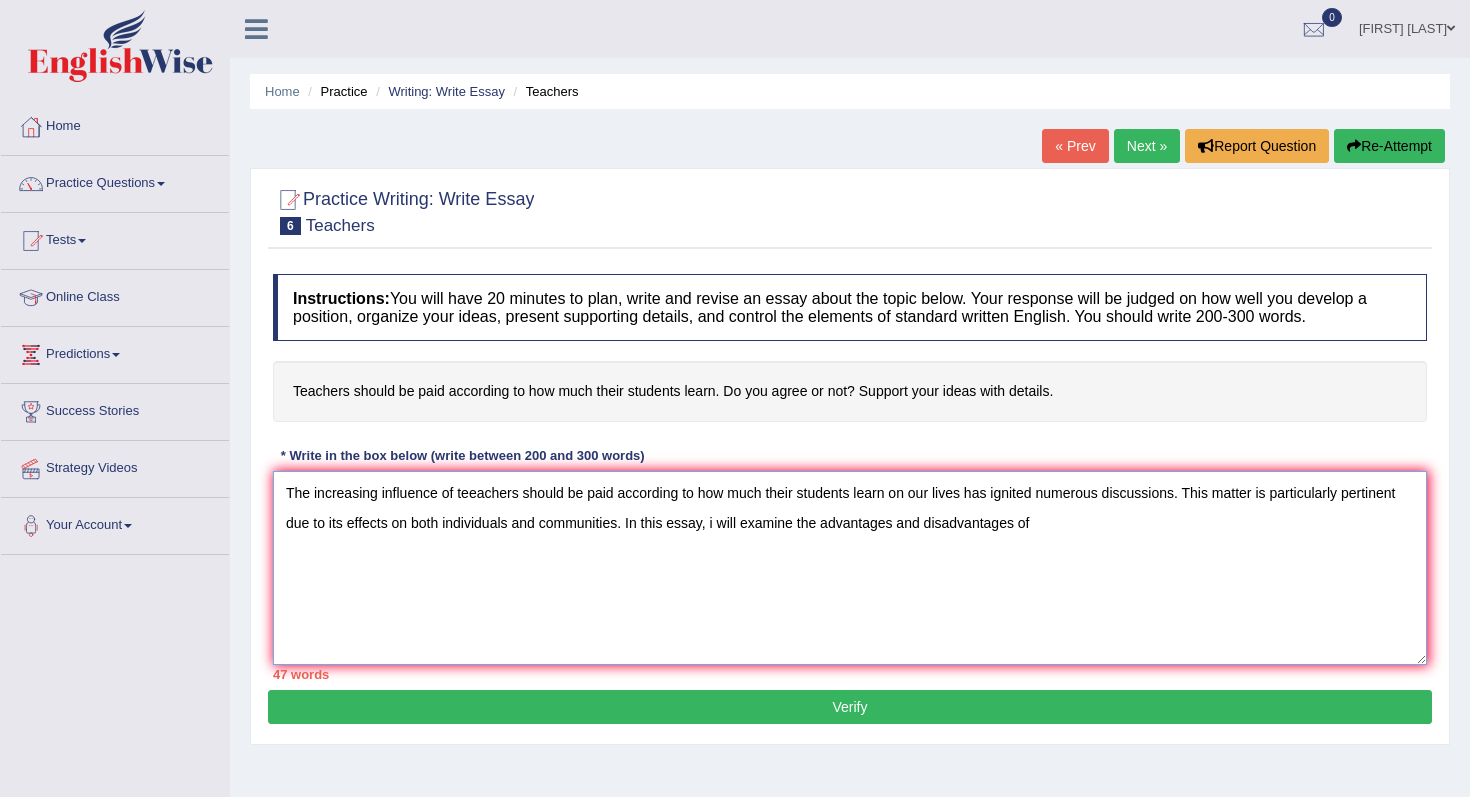 click on "The increasing influence of teeachers should be paid according to how much their students learn on our lives has ignited numerous discussions. This matter is particularly pertinent due to its effects on both individuals and communities. In this essay, i will examine the advantages and disadvantages of" at bounding box center [850, 568] 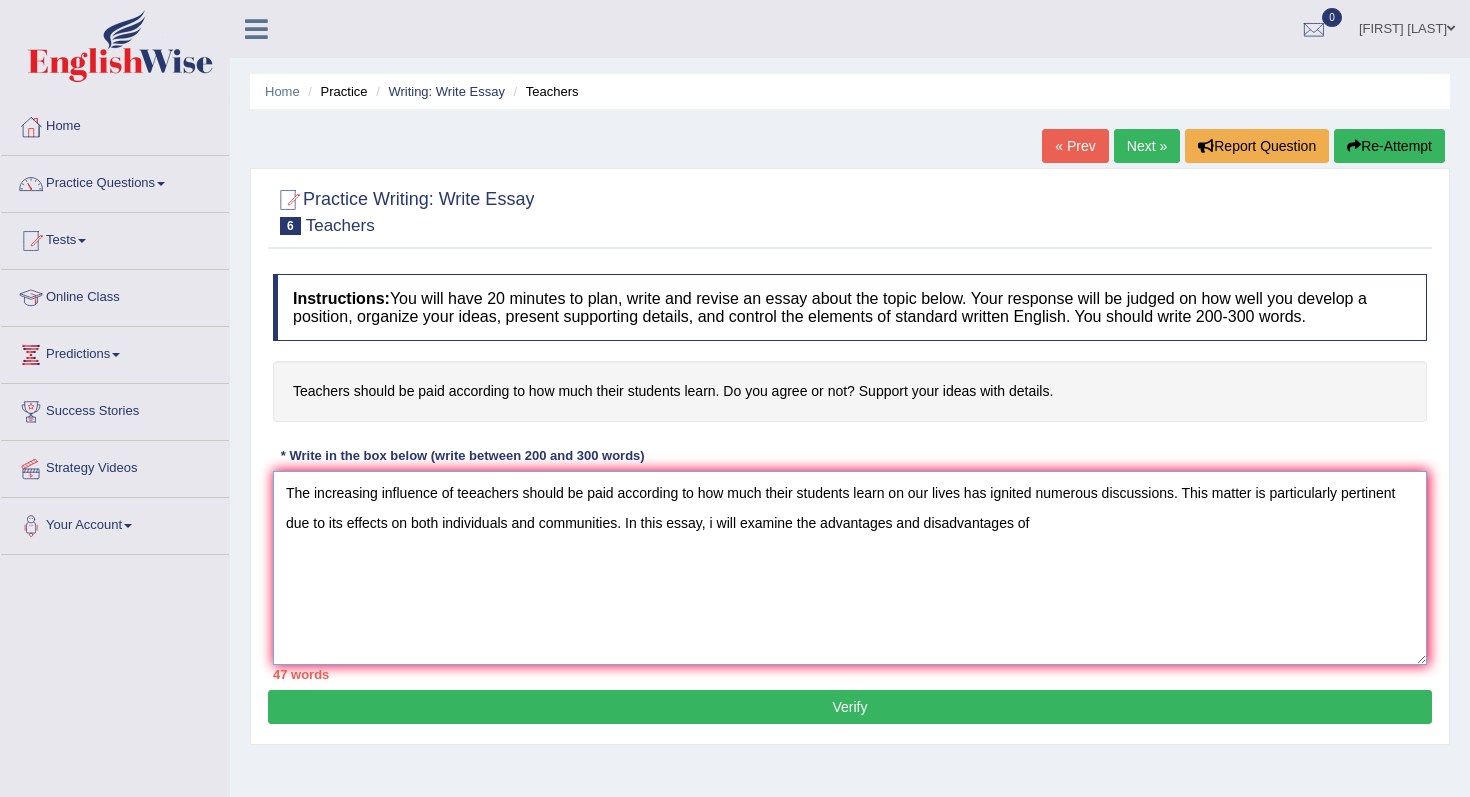click on "The increasing influence of teeachers should be paid according to how much their students learn on our lives has ignited numerous discussions. This matter is particularly pertinent due to its effects on both individuals and communities. In this essay, i will examine the advantages and disadvantages of" at bounding box center [850, 568] 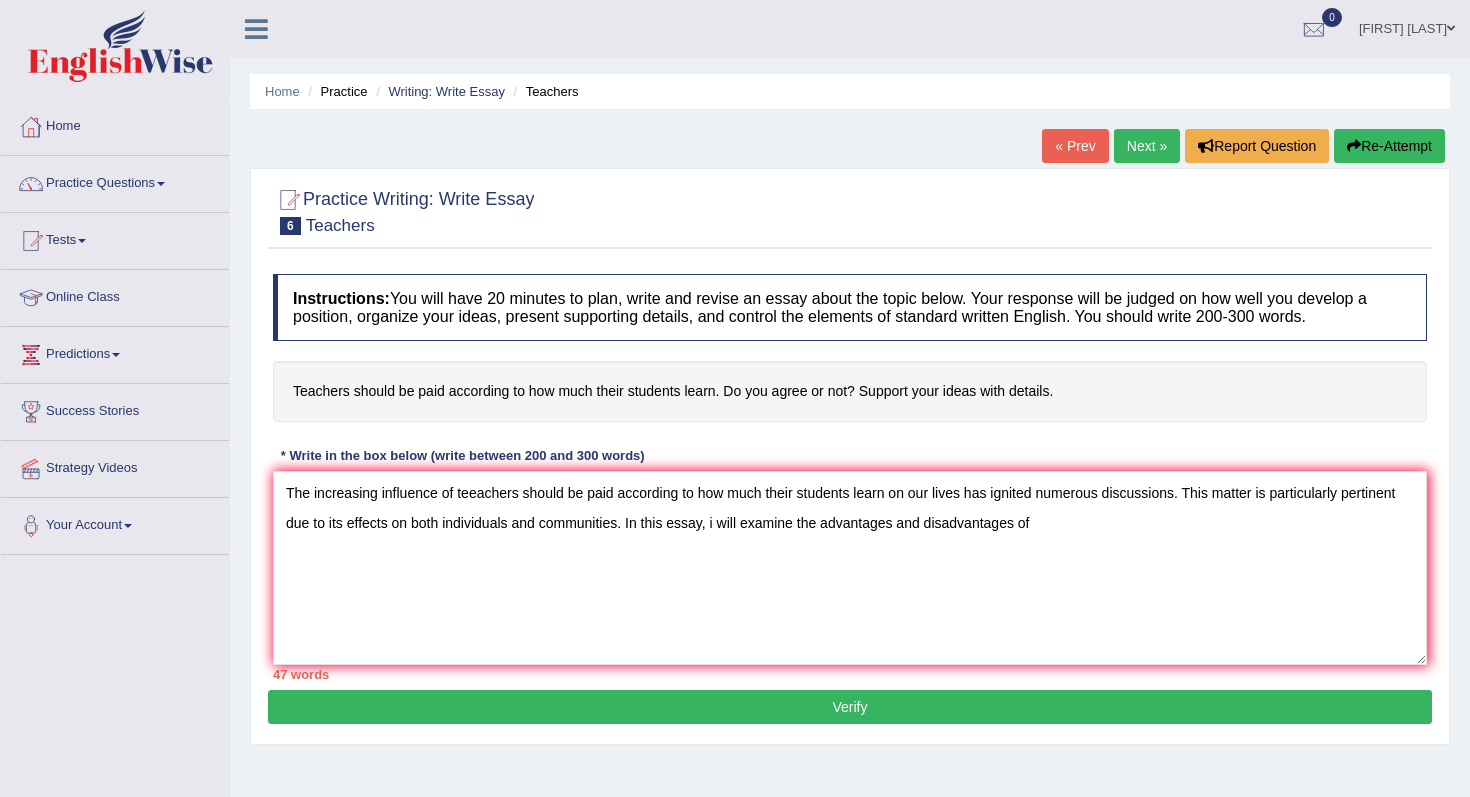 click on "Instructions:  You will have 20 minutes to plan, write and revise an essay about the topic below. Your response will be judged on how well you develop a position, organize your ideas, present supporting details, and control the elements of standard written English. You should write 200-300 words.
Teachers should be paid according to how much their students learn. Do you agree or not? Support your ideas with details. * Write in the box below (write between 200 and 300 words) The increasing influence of teeachers should be paid according to how much their students learn on our lives has ignited numerous discussions. This matter is particularly pertinent due to its effects on both individuals and communities. In this essay, i will examine the advantages and disadvantages of 47 words Written Keywords: A.I. Engine Result: Processing..." at bounding box center [850, 477] 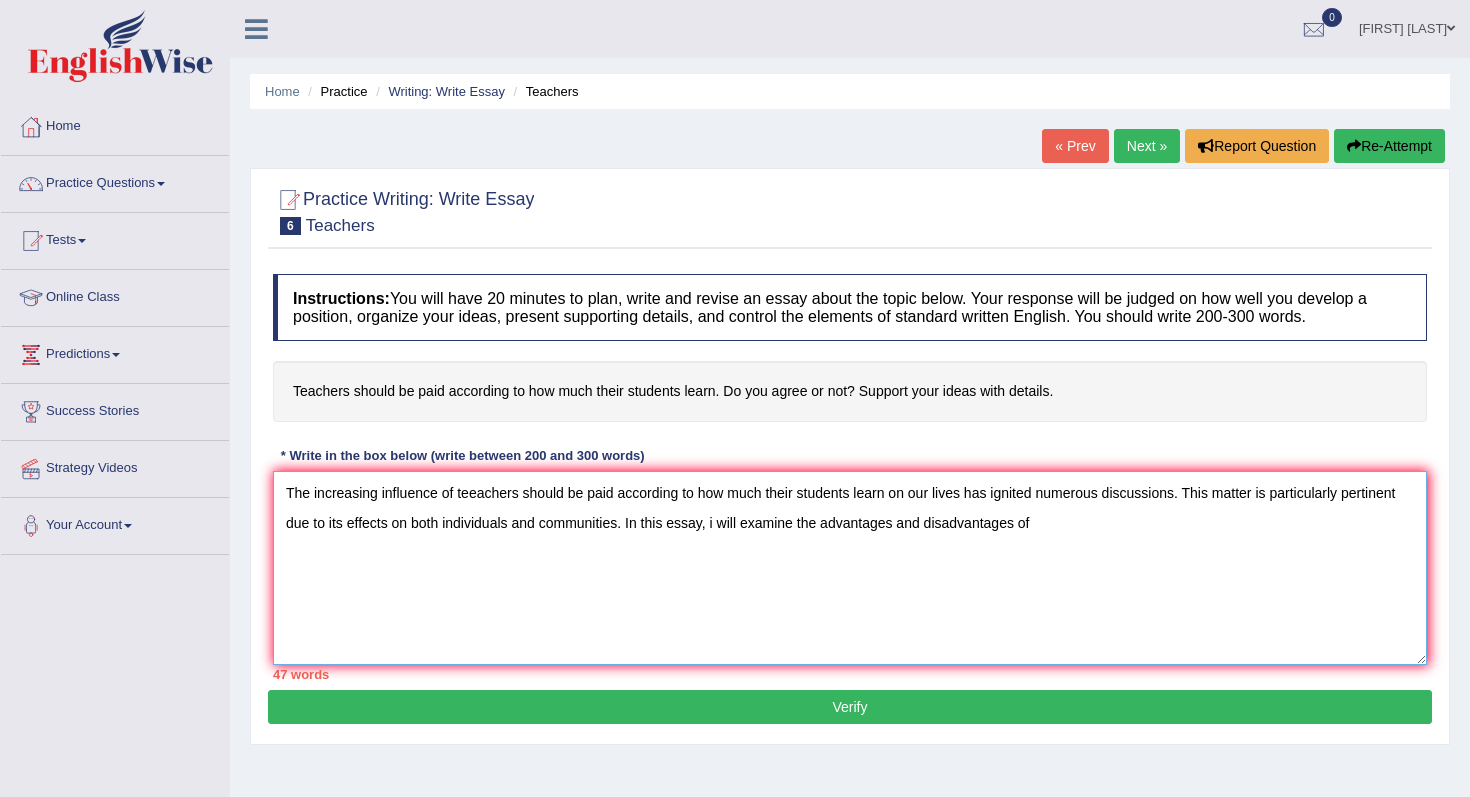 click on "The increasing influence of teeachers should be paid according to how much their students learn on our lives has ignited numerous discussions. This matter is particularly pertinent due to its effects on both individuals and communities. In this essay, i will examine the advantages and disadvantages of" at bounding box center (850, 568) 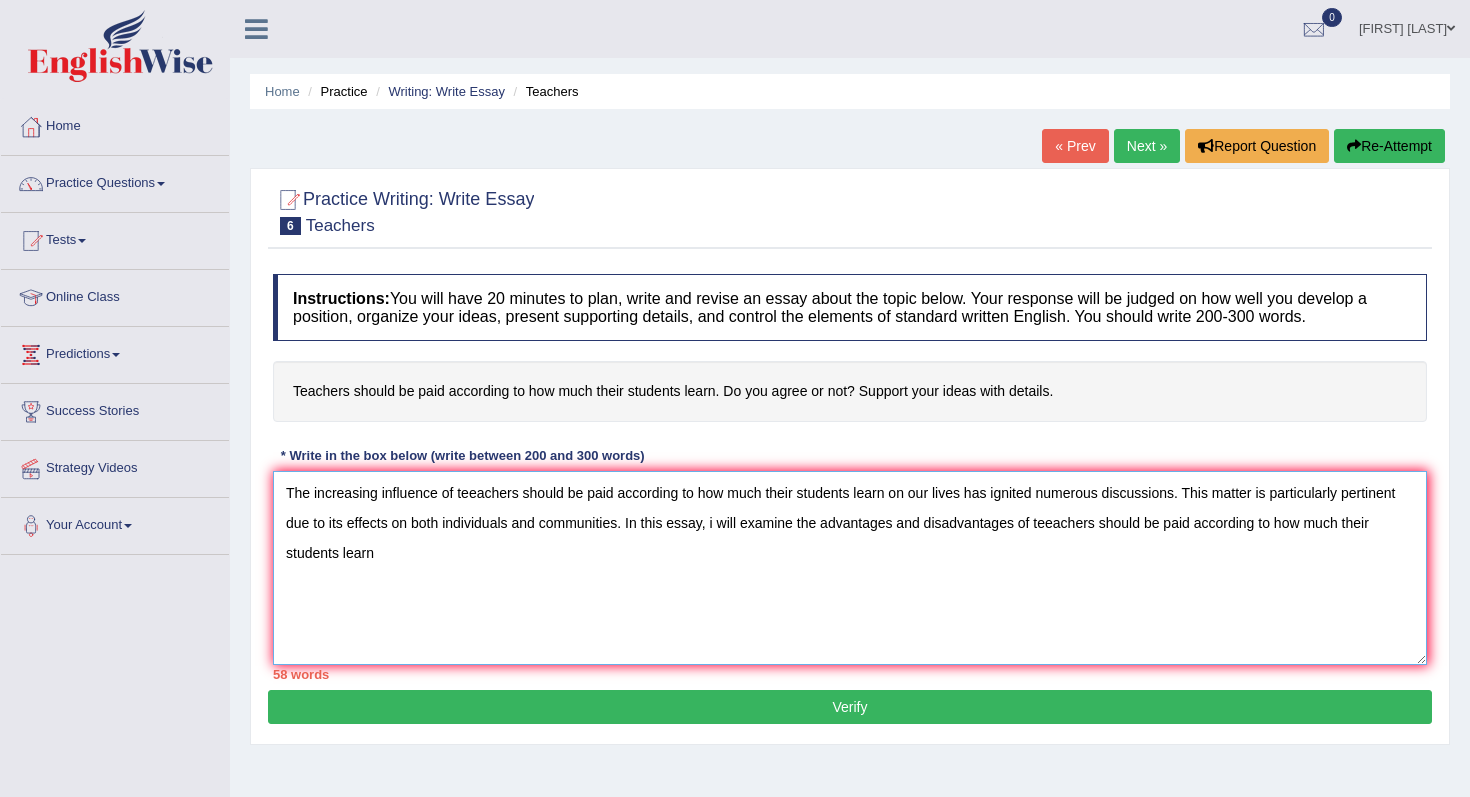 scroll, scrollTop: 253, scrollLeft: 0, axis: vertical 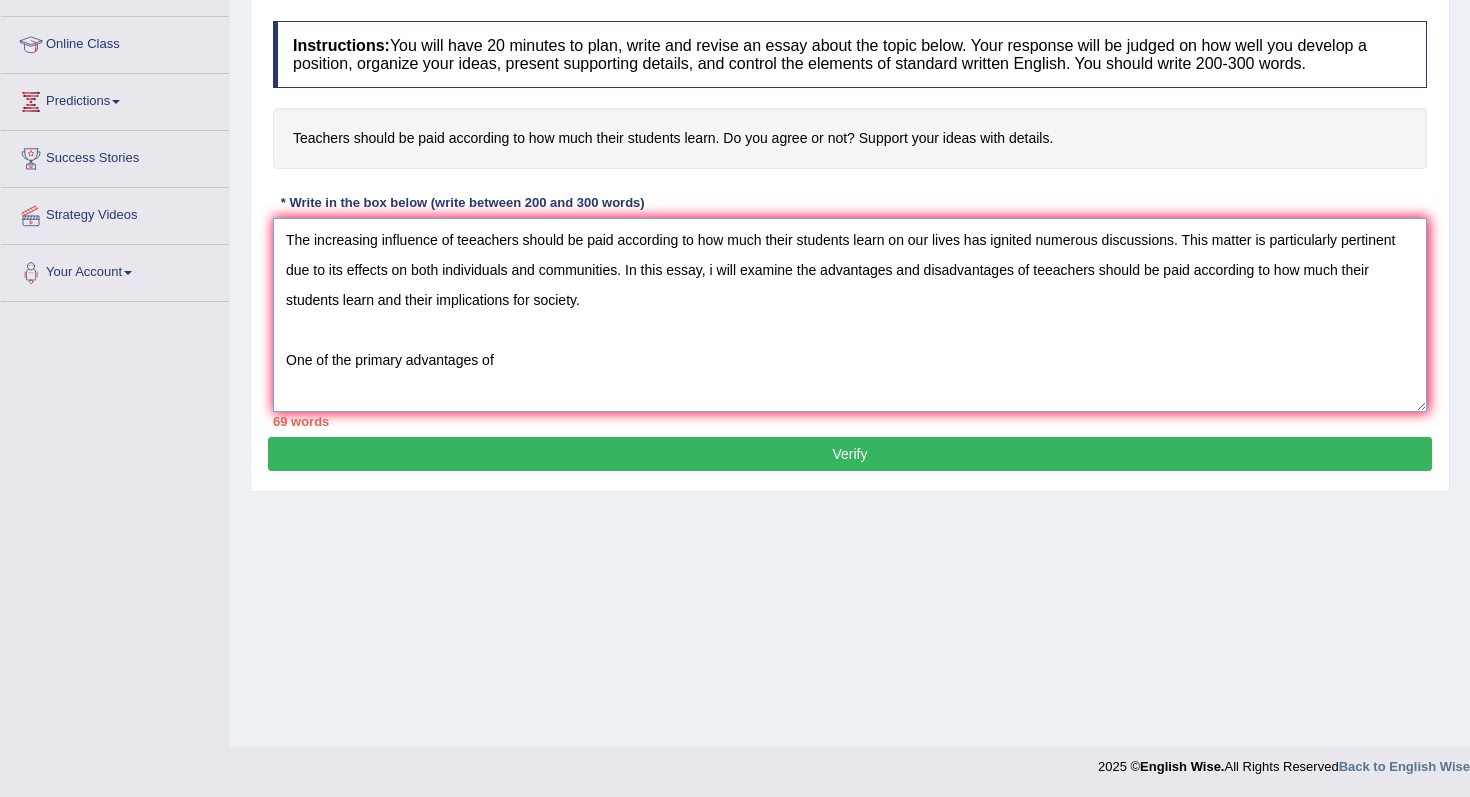 paste on "teeachers should be paid according to how much their students learn" 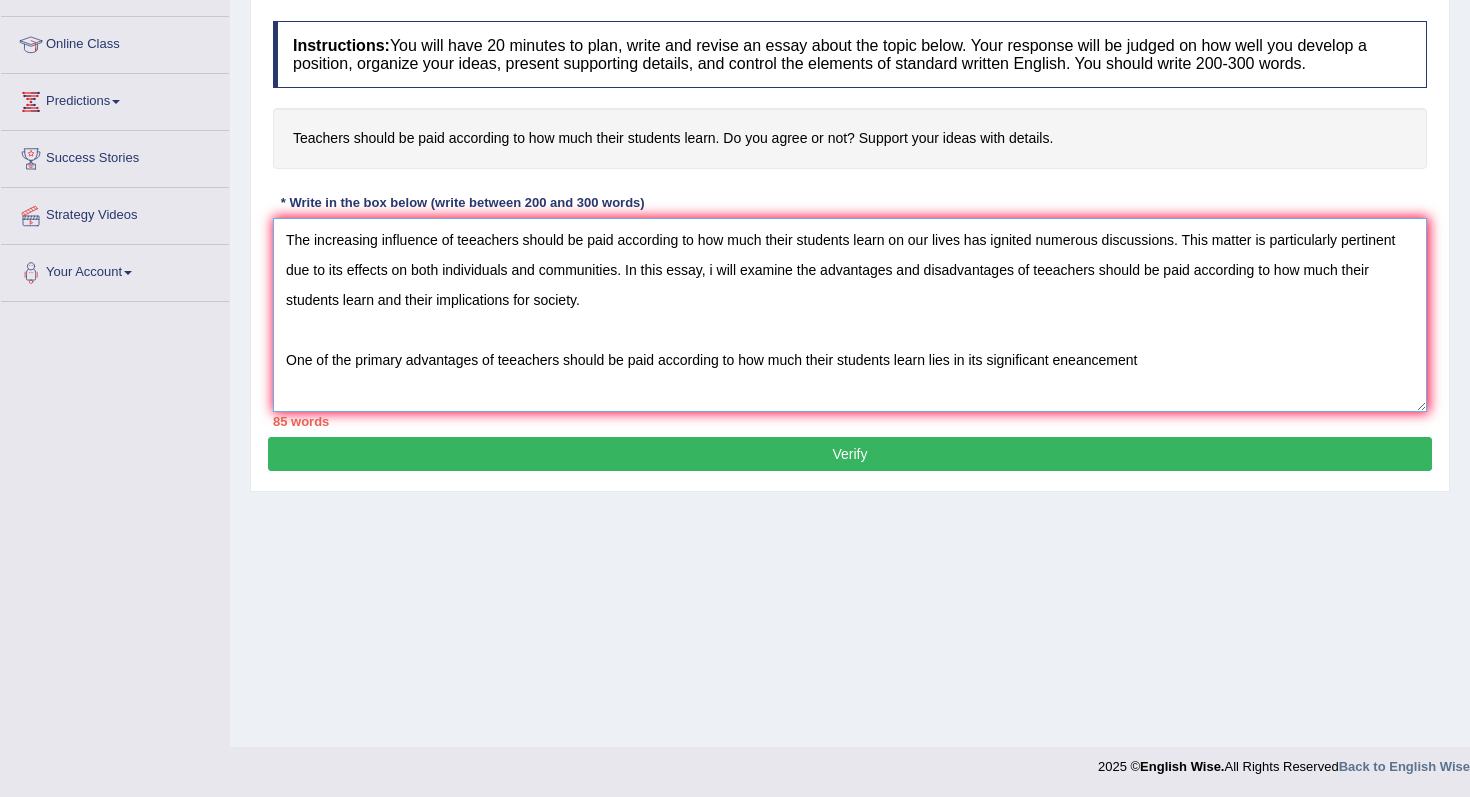 click on "The increasing influence of teeachers should be paid according to how much their students learn on our lives has ignited numerous discussions. This matter is particularly pertinent due to its effects on both individuals and communities. In this essay, i will examine the advantages and disadvantages of teeachers should be paid according to how much their students learn and their implications for society.
One of the primary advantages of teeachers should be paid according to how much their students learn lies in its significant eneancement" at bounding box center (850, 315) 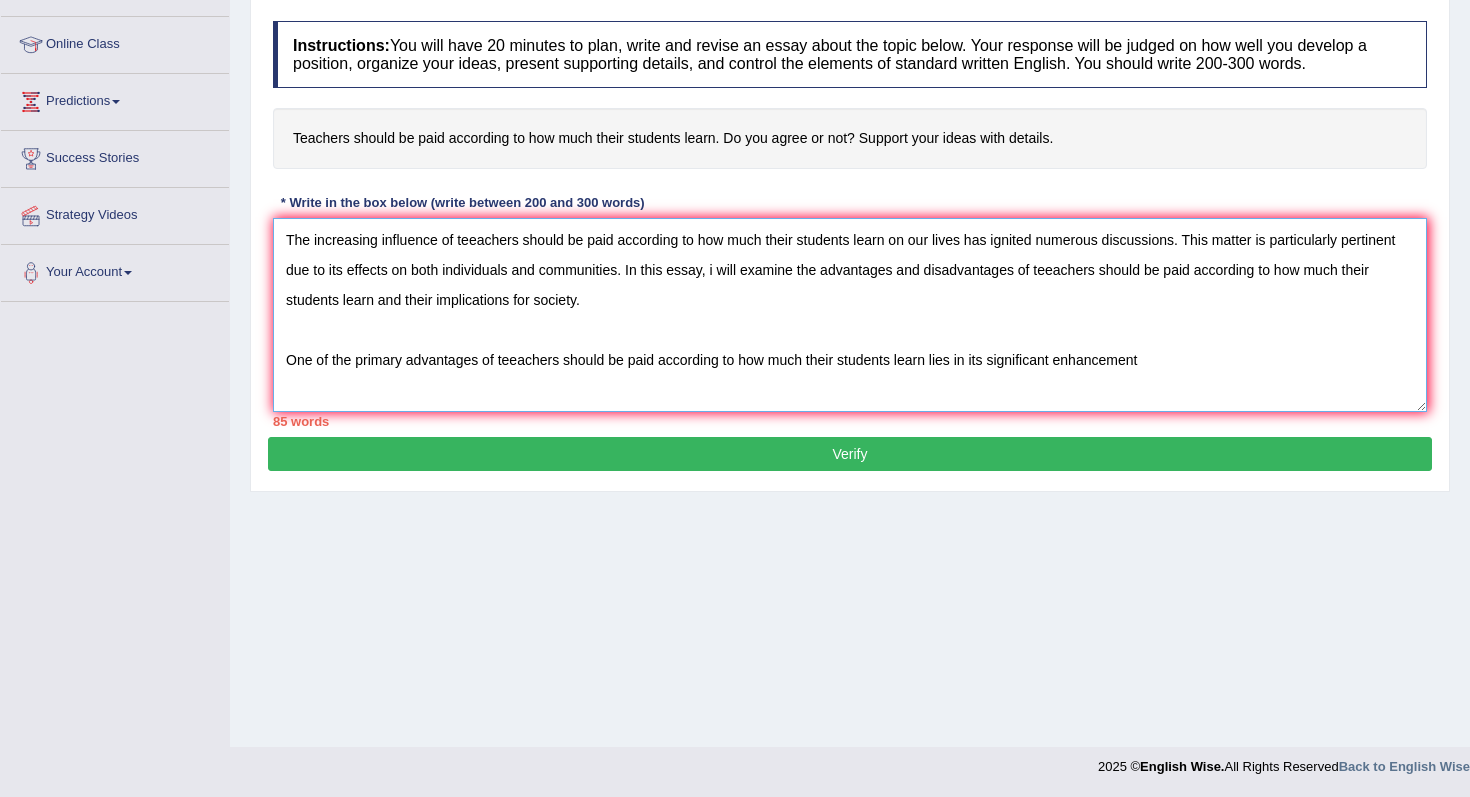 click on "The increasing influence of teeachers should be paid according to how much their students learn on our lives has ignited numerous discussions. This matter is particularly pertinent due to its effects on both individuals and communities. In this essay, i will examine the advantages and disadvantages of teeachers should be paid according to how much their students learn and their implications for society.
One of the primary advantages of teeachers should be paid according to how much their students learn lies in its significant enhancement" at bounding box center (850, 315) 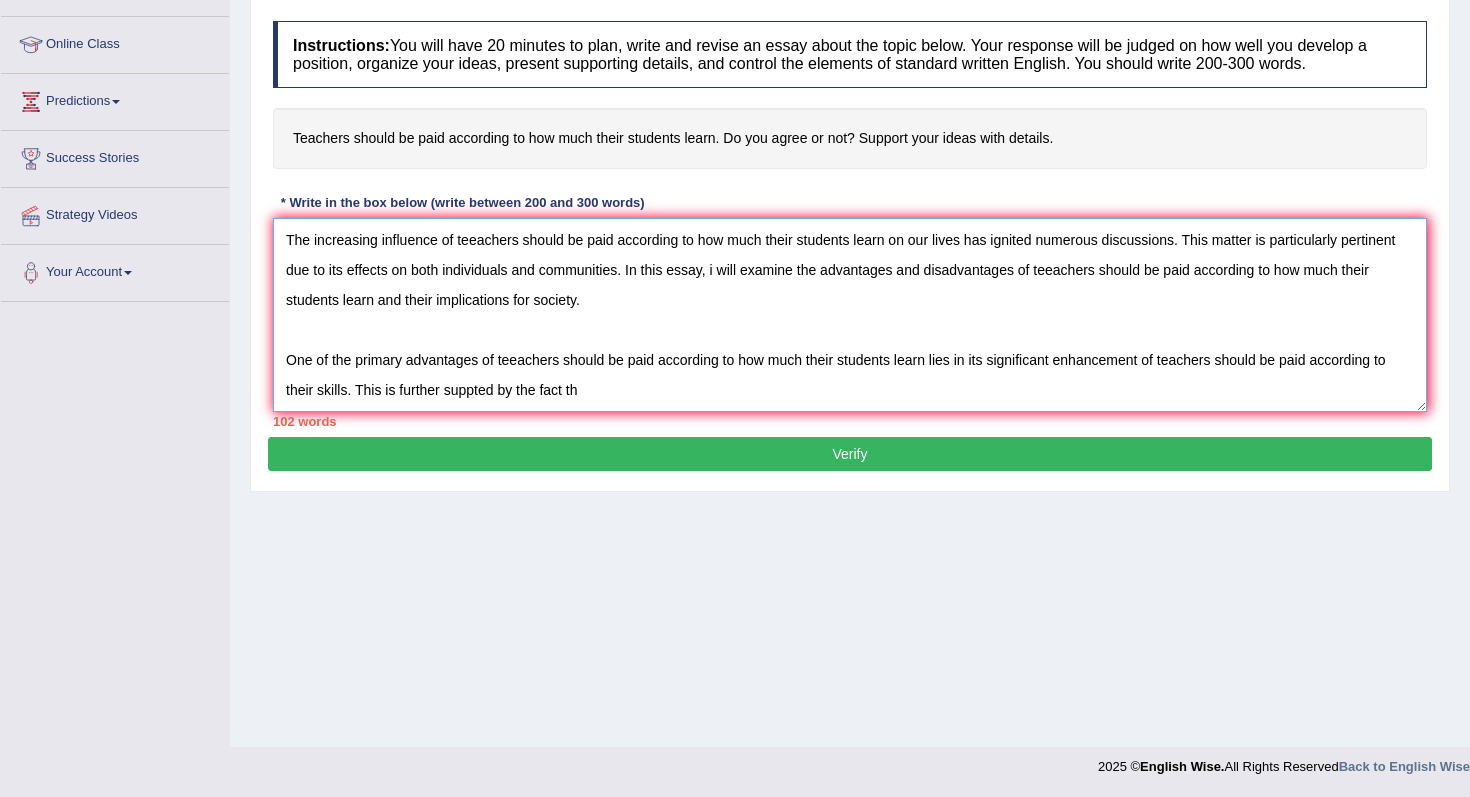 click on "The increasing influence of teeachers should be paid according to how much their students learn on our lives has ignited numerous discussions. This matter is particularly pertinent due to its effects on both individuals and communities. In this essay, i will examine the advantages and disadvantages of teeachers should be paid according to how much their students learn and their implications for society.
One of the primary advantages of teeachers should be paid according to how much their students learn lies in its significant enhancement of teachers should be paid according to their skills. This is further suppted by the fact th" at bounding box center (850, 315) 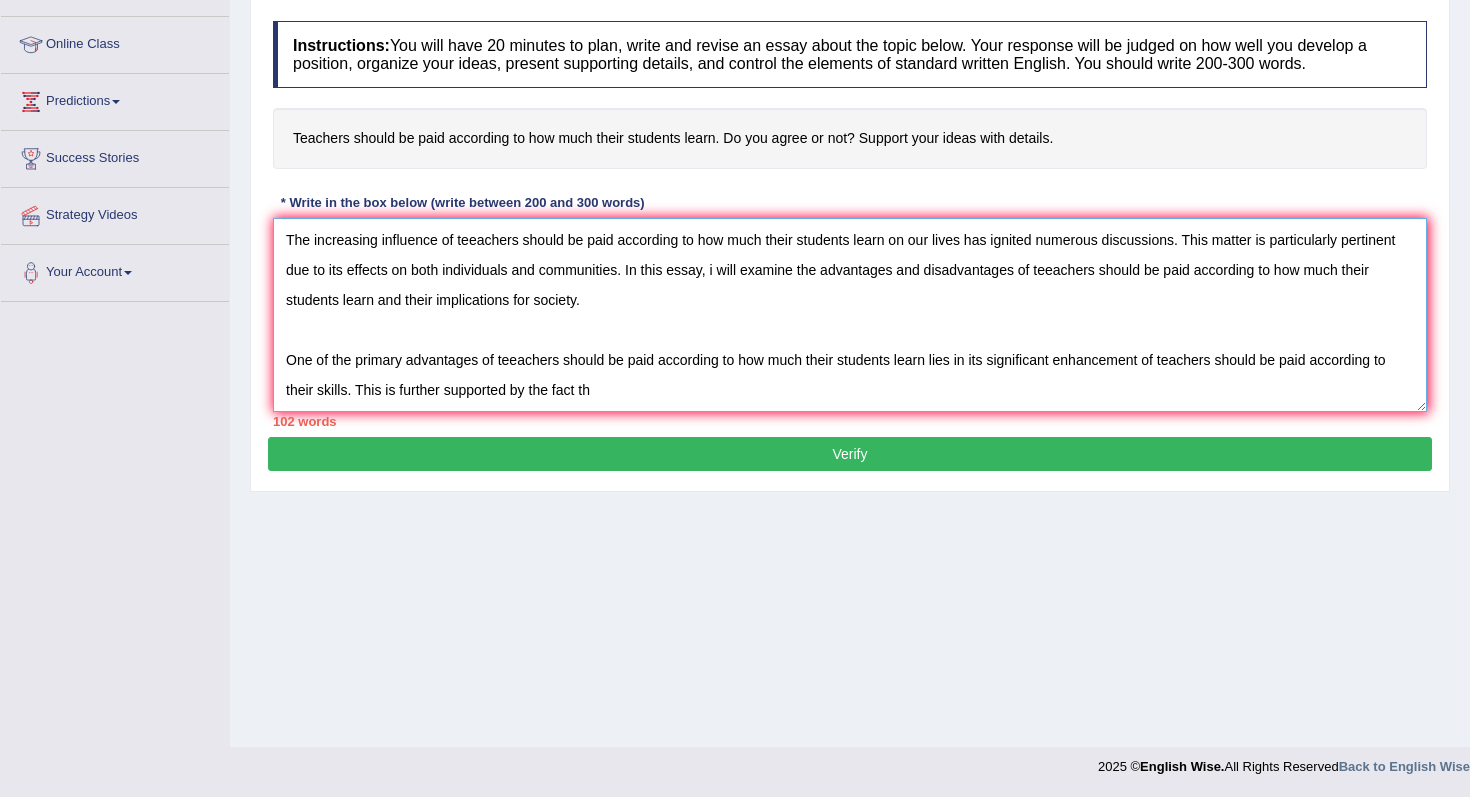 click on "The increasing influence of teeachers should be paid according to how much their students learn on our lives has ignited numerous discussions. This matter is particularly pertinent due to its effects on both individuals and communities. In this essay, i will examine the advantages and disadvantages of teeachers should be paid according to how much their students learn and their implications for society.
One of the primary advantages of teeachers should be paid according to how much their students learn lies in its significant enhancement of teachers should be paid according to their skills. This is further supported by the fact th" at bounding box center [850, 315] 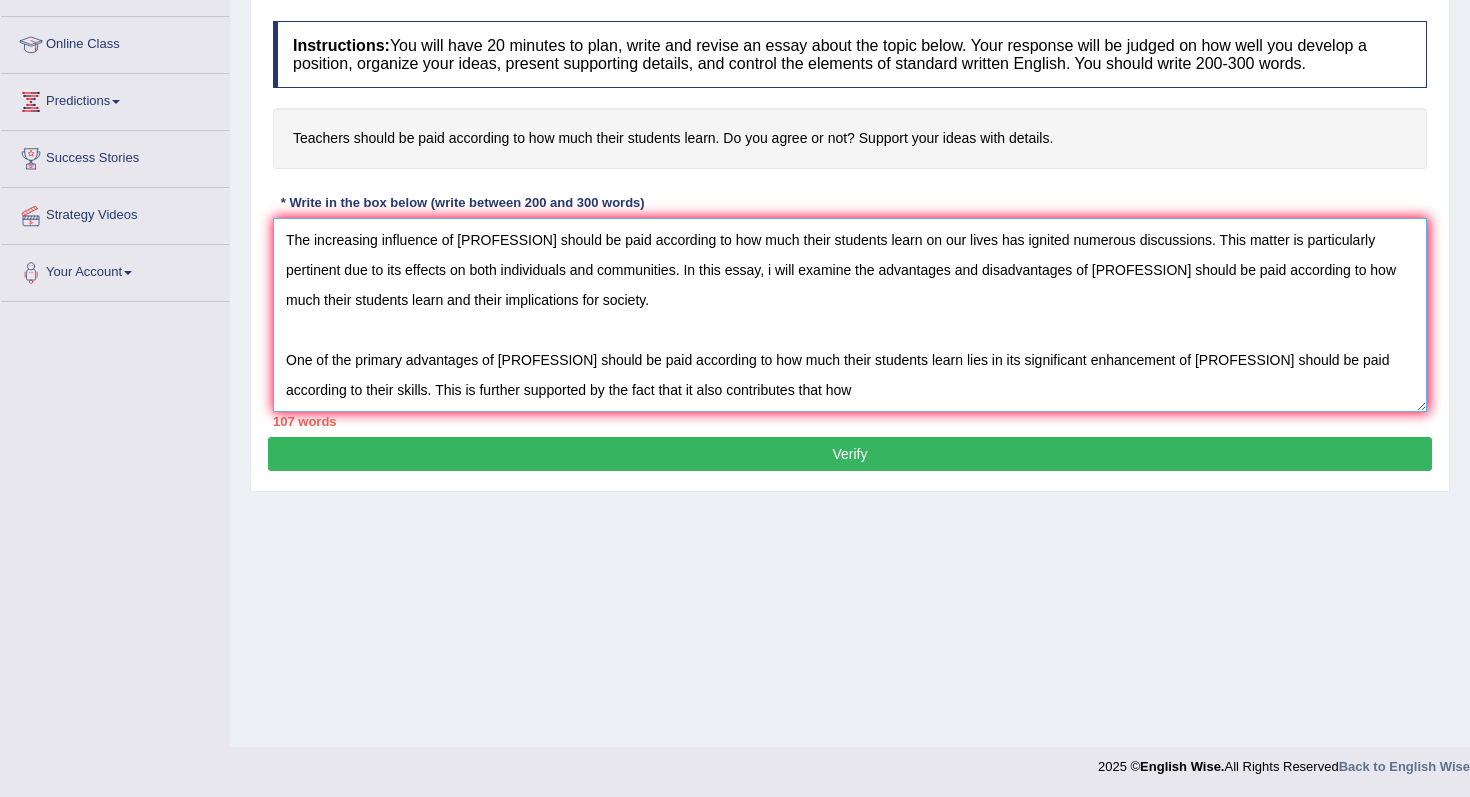click on "The increasing influence of teeachers should be paid according to how much their students learn on our lives has ignited numerous discussions. This matter is particularly pertinent due to its effects on both individuals and communities. In this essay, i will examine the advantages and disadvantages of teeachers should be paid according to how much their students learn and their implications for society.
One of the primary advantages of teeachers should be paid according to how much their students learn lies in its significant enhancement of teachers should be paid according to their skills. This is further supported by the fact that it also contributes that how" at bounding box center [850, 315] 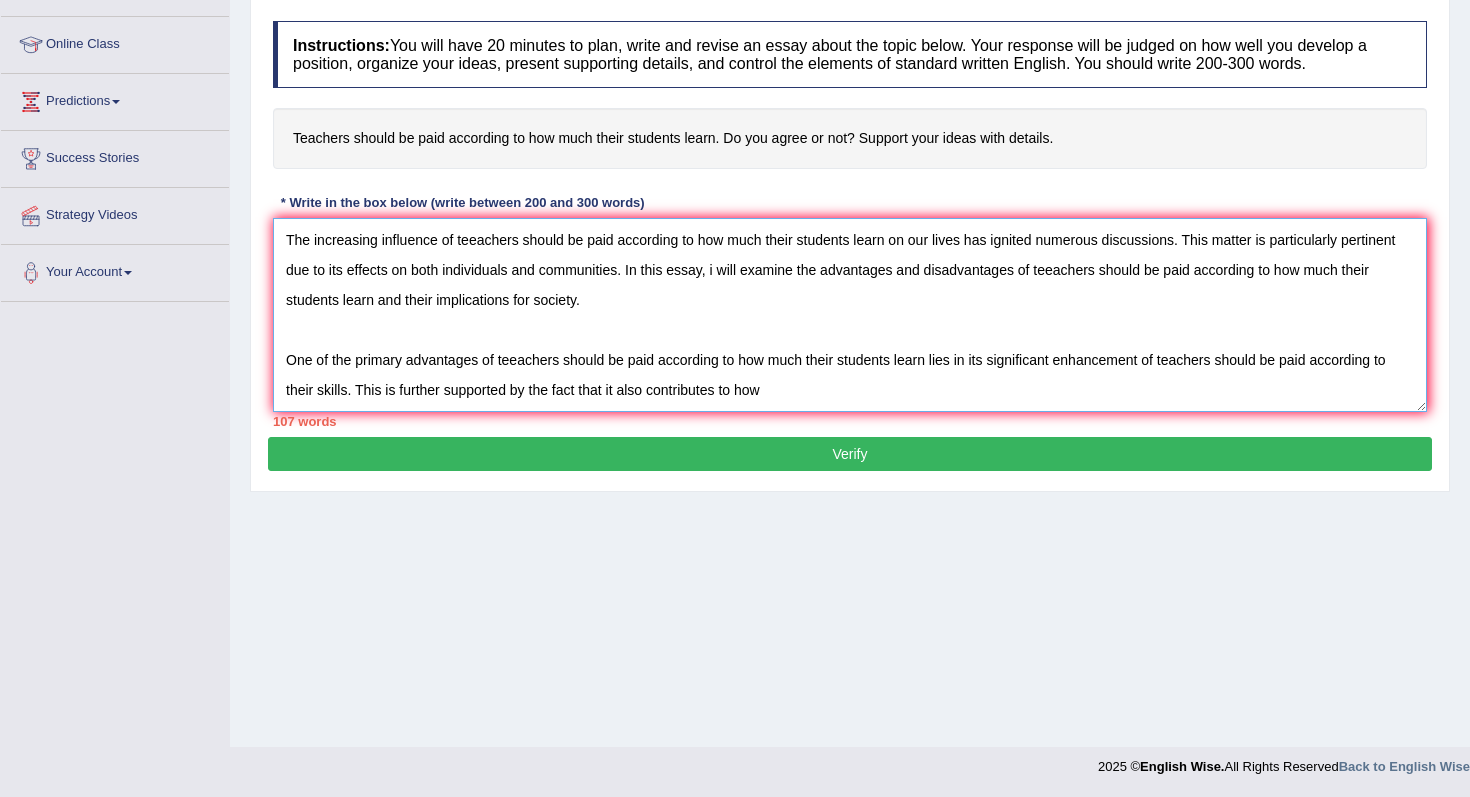 click on "The increasing influence of teeachers should be paid according to how much their students learn on our lives has ignited numerous discussions. This matter is particularly pertinent due to its effects on both individuals and communities. In this essay, i will examine the advantages and disadvantages of teeachers should be paid according to how much their students learn and their implications for society.
One of the primary advantages of teeachers should be paid according to how much their students learn lies in its significant enhancement of teachers should be paid according to their skills. This is further supported by the fact that it also contributes to how" at bounding box center (850, 315) 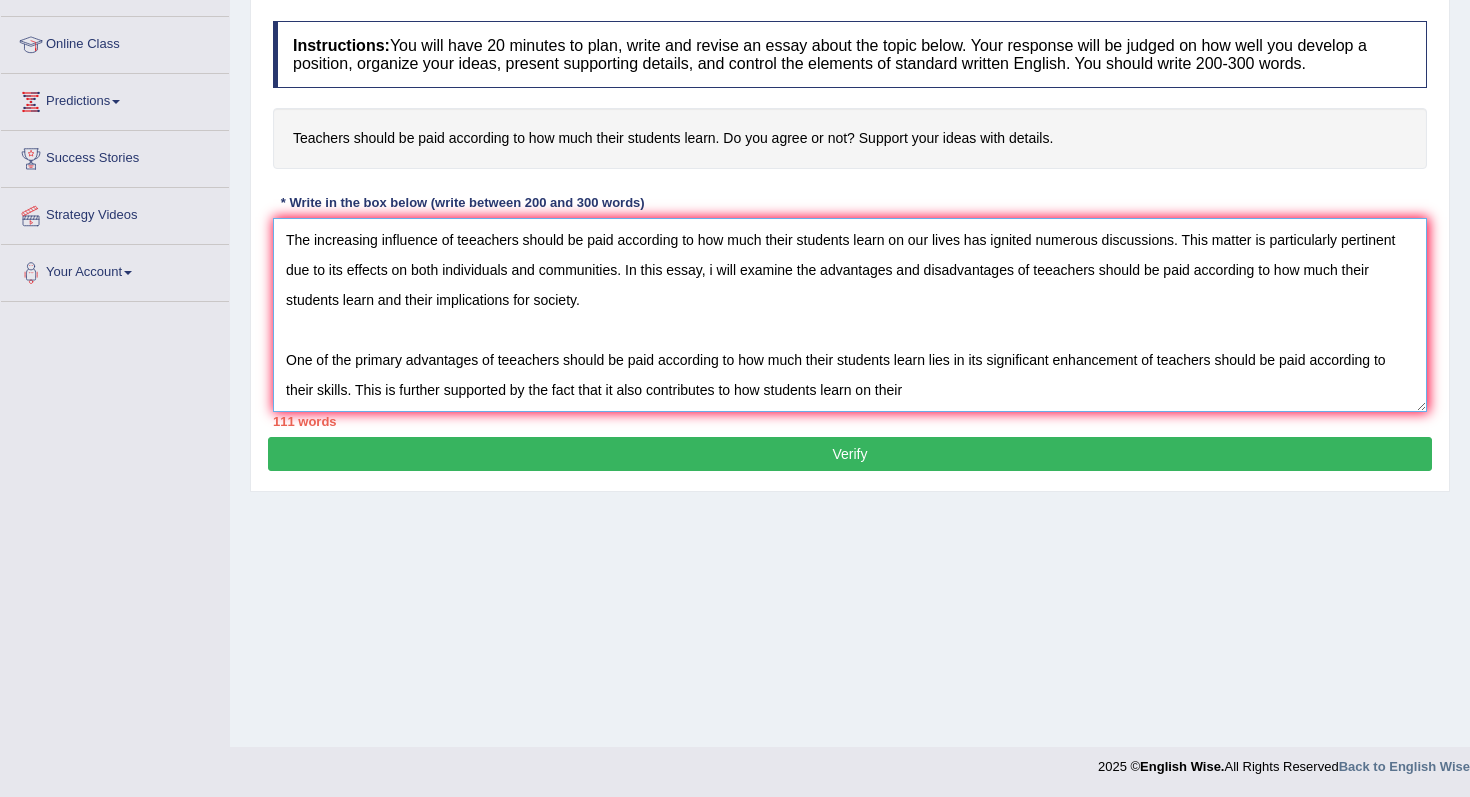 click on "The increasing influence of teeachers should be paid according to how much their students learn on our lives has ignited numerous discussions. This matter is particularly pertinent due to its effects on both individuals and communities. In this essay, i will examine the advantages and disadvantages of teeachers should be paid according to how much their students learn and their implications for society.
One of the primary advantages of teeachers should be paid according to how much their students learn lies in its significant enhancement of teachers should be paid according to their skills. This is further supported by the fact that it also contributes to how students learn on their" at bounding box center (850, 315) 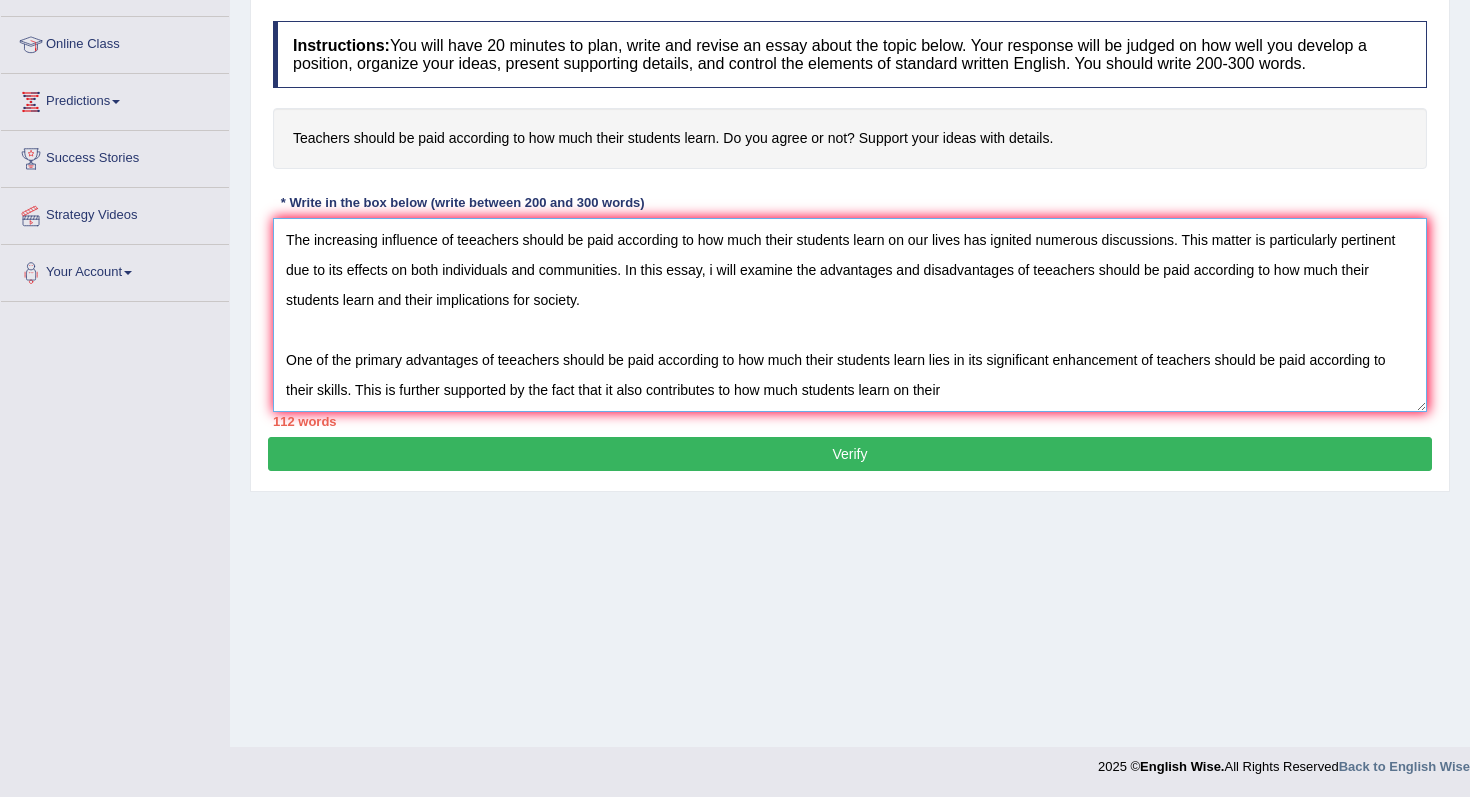 click on "The increasing influence of teeachers should be paid according to how much their students learn on our lives has ignited numerous discussions. This matter is particularly pertinent due to its effects on both individuals and communities. In this essay, i will examine the advantages and disadvantages of teeachers should be paid according to how much their students learn and their implications for society.
One of the primary advantages of teeachers should be paid according to how much their students learn lies in its significant enhancement of teachers should be paid according to their skills. This is further supported by the fact that it also contributes to how much students learn on their" at bounding box center (850, 315) 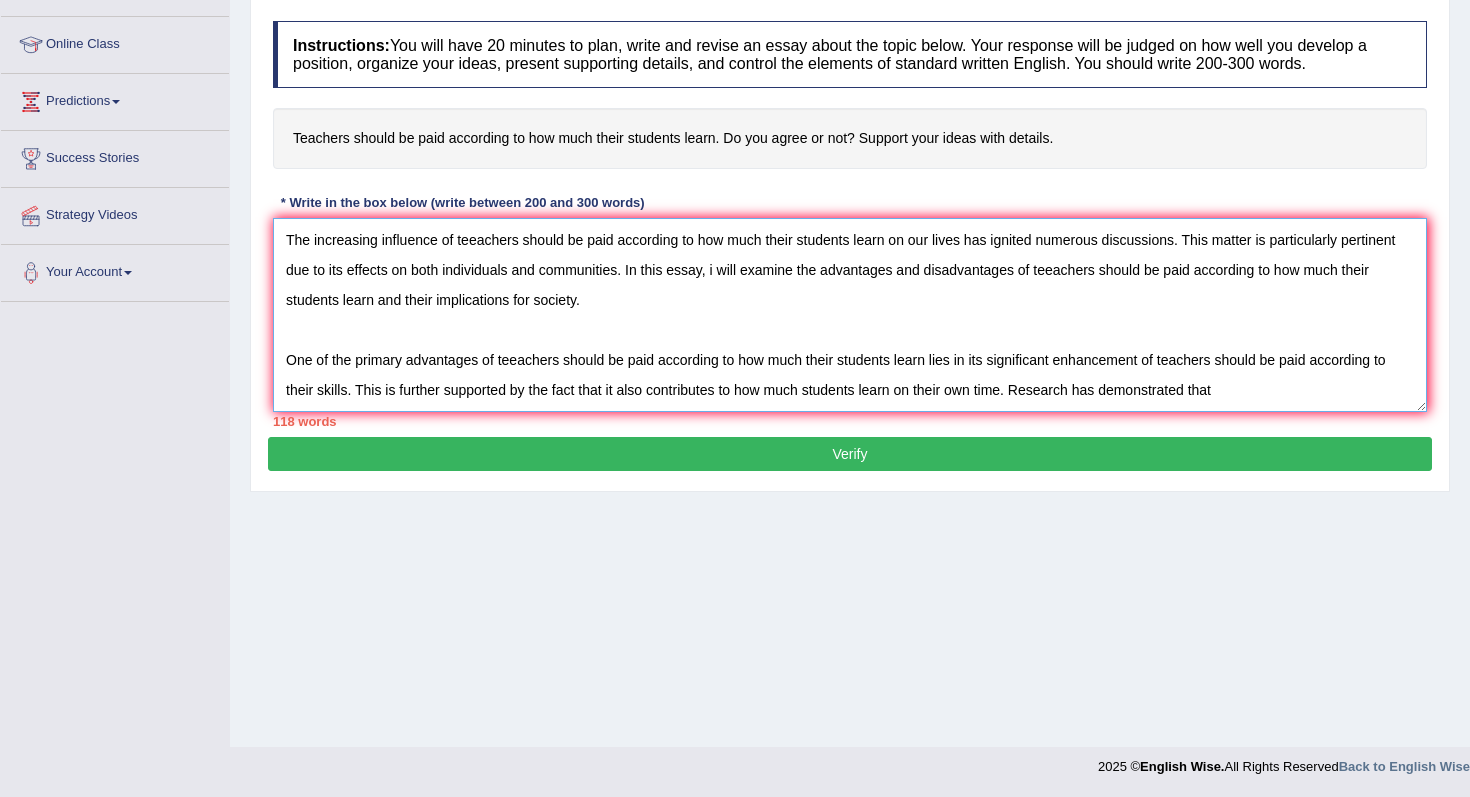 paste on "teeachers should be paid according to how much their students learn" 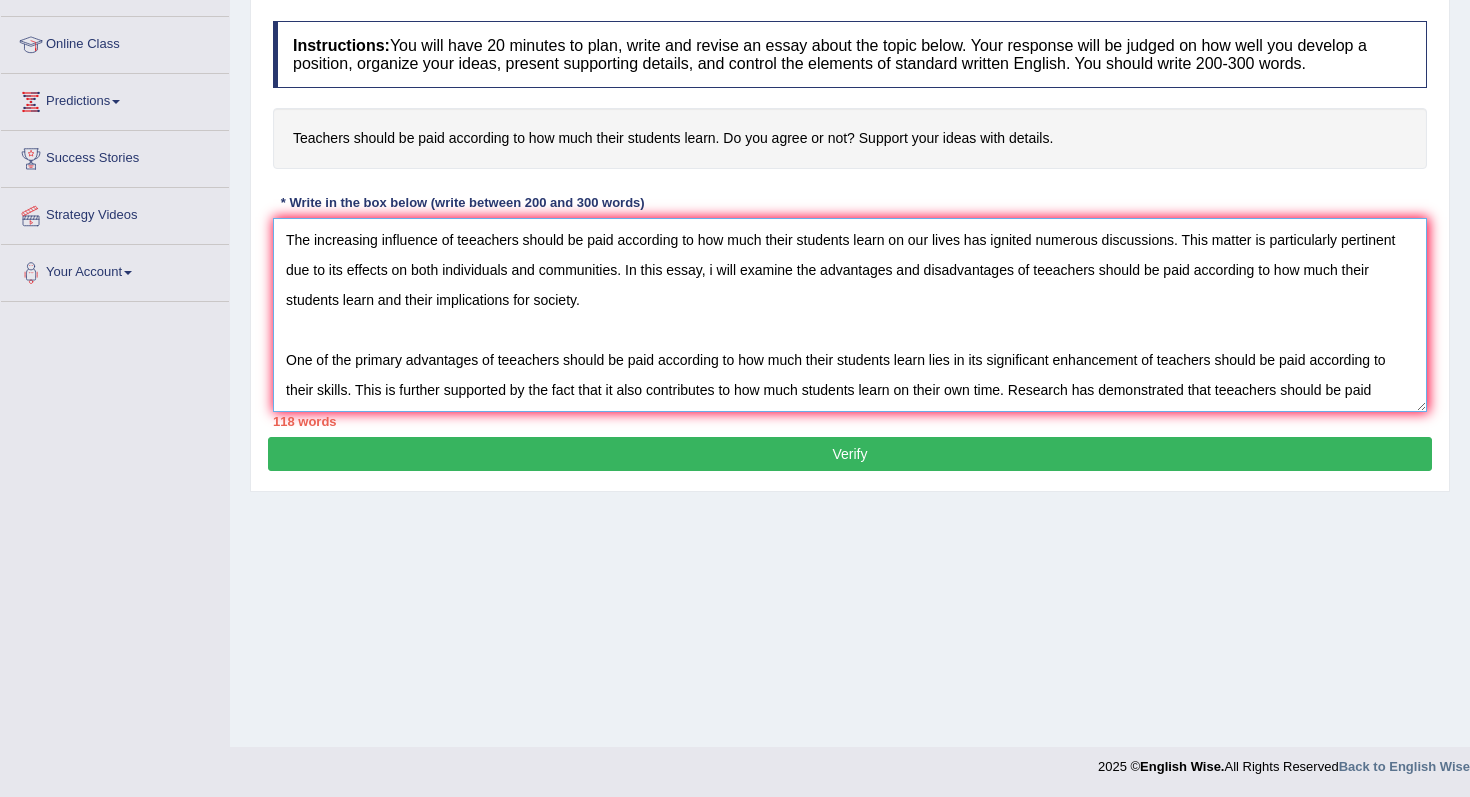 scroll, scrollTop: 17, scrollLeft: 0, axis: vertical 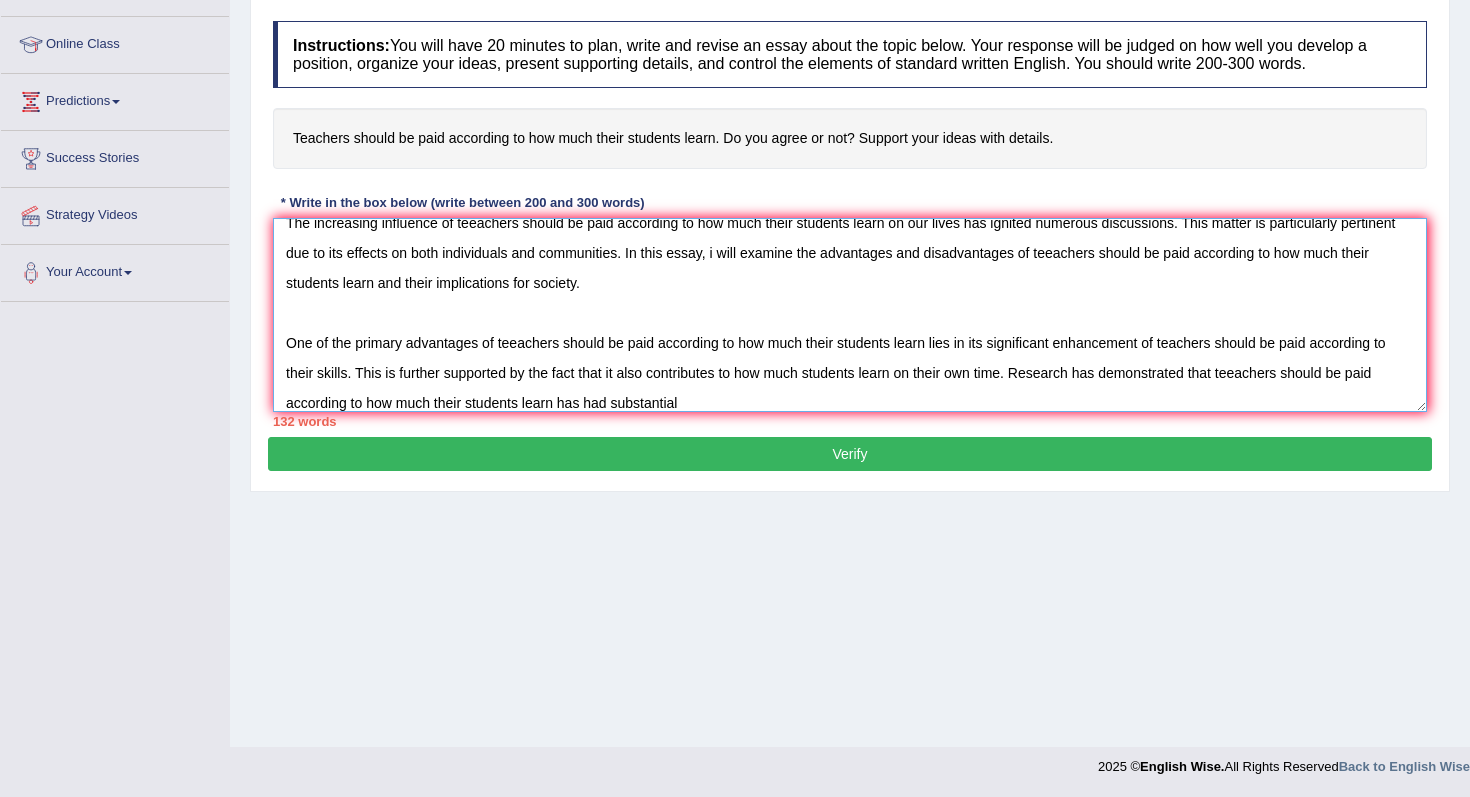 click on "The increasing influence of teeachers should be paid according to how much their students learn on our lives has ignited numerous discussions. This matter is particularly pertinent due to its effects on both individuals and communities. In this essay, i will examine the advantages and disadvantages of teeachers should be paid according to how much their students learn and their implications for society.
One of the primary advantages of teeachers should be paid according to how much their students learn lies in its significant enhancement of teachers should be paid according to their skills. This is further supported by the fact that it also contributes to how much students learn on their own time. Research has demonstrated that teeachers should be paid according to how much their students learn has had substantial" at bounding box center [850, 315] 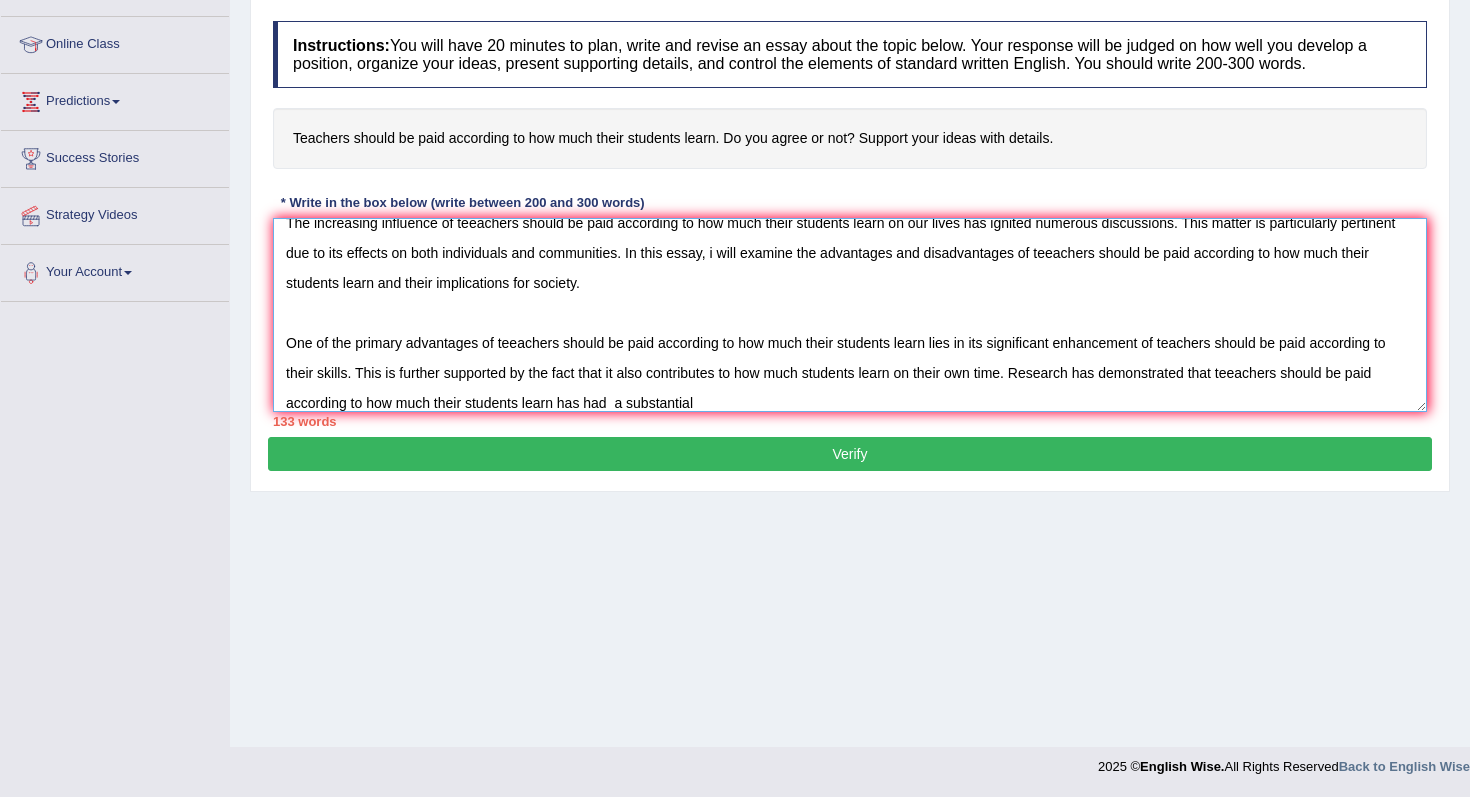 click on "The increasing influence of teeachers should be paid according to how much their students learn on our lives has ignited numerous discussions. This matter is particularly pertinent due to its effects on both individuals and communities. In this essay, i will examine the advantages and disadvantages of teeachers should be paid according to how much their students learn and their implications for society.
One of the primary advantages of teeachers should be paid according to how much their students learn lies in its significant enhancement of teachers should be paid according to their skills. This is further supported by the fact that it also contributes to how much students learn on their own time. Research has demonstrated that teeachers should be paid according to how much their students learn has had  a substantial" at bounding box center (850, 315) 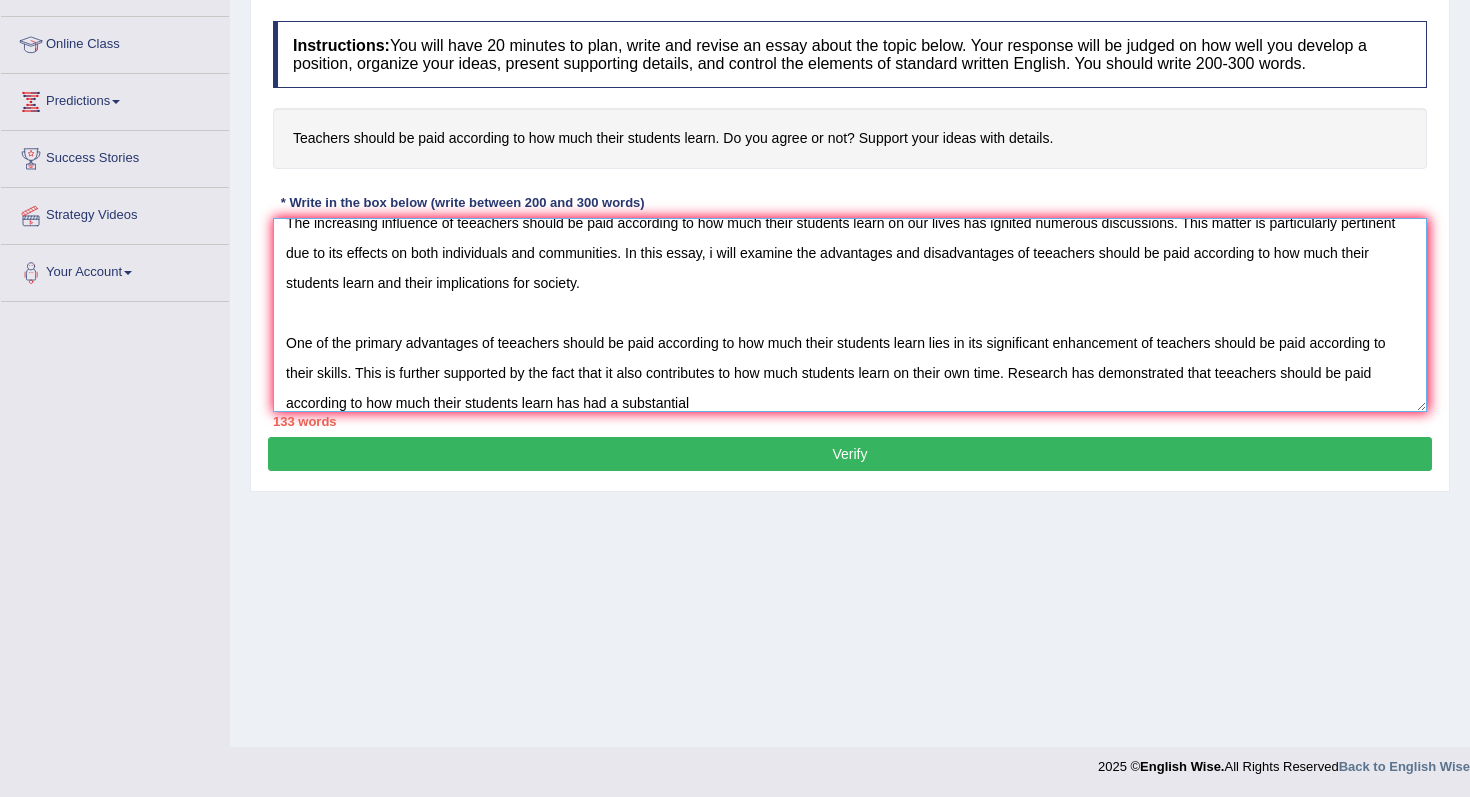 click on "The increasing influence of teeachers should be paid according to how much their students learn on our lives has ignited numerous discussions. This matter is particularly pertinent due to its effects on both individuals and communities. In this essay, i will examine the advantages and disadvantages of teeachers should be paid according to how much their students learn and their implications for society.
One of the primary advantages of teeachers should be paid according to how much their students learn lies in its significant enhancement of teachers should be paid according to their skills. This is further supported by the fact that it also contributes to how much students learn on their own time. Research has demonstrated that teeachers should be paid according to how much their students learn has had a substantial" at bounding box center [850, 315] 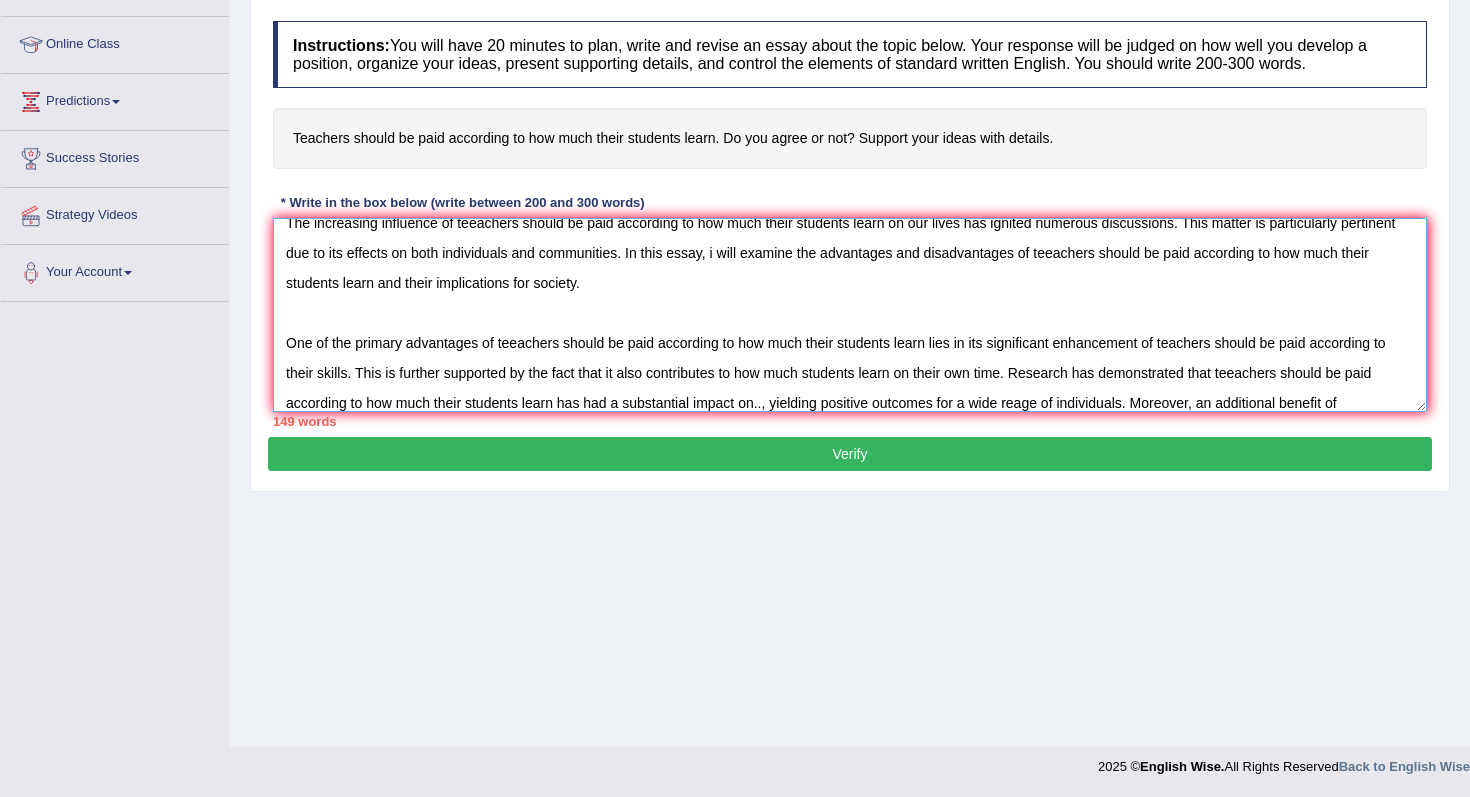 paste on "teeachers should be paid according to how much their students learn" 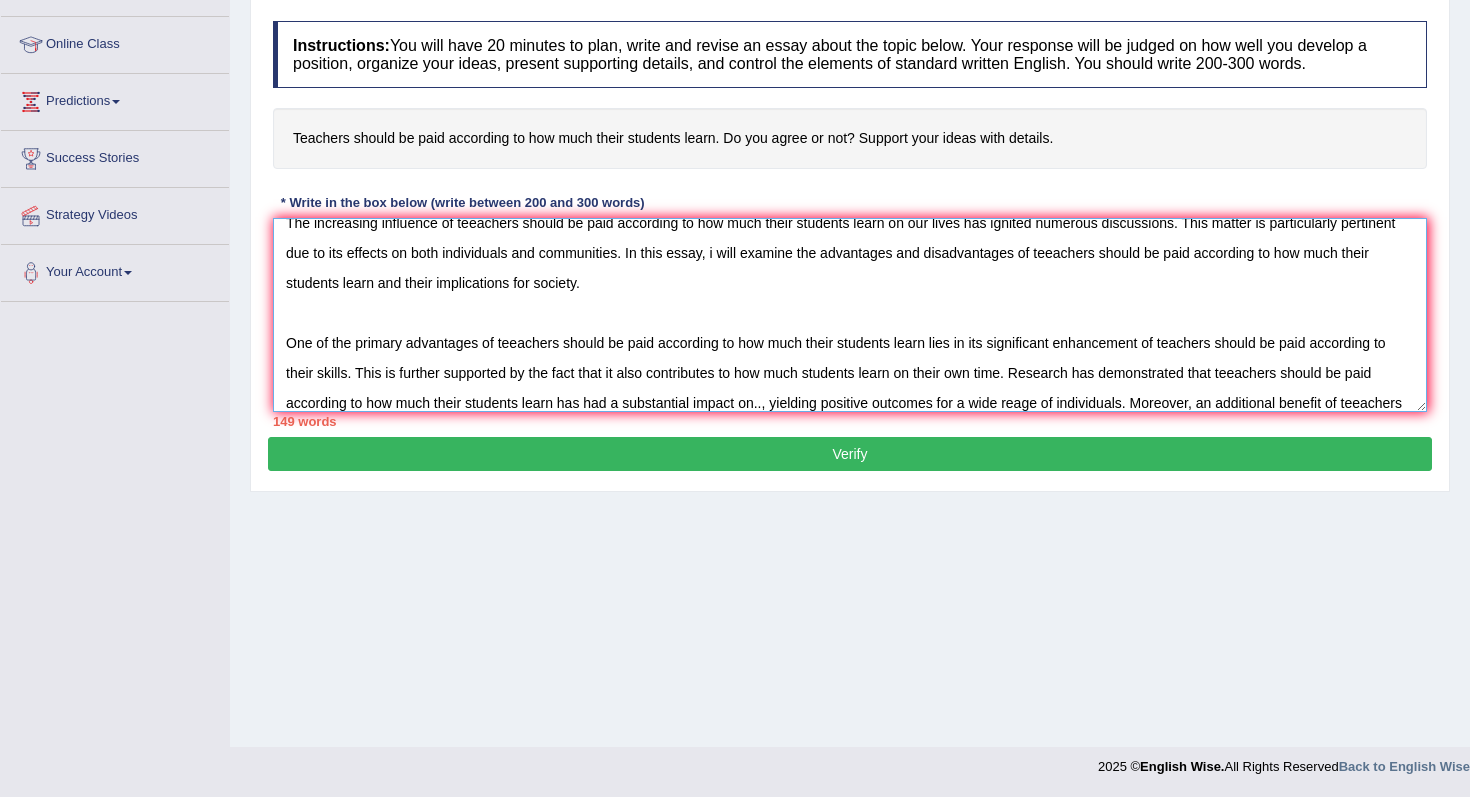 scroll, scrollTop: 47, scrollLeft: 0, axis: vertical 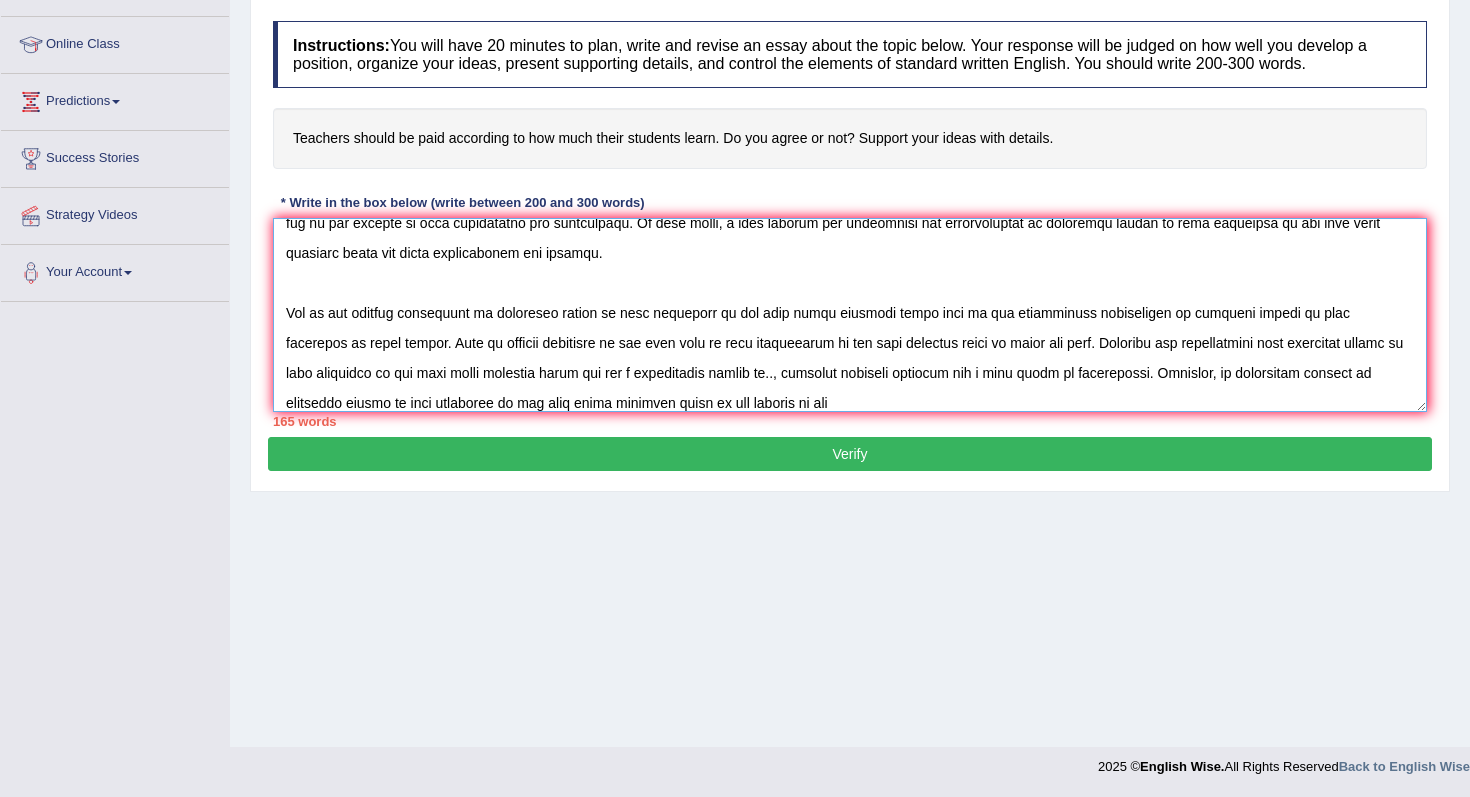 click at bounding box center (850, 315) 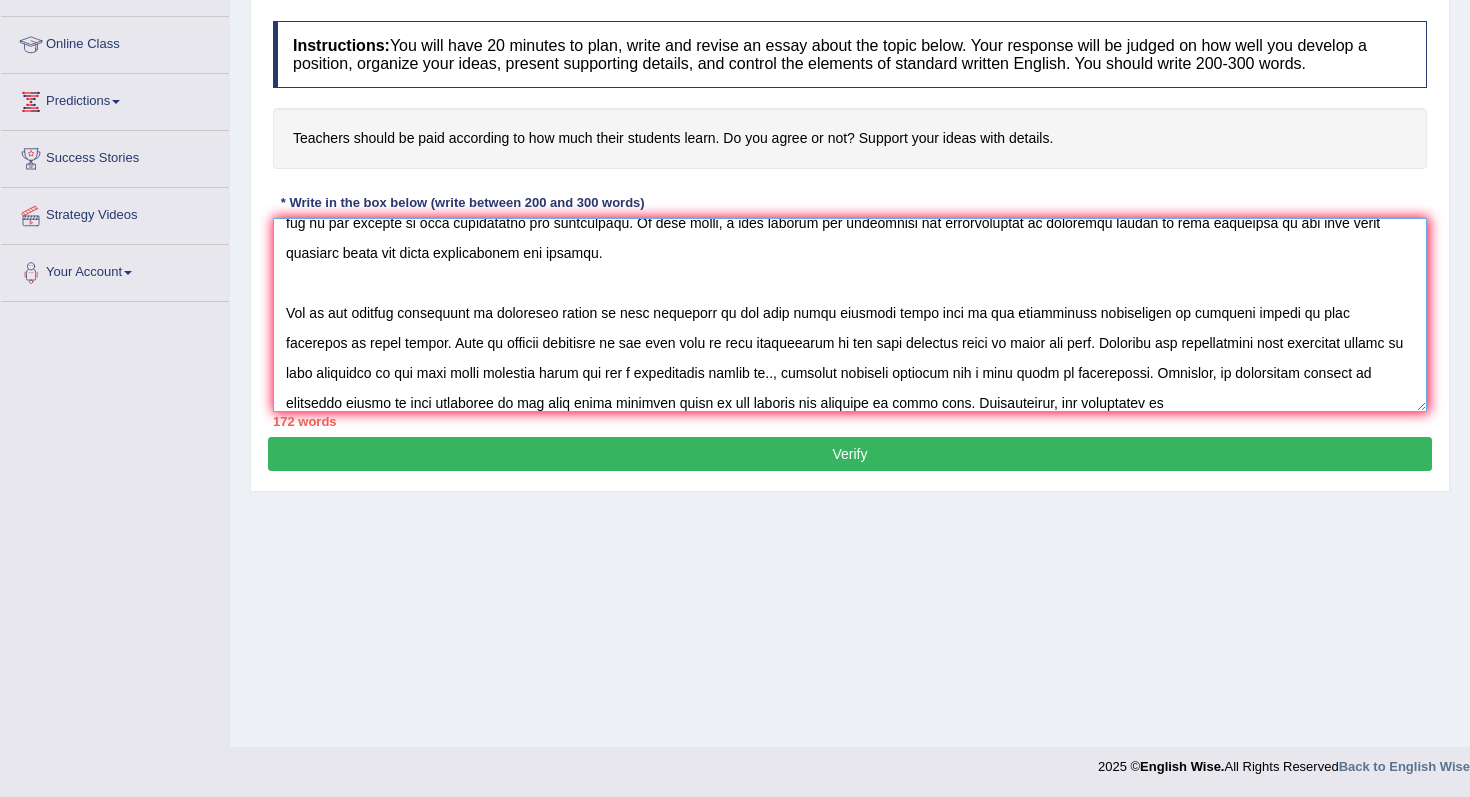 paste on "teeachers should be paid according to how much their students learn" 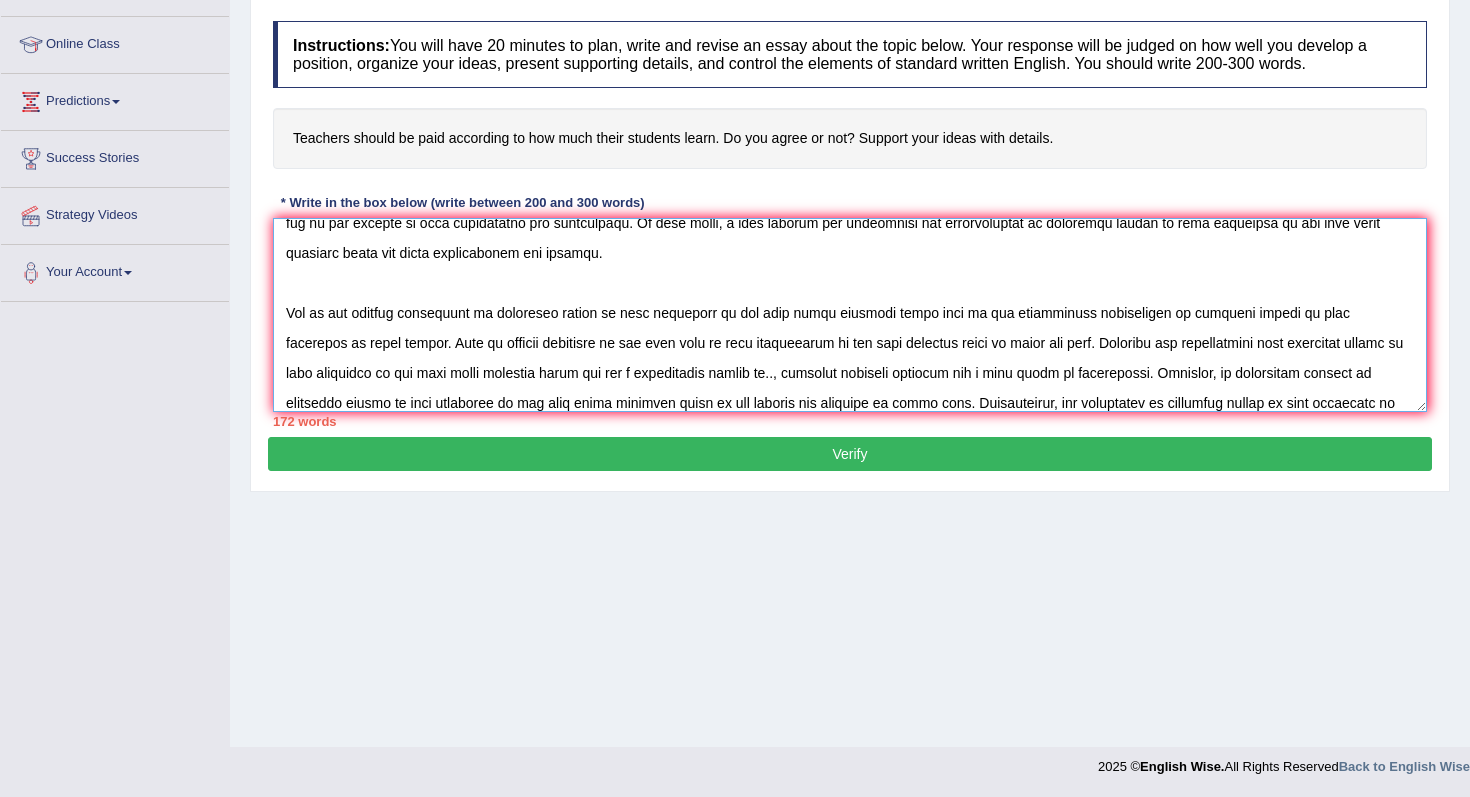 scroll, scrollTop: 77, scrollLeft: 0, axis: vertical 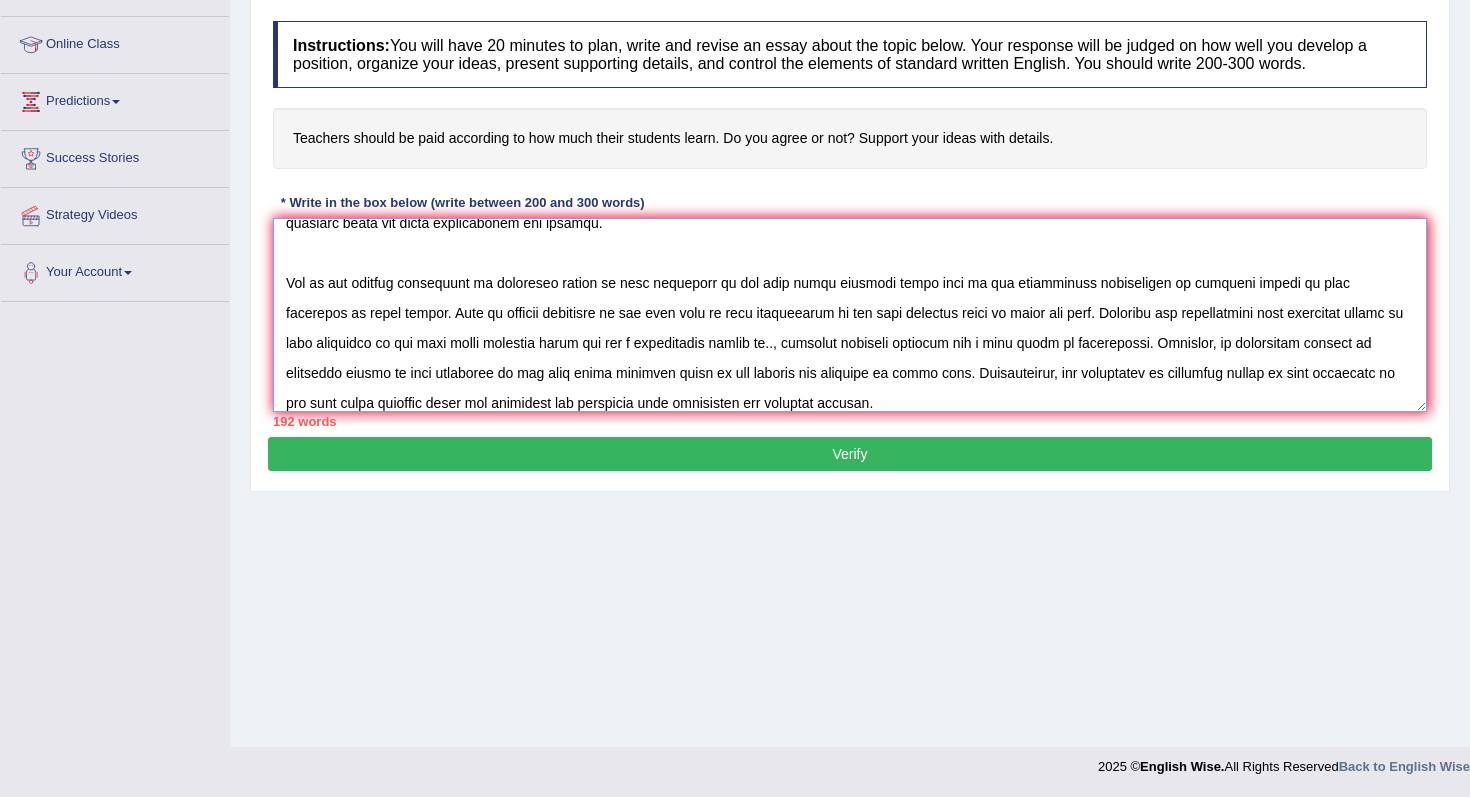 type on "The increasing influence of teeachers should be paid according to how much their students learn on our lives has ignited numerous discussions. This matter is particularly pertinent due to its effects on both individuals and communities. In this essay, i will examine the advantages and disadvantages of teeachers should be paid according to how much their students learn and their implications for society.
One of the primary advantages of teeachers should be paid according to how much their students learn lies in its significant enhancement of teachers should be paid according to their skills. This is further supported by the fact that it also contributes to how much students learn on their own time. Research has demonstrated that teeachers should be paid according to how much their students learn has had a substantial impact on.., yielding positive outcomes for a wide reage of individuals. Moreover, an additional benefit of teeachers should be paid according to how much their students learn is its ability ..." 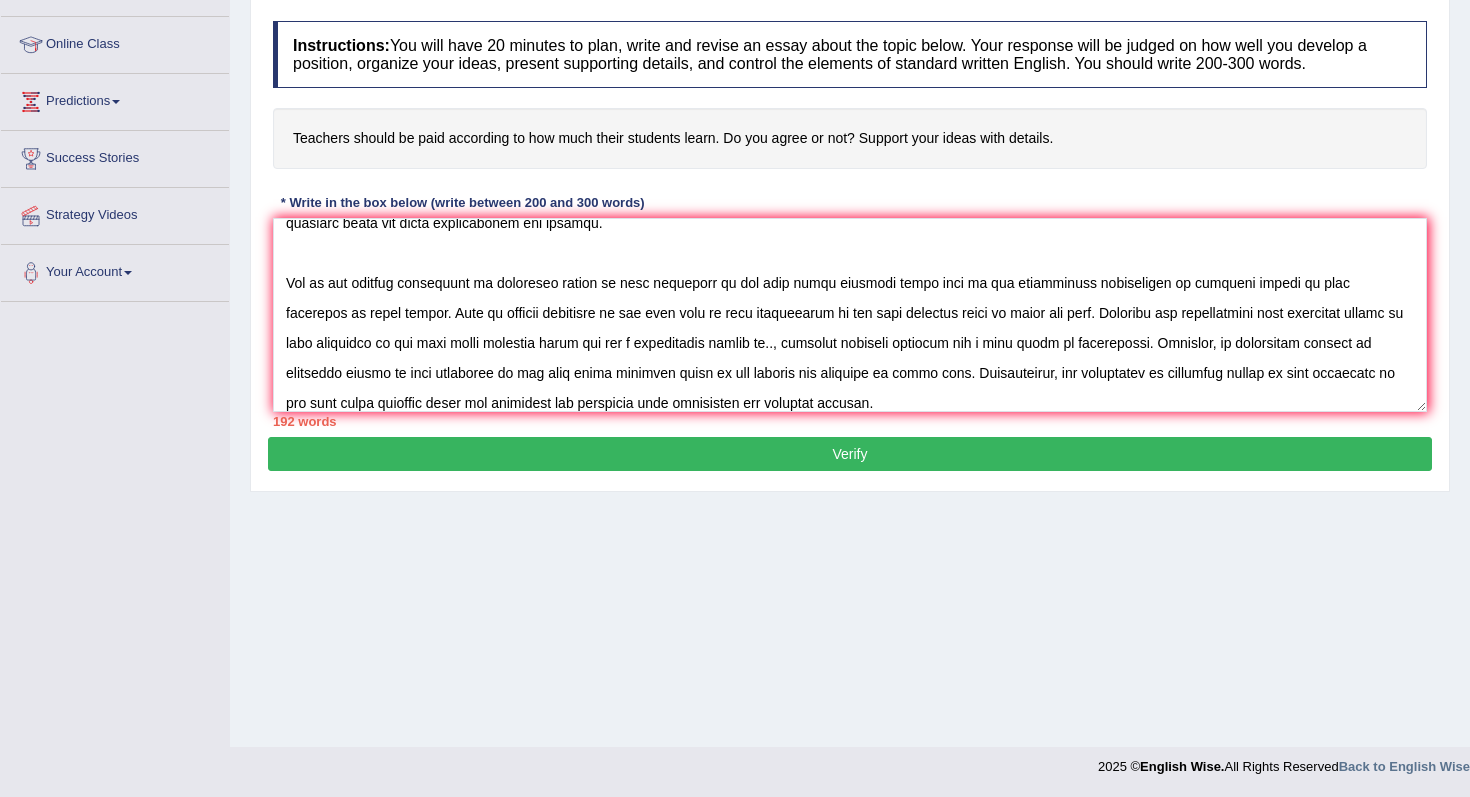 click on "Verify" at bounding box center [850, 454] 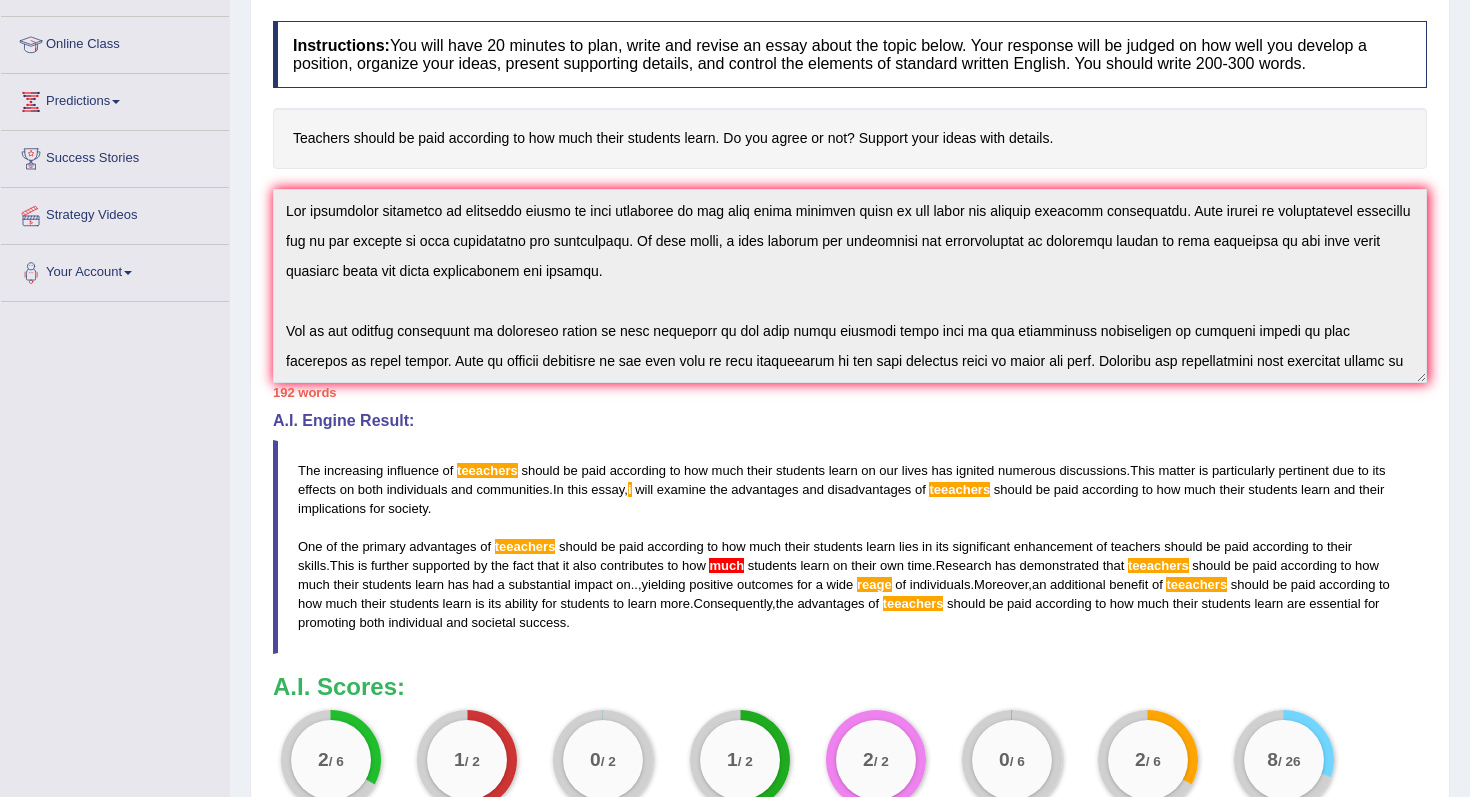 scroll, scrollTop: 90, scrollLeft: 0, axis: vertical 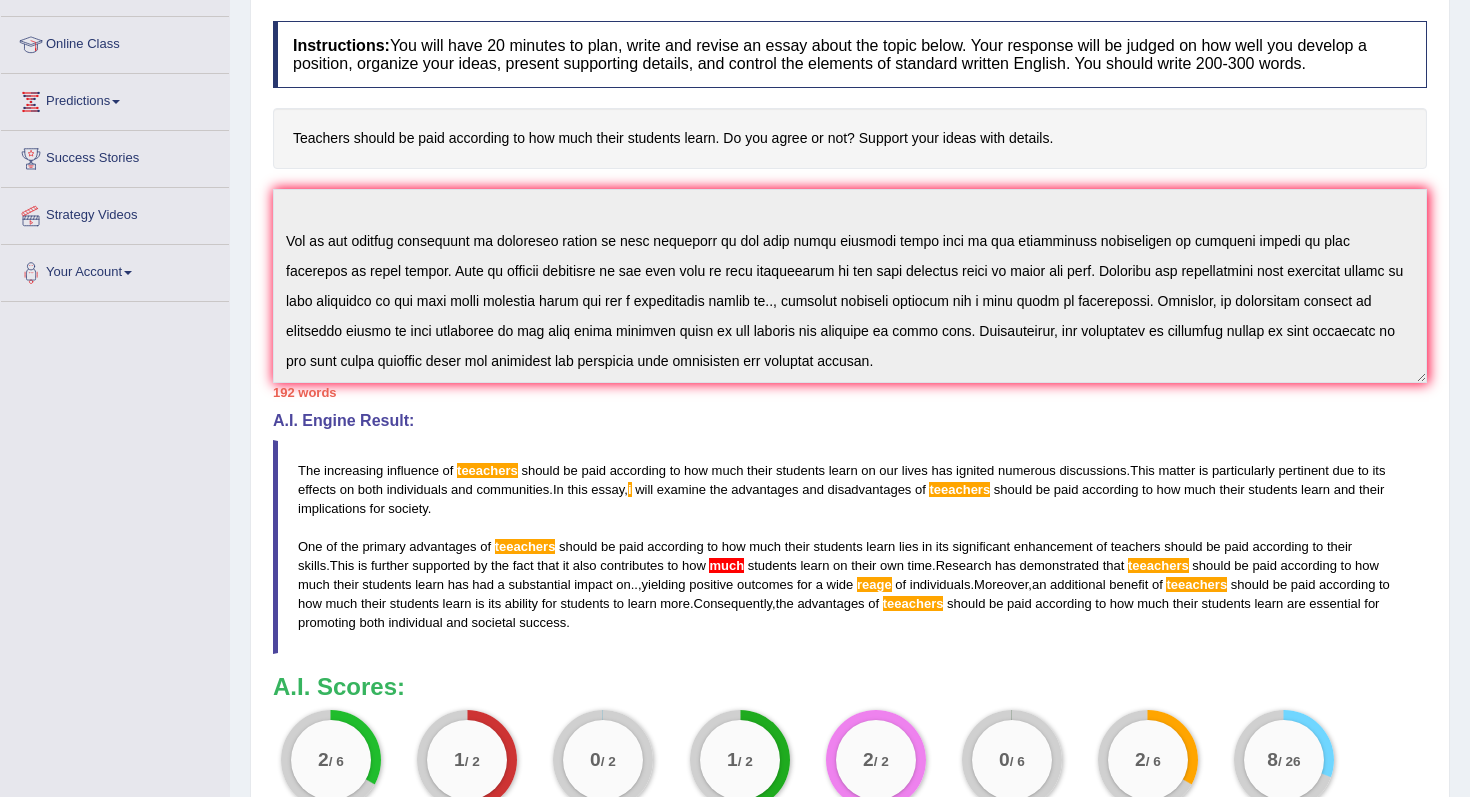 click on "Instructions:  You will have 20 minutes to plan, write and revise an essay about the topic below. Your response will be judged on how well you develop a position, organize your ideas, present supporting details, and control the elements of standard written English. You should write 200-300 words.
Teachers should be paid according to how much their students learn. Do you agree or not? Support your ideas with details. * Write in the box below (write between 200 and 300 words) 192 words Written Keywords:  teachers  paid  according  students  learn  individual  teachers  students  society A.I. Engine Result: The   increasing   influence   of   teeachers   should   be   paid   according   to   how   much   their   students   learn   on   our   lives   has   ignited   numerous   discussions .  This   matter   is   particularly   pertinent   due   to   its   effects   on   both   individuals   and   communities .  In   this   essay ,  i   will   examine   the   advantages   and   disadvantages   of" at bounding box center (850, 428) 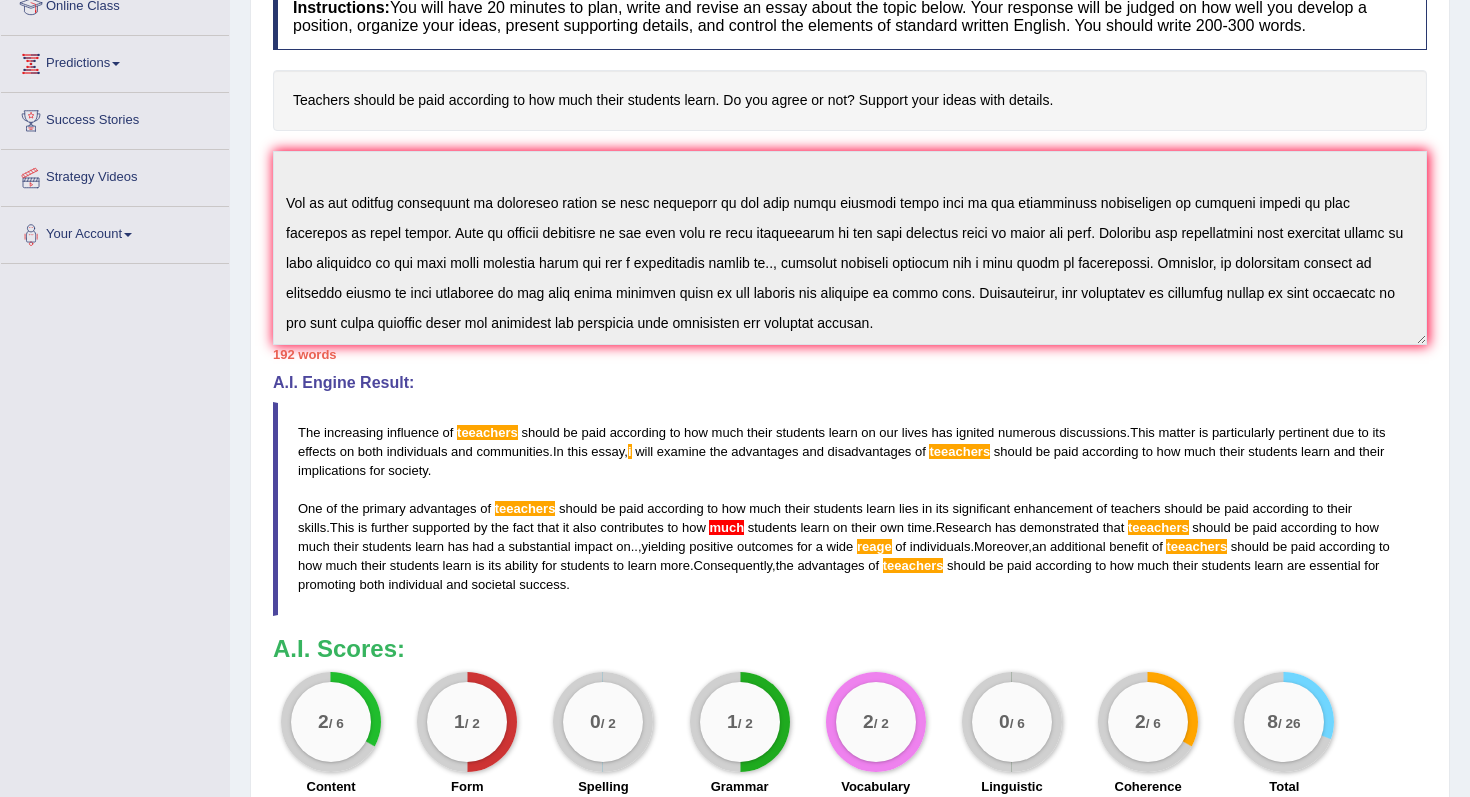 scroll, scrollTop: 290, scrollLeft: 0, axis: vertical 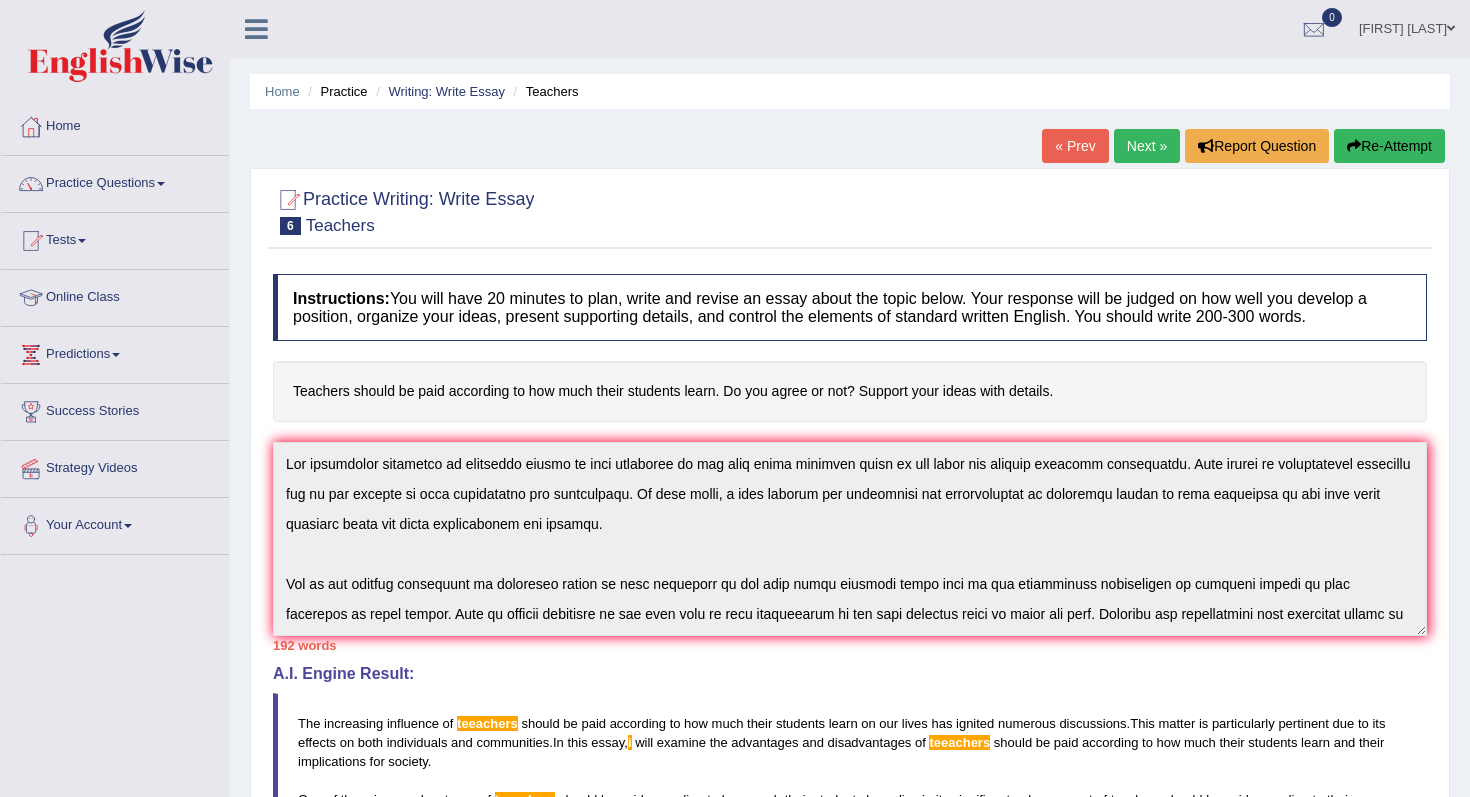 click on "Re-Attempt" at bounding box center [1389, 146] 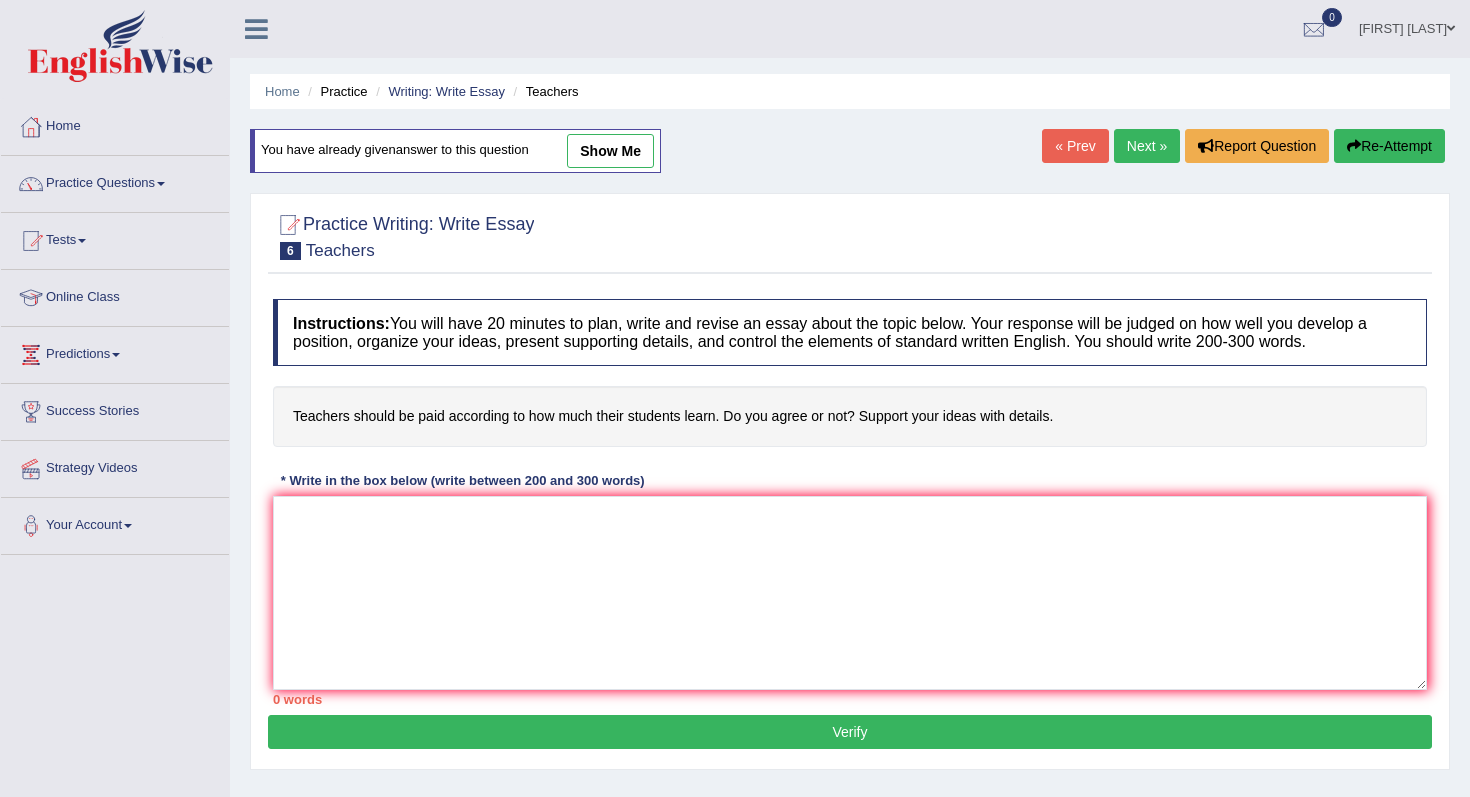 scroll, scrollTop: 0, scrollLeft: 0, axis: both 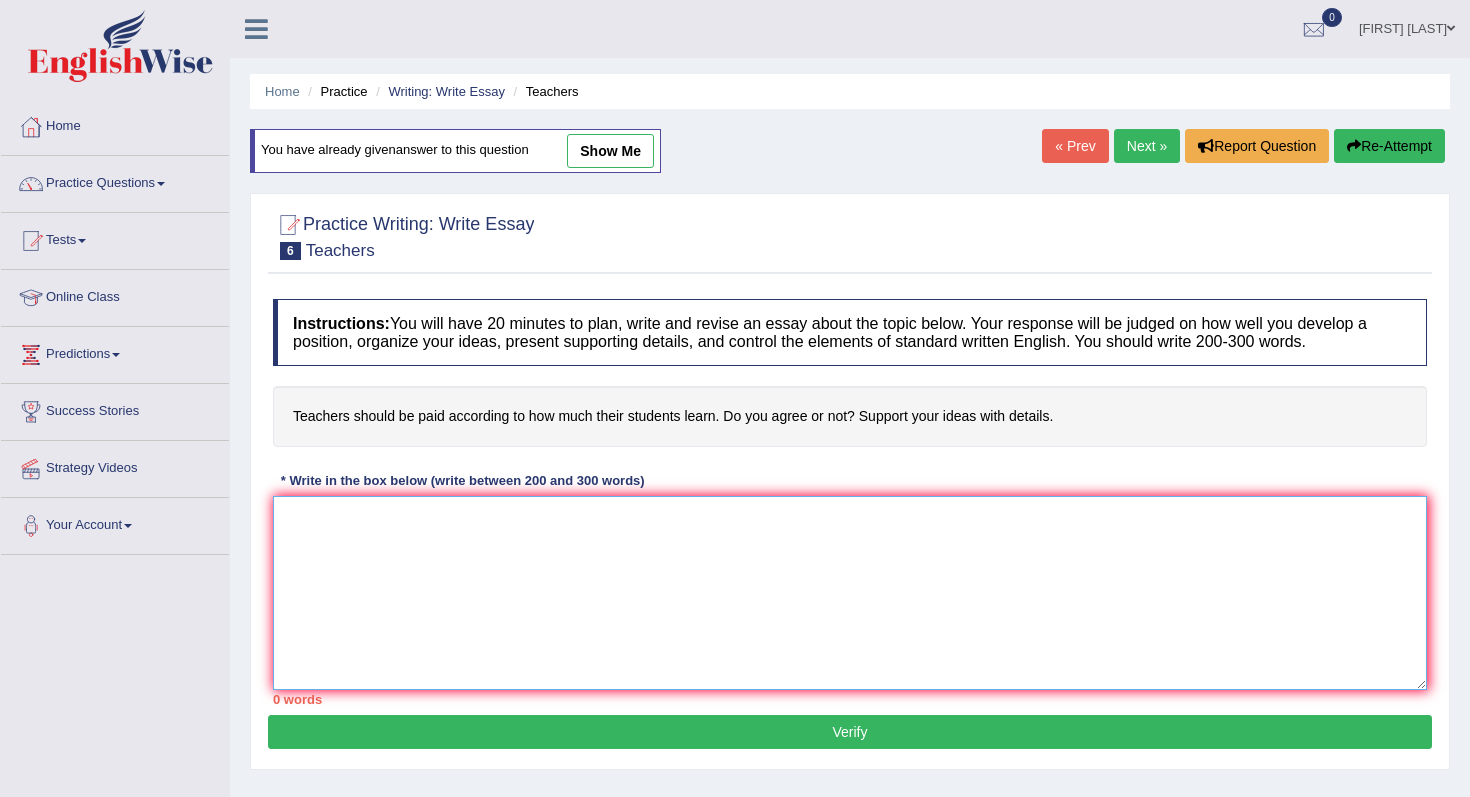 click at bounding box center (850, 593) 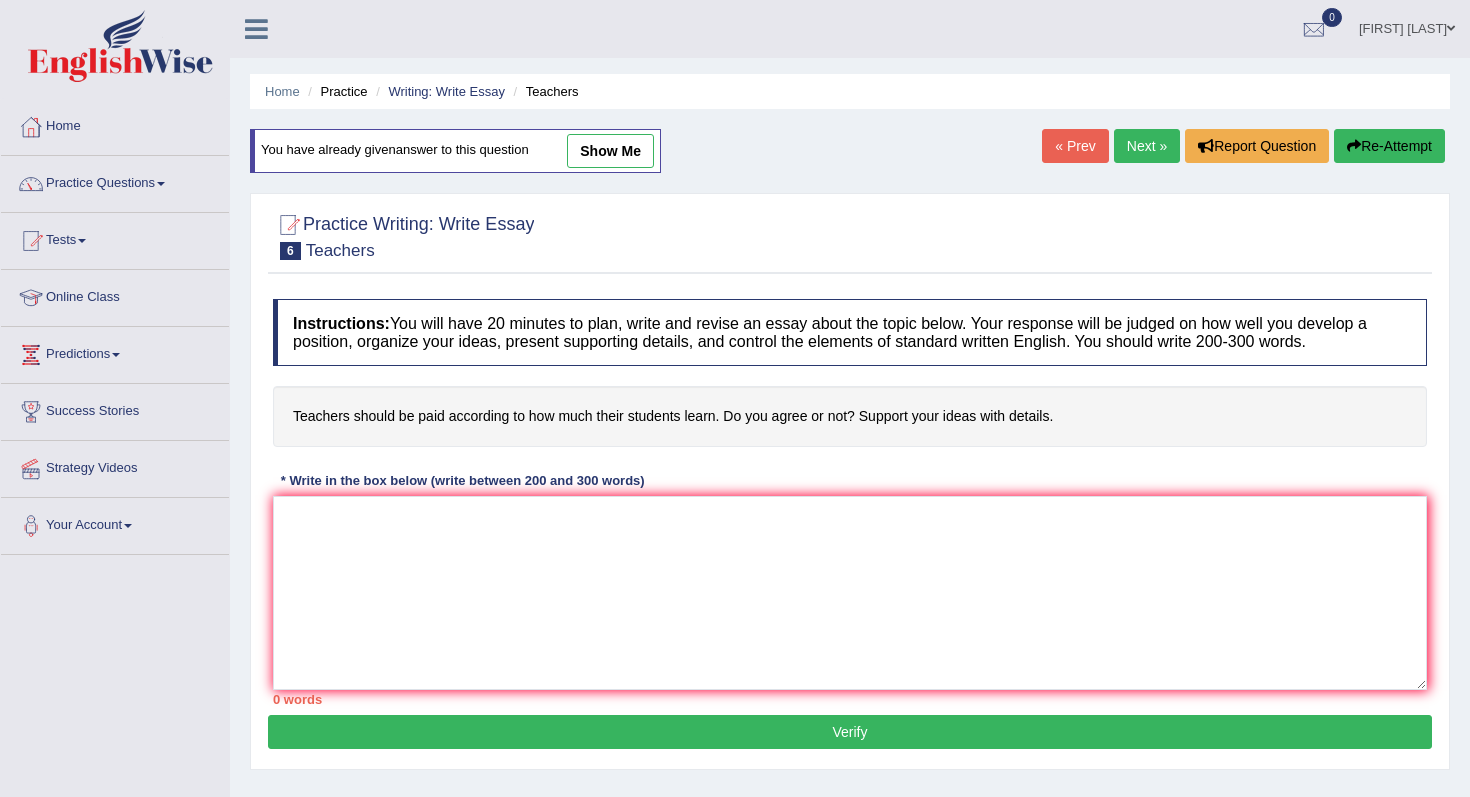 click on "show me" at bounding box center [610, 151] 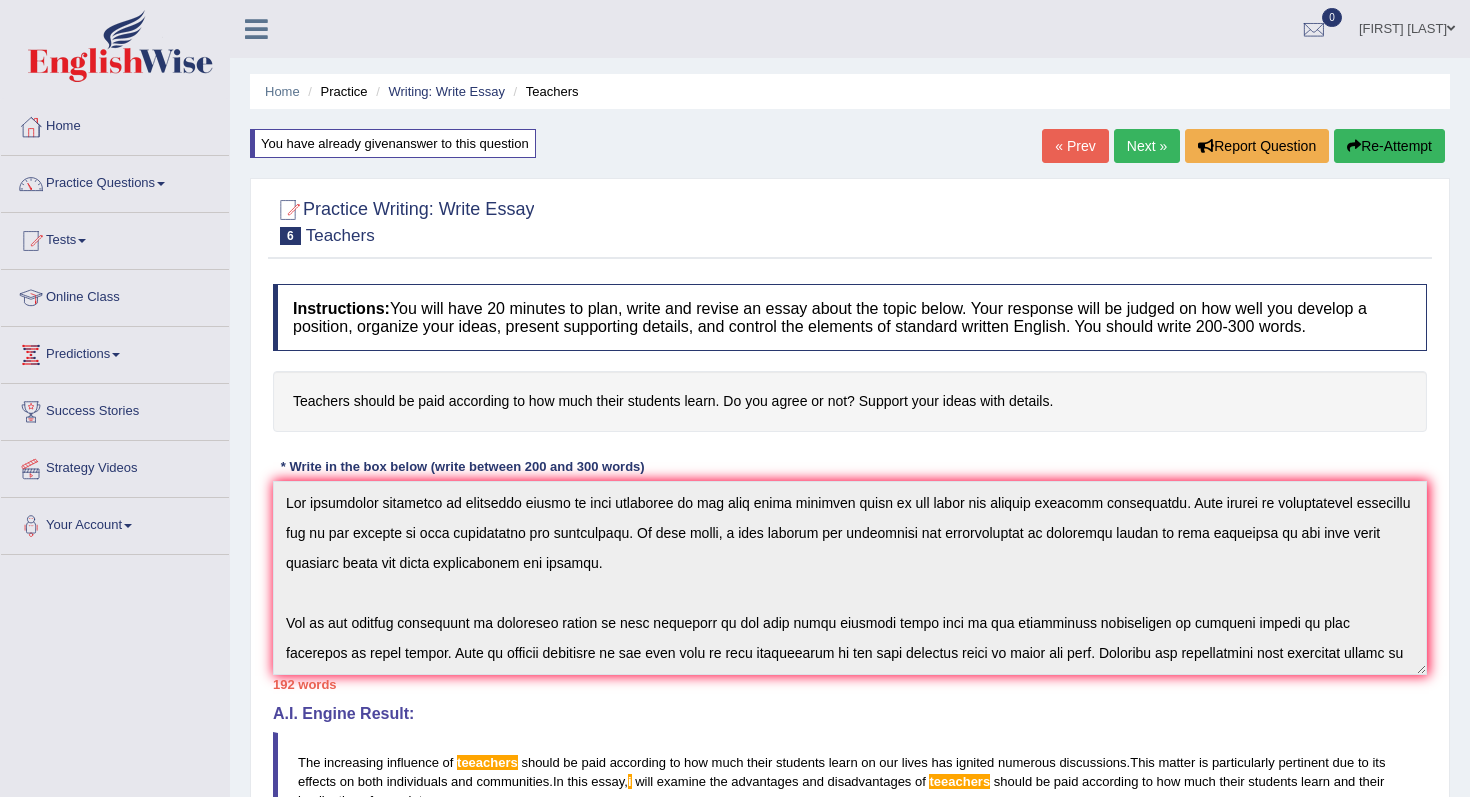 scroll, scrollTop: 90, scrollLeft: 0, axis: vertical 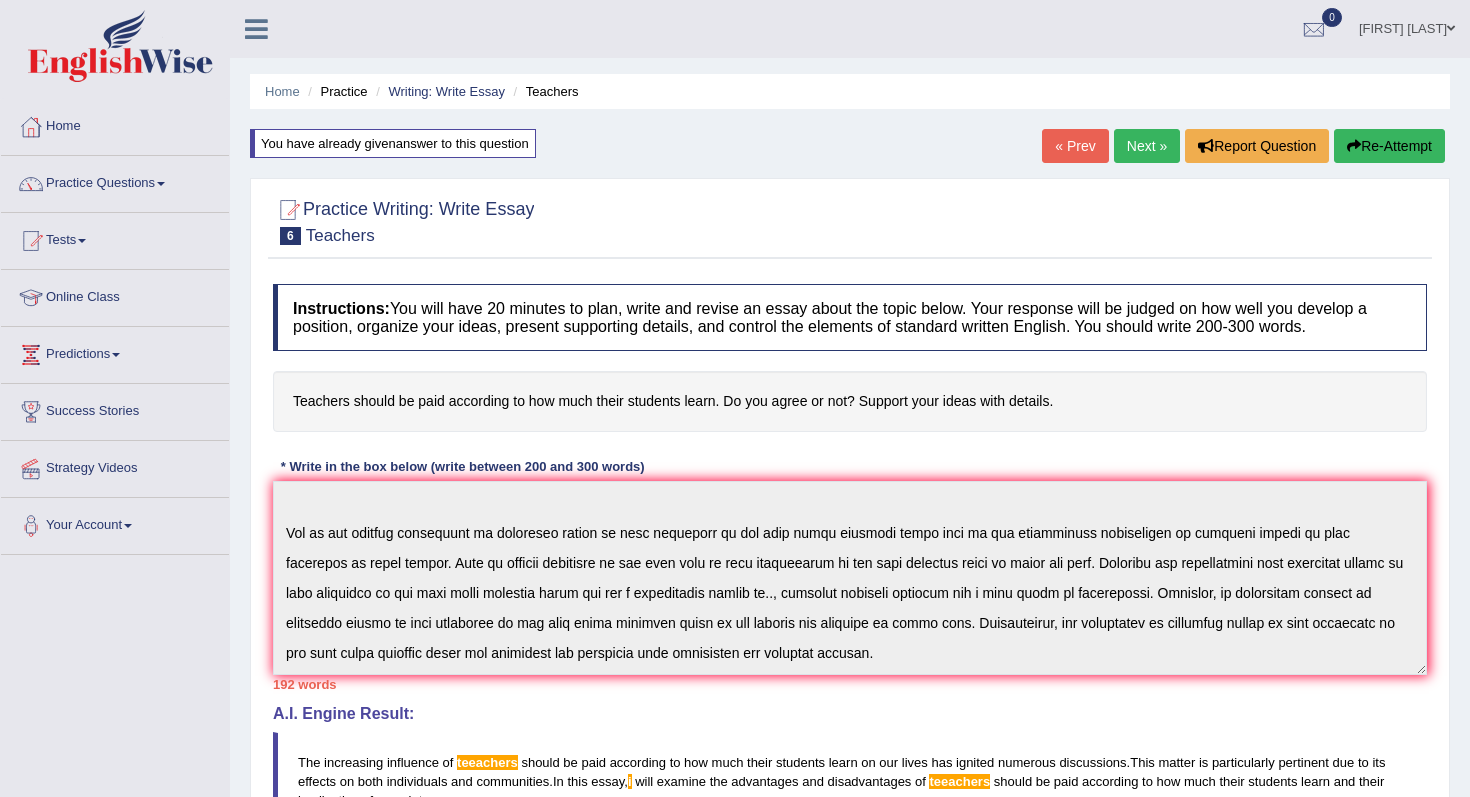 click on "Re-Attempt" at bounding box center (1389, 146) 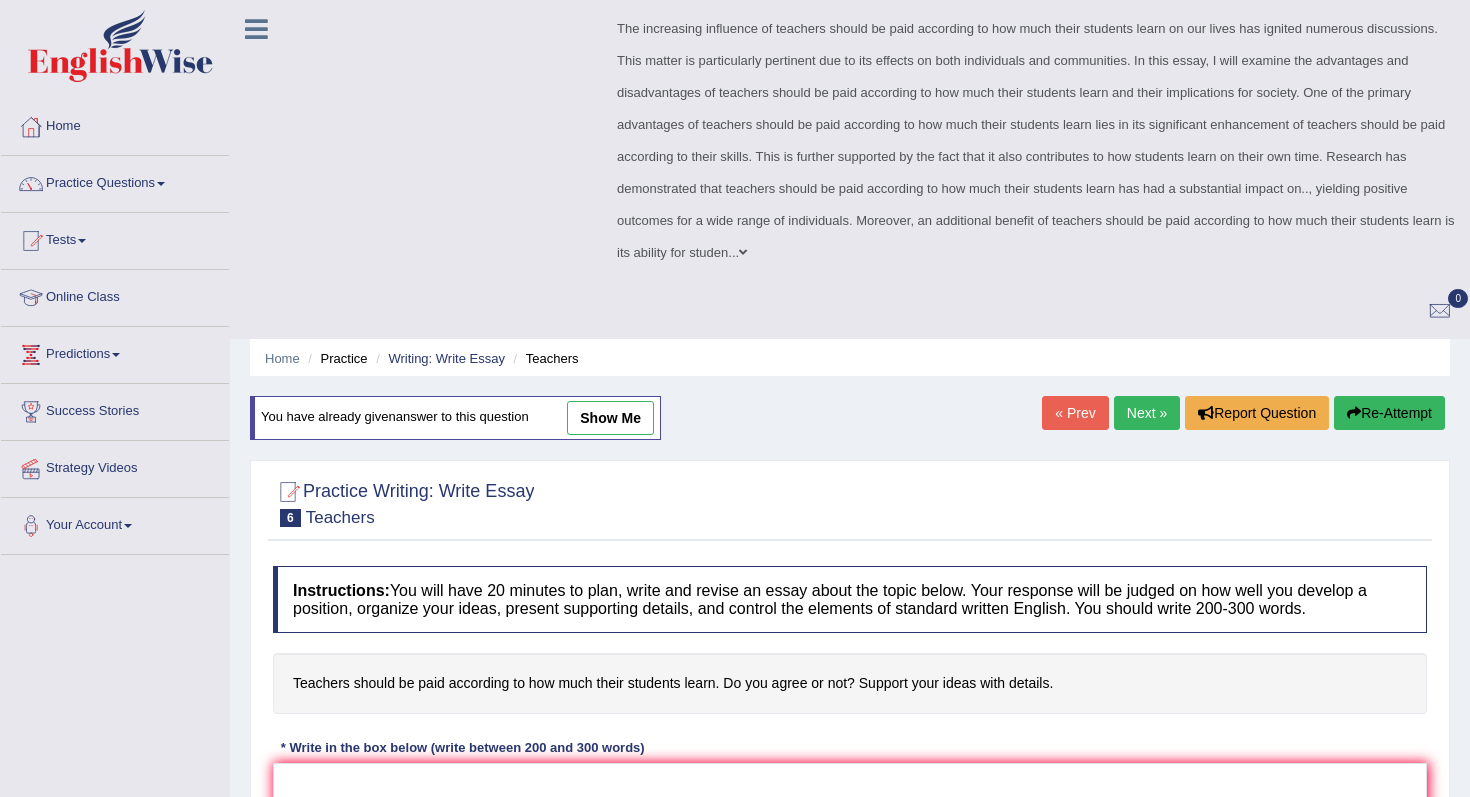 scroll, scrollTop: 0, scrollLeft: 0, axis: both 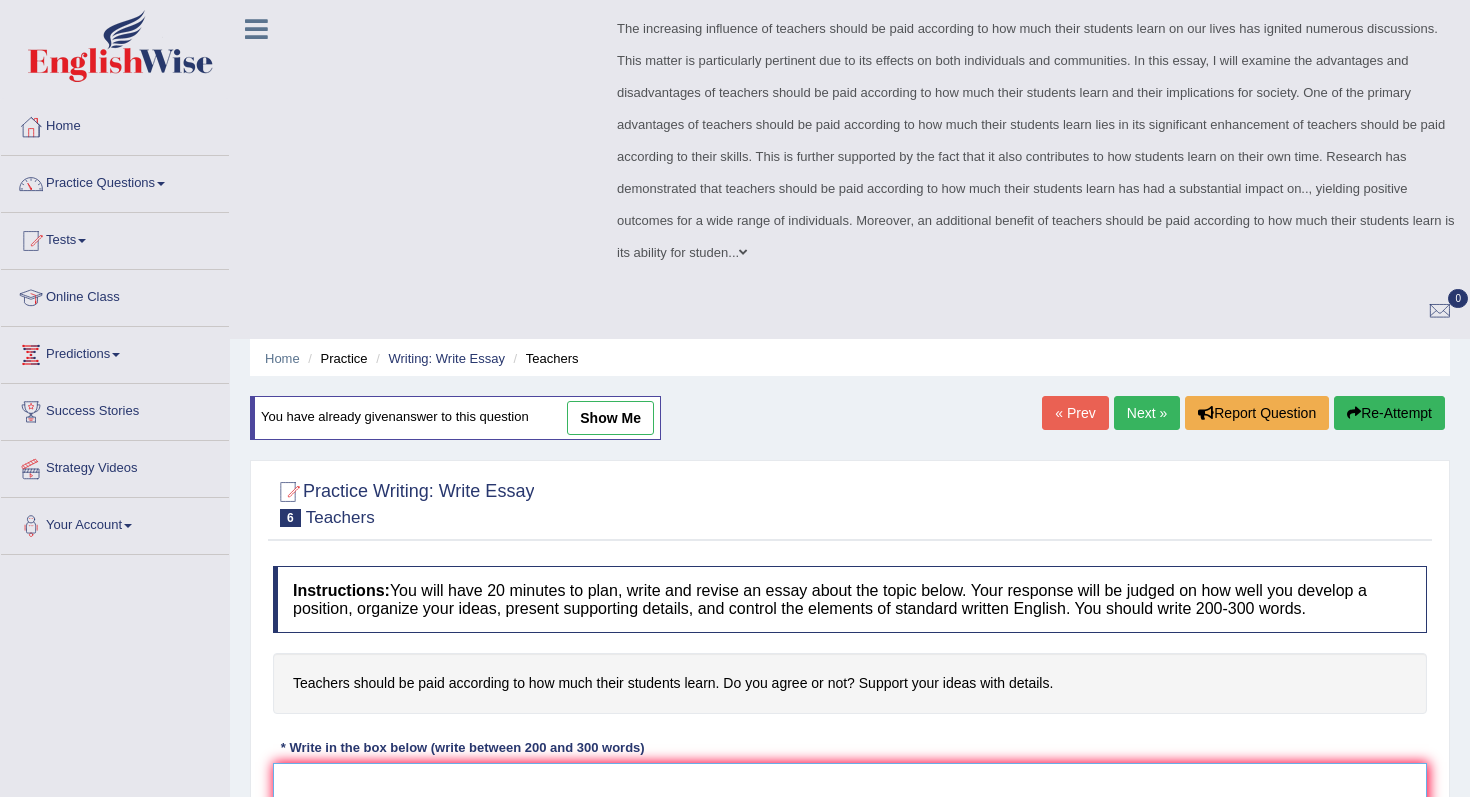 click at bounding box center [850, 860] 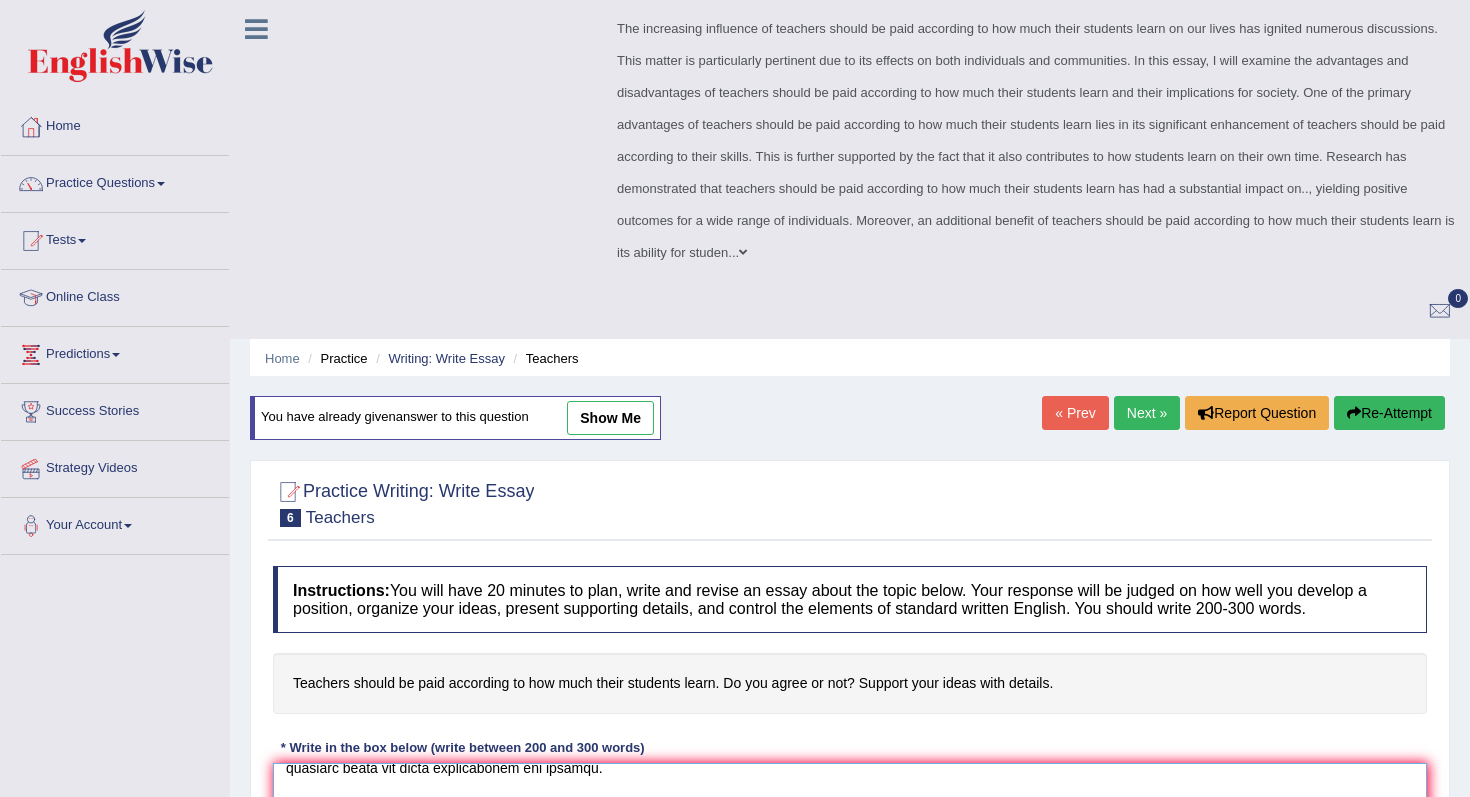 scroll, scrollTop: 0, scrollLeft: 0, axis: both 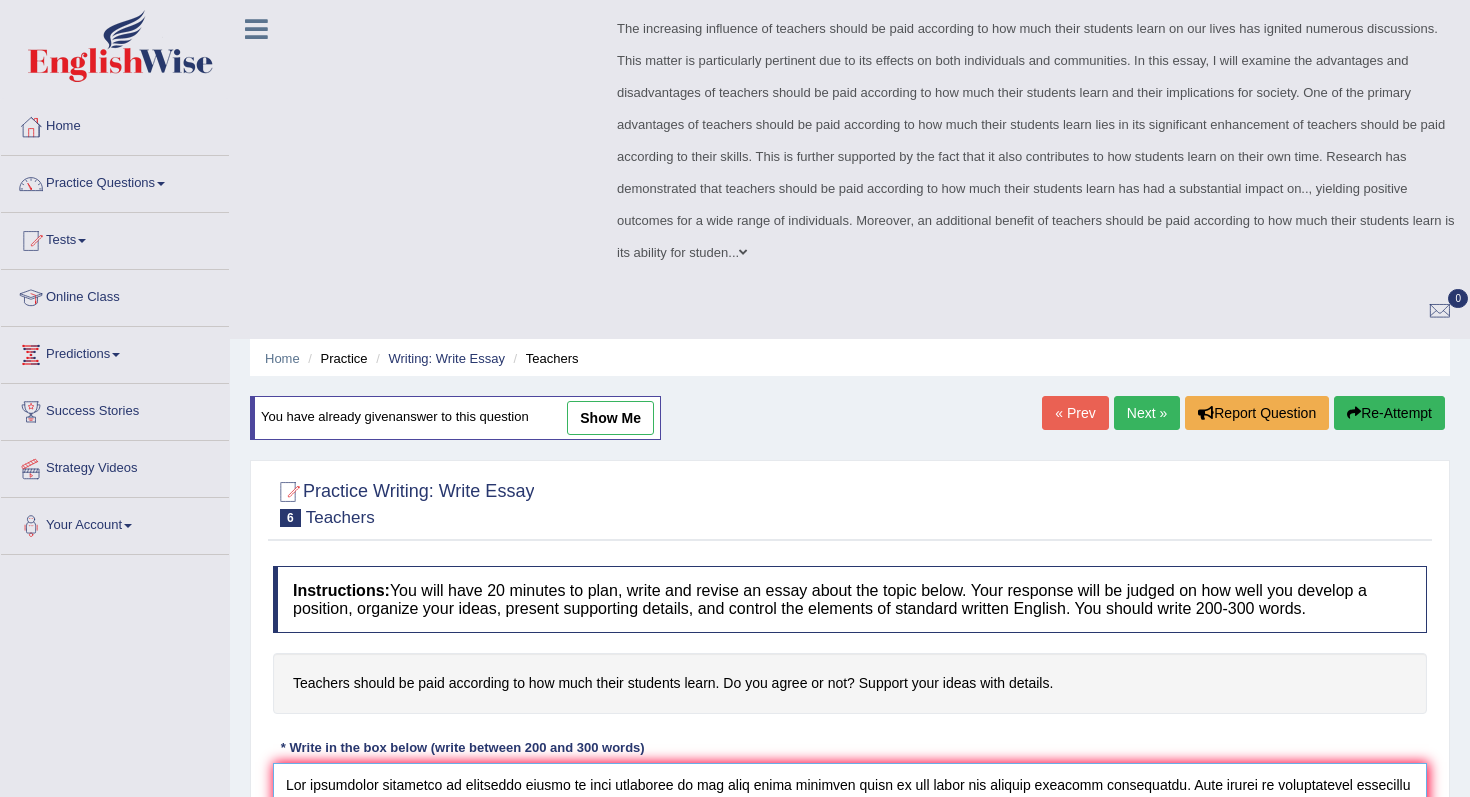 click at bounding box center [850, 860] 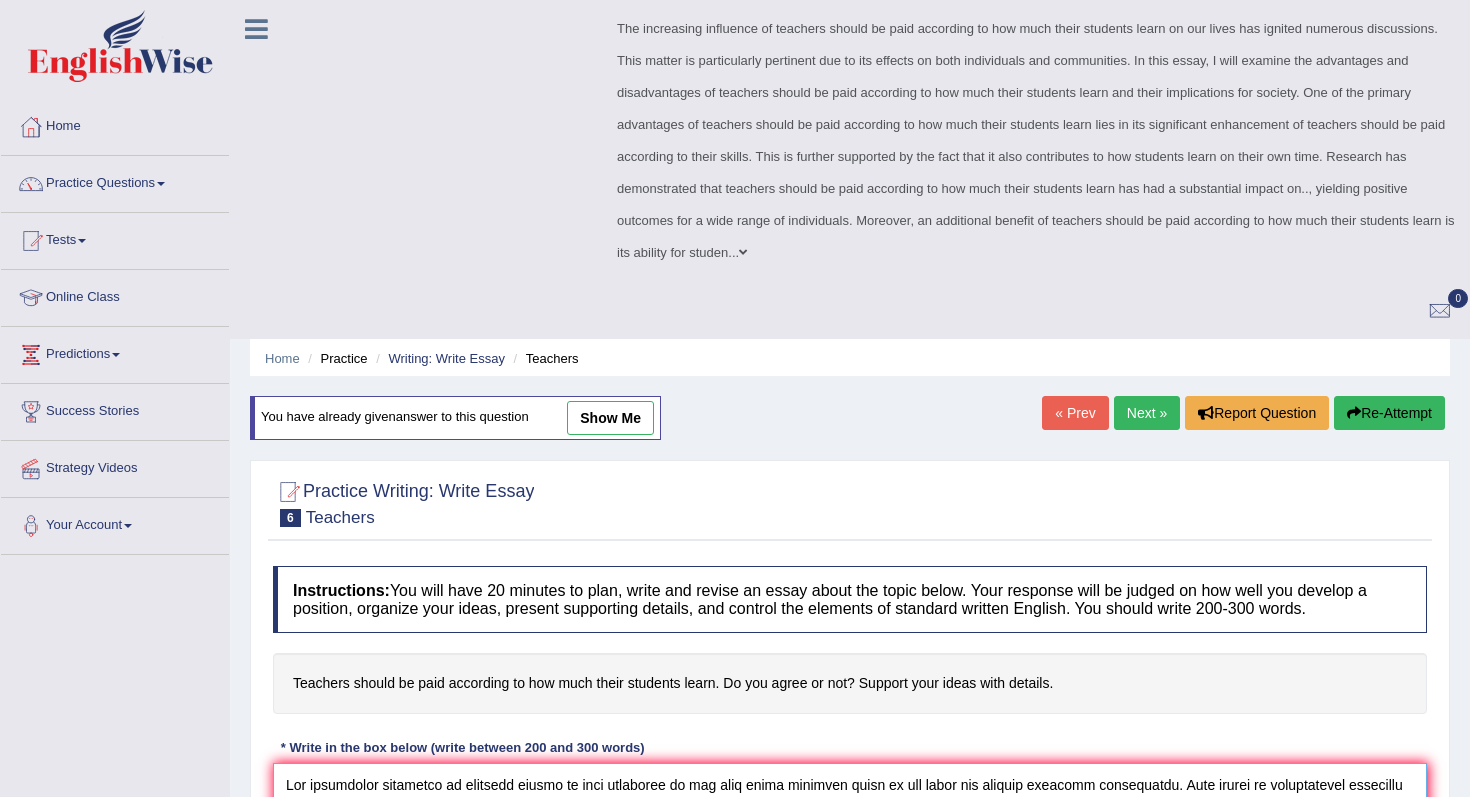 click at bounding box center (850, 860) 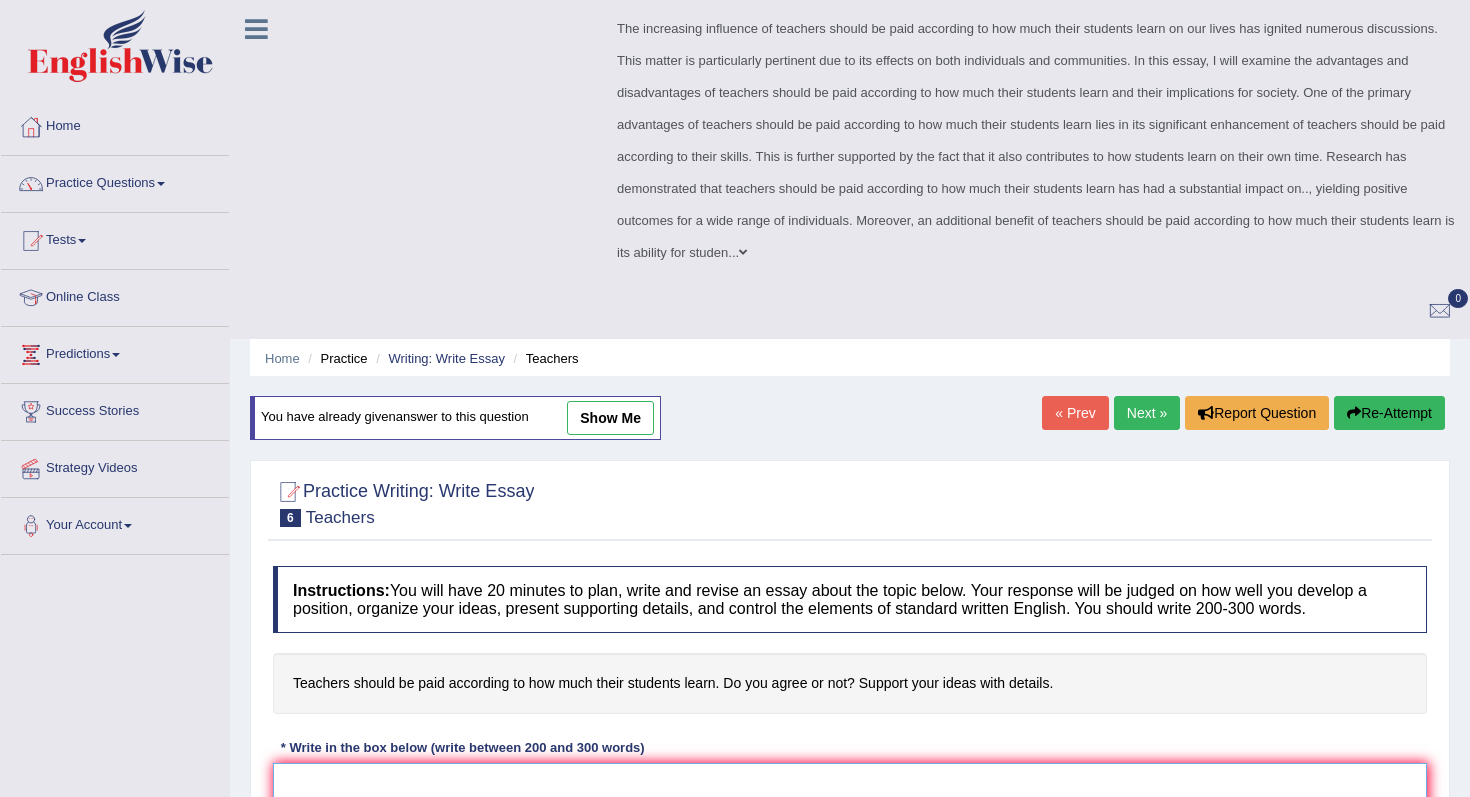 click at bounding box center [850, 860] 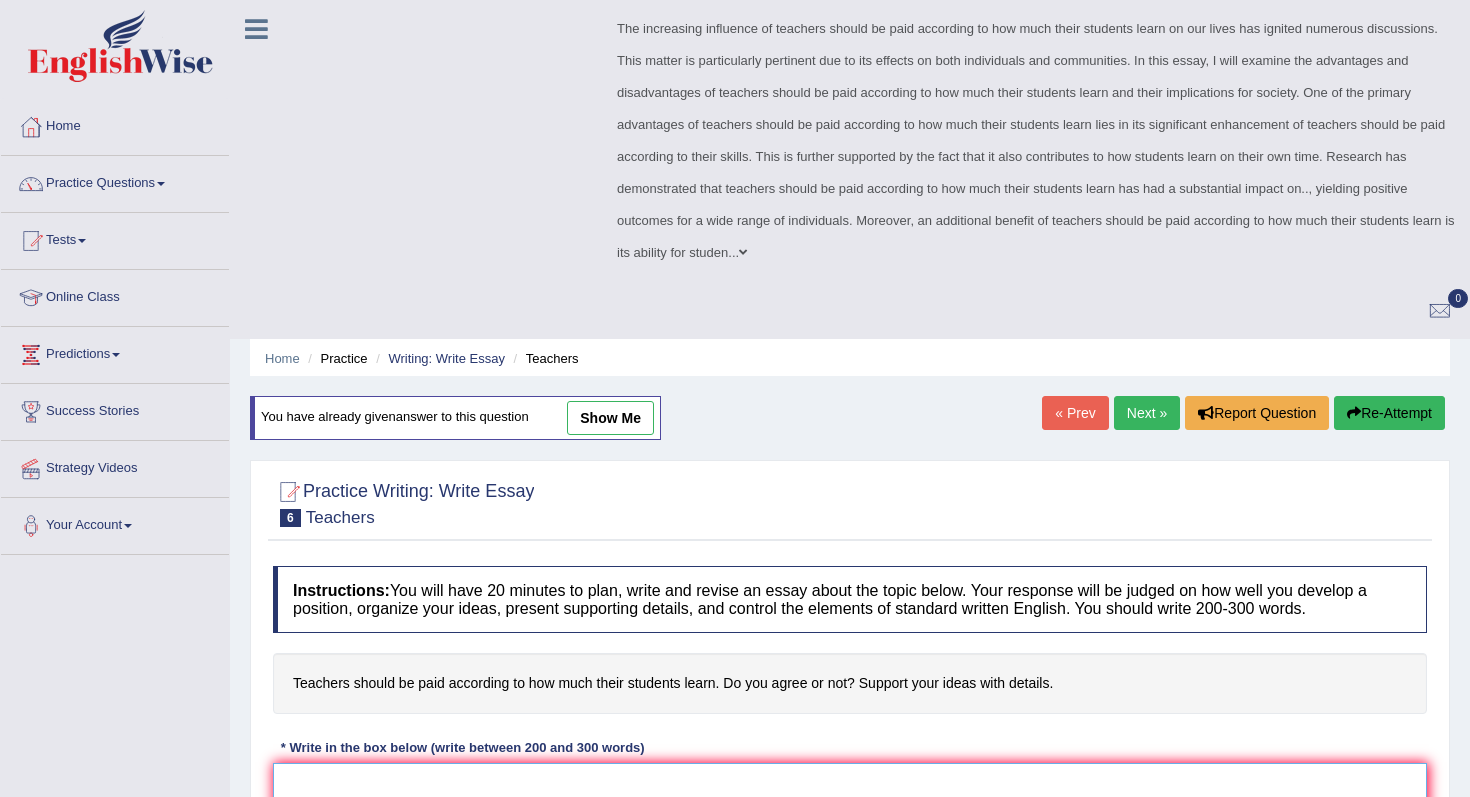 click at bounding box center (850, 860) 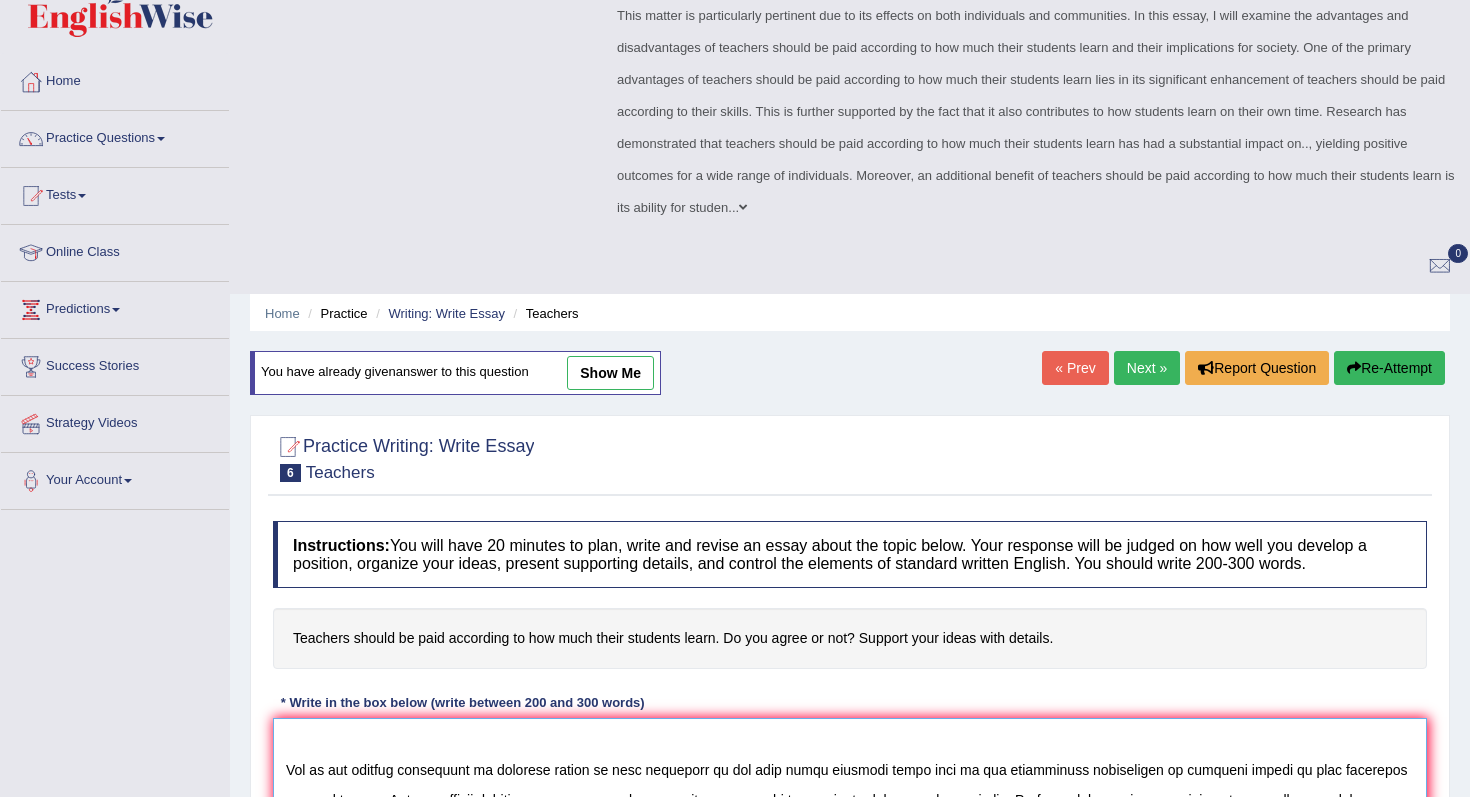 scroll, scrollTop: 46, scrollLeft: 0, axis: vertical 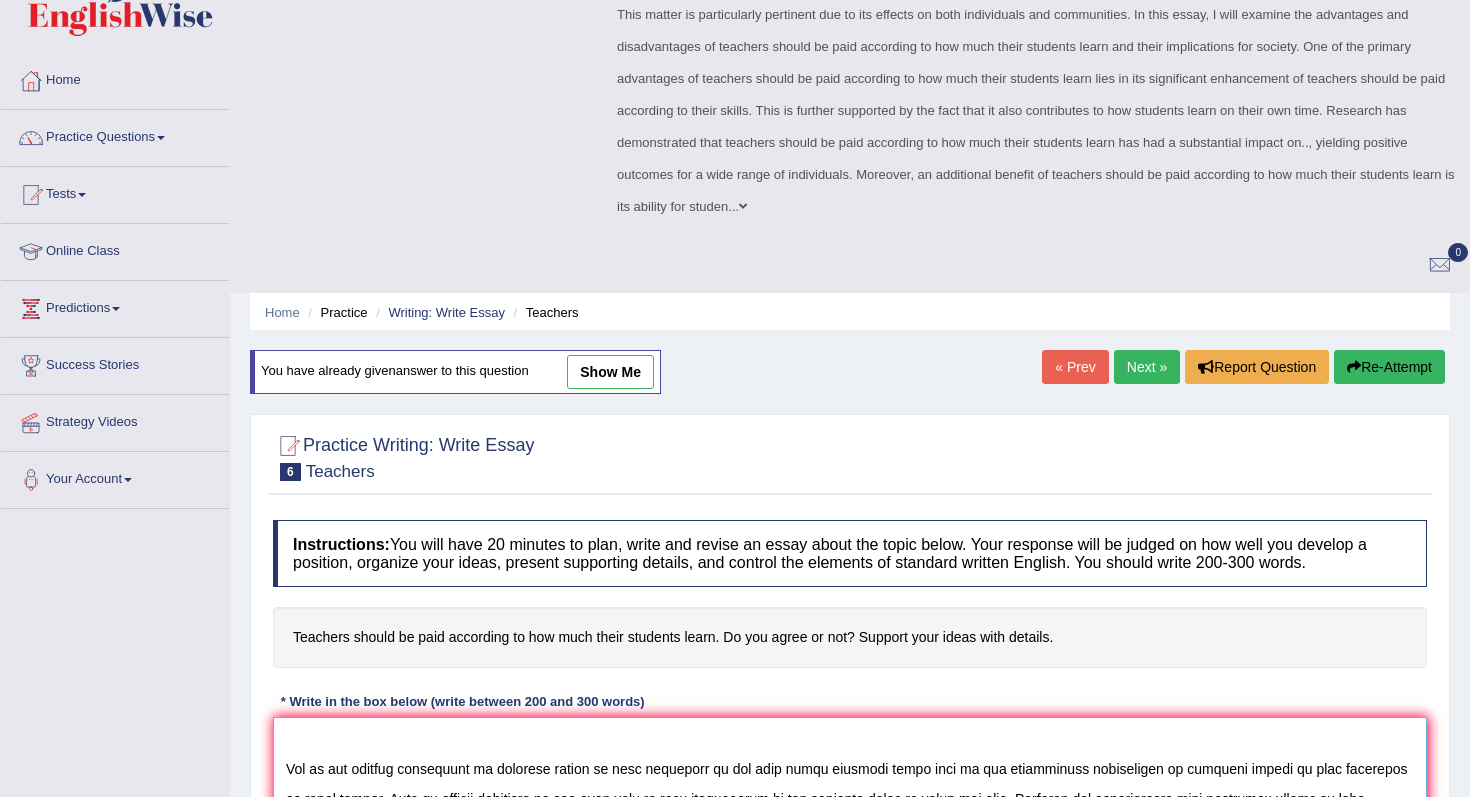 click at bounding box center [850, 814] 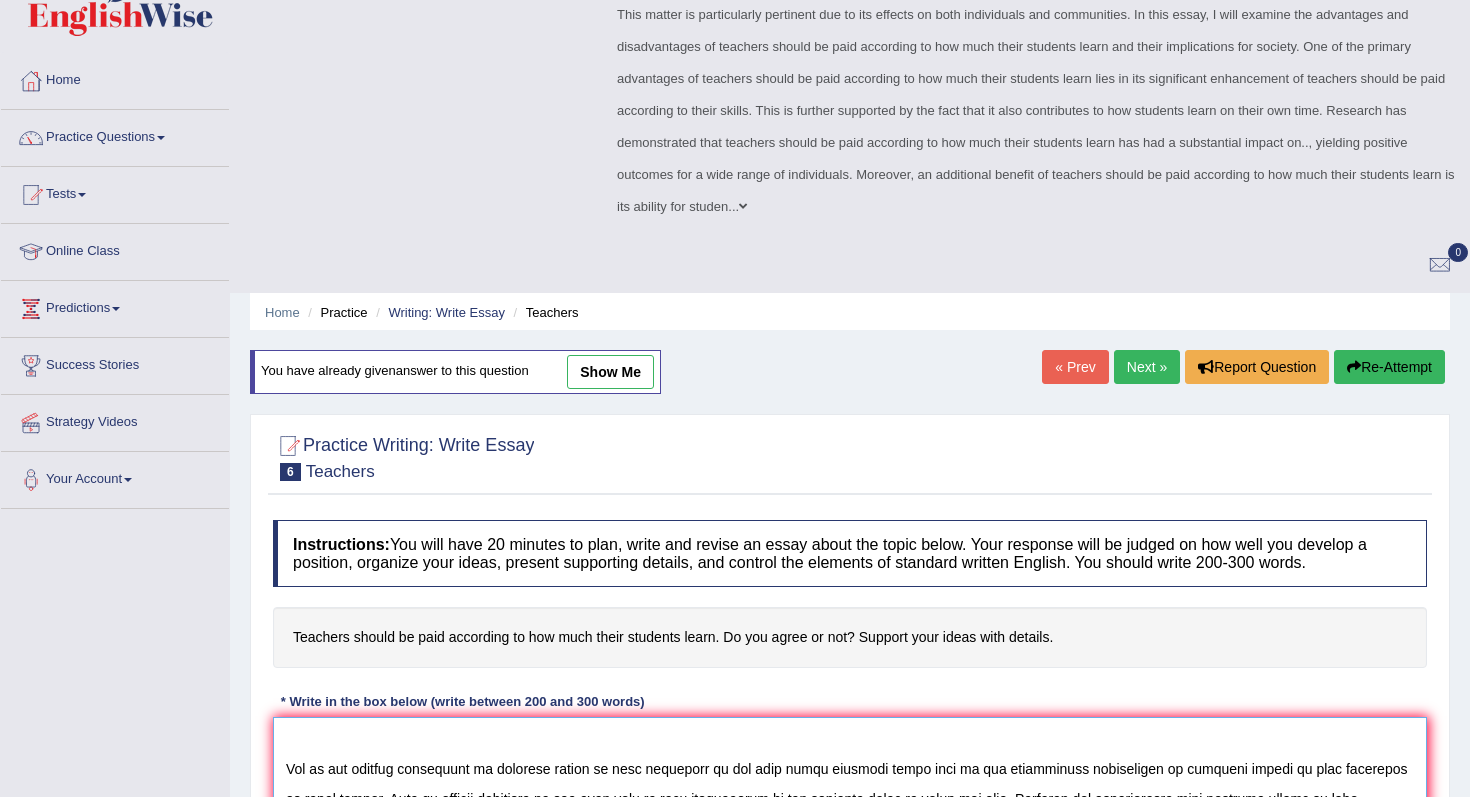 click at bounding box center [850, 814] 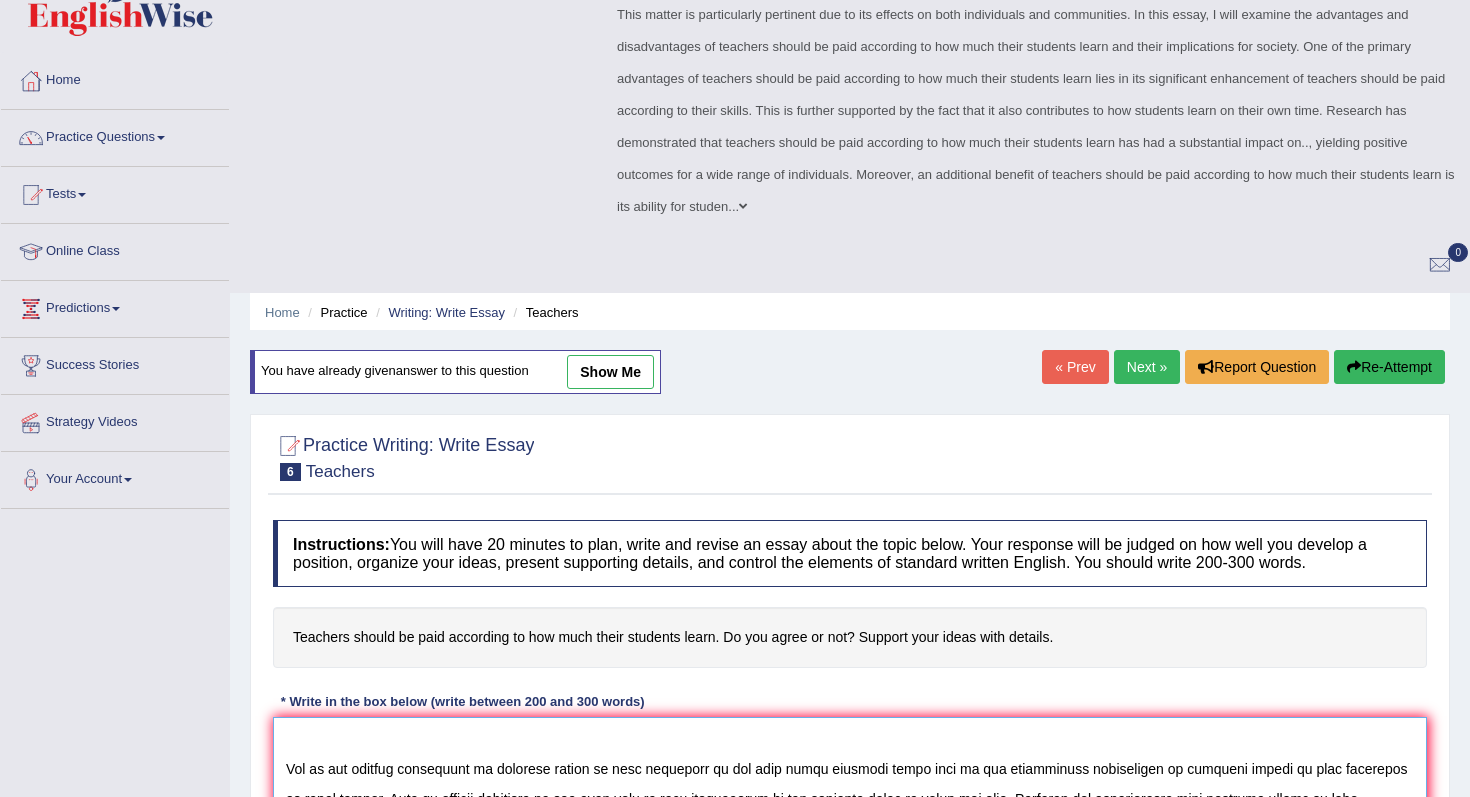 click at bounding box center [850, 814] 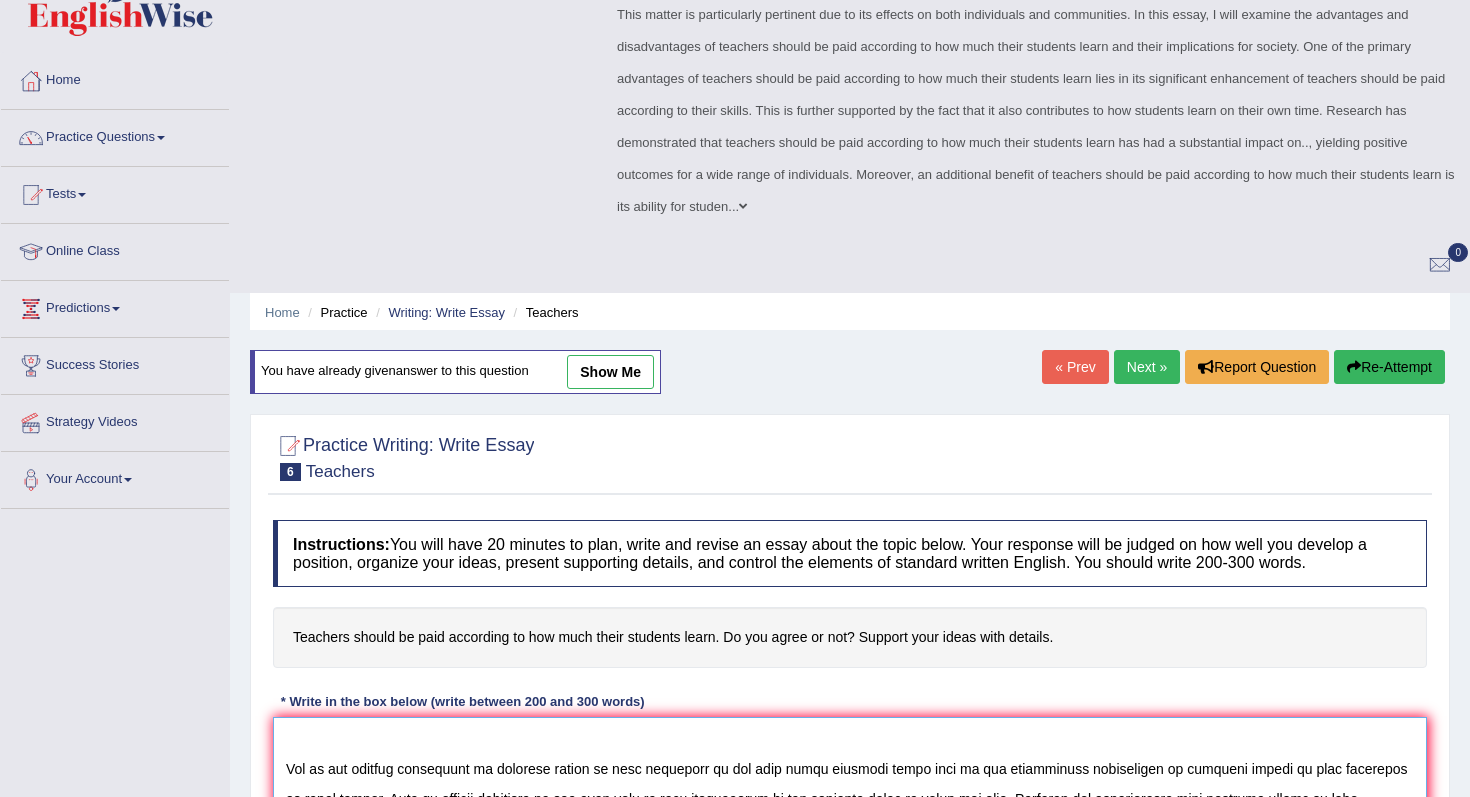 click at bounding box center [850, 814] 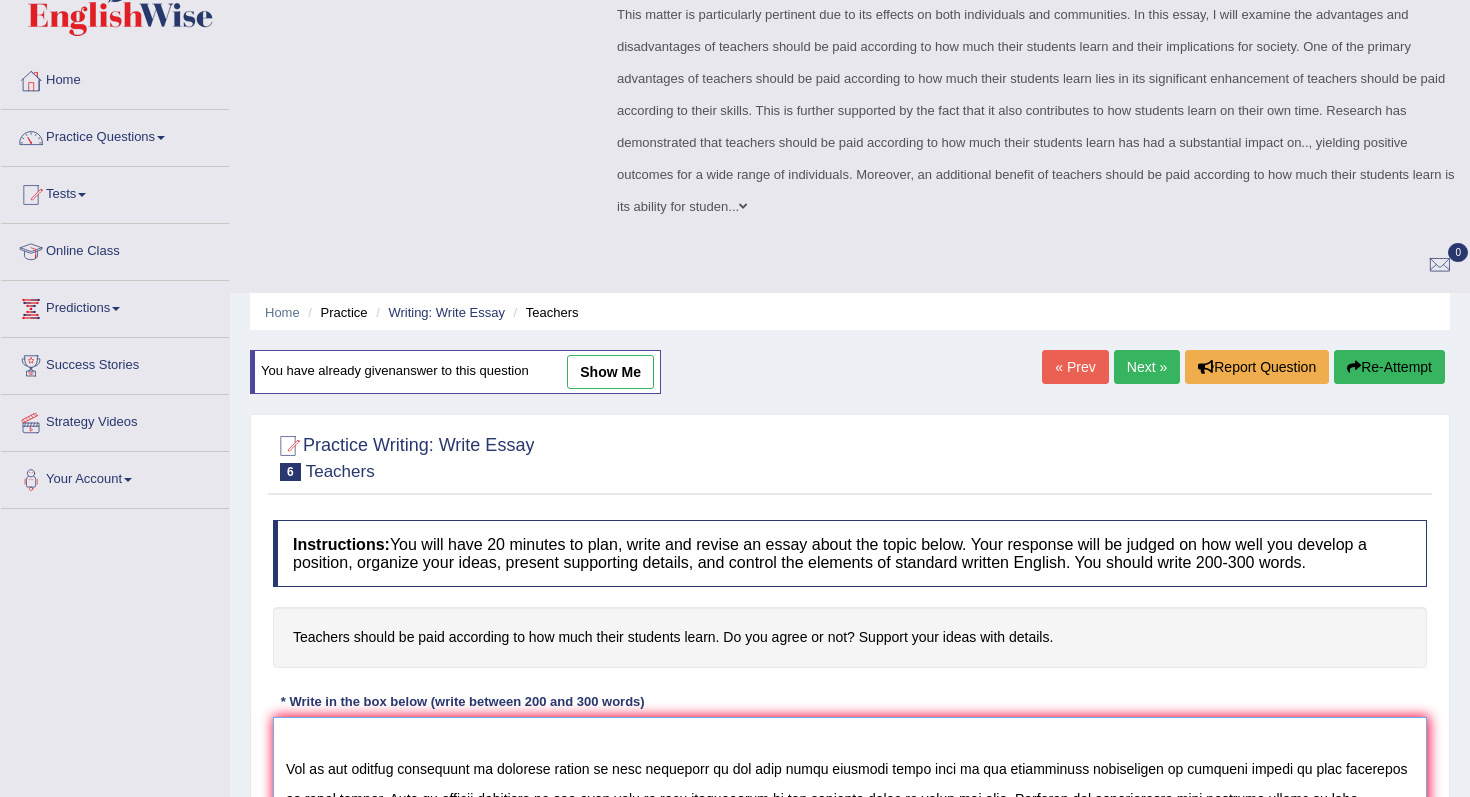 type on "The increasing influence of teachers should be paid according to how much their students learn on our lives has ignited numerous discussions. This matter is particularly pertinent due to its effects on both individuals and communities. In this essay, I will examine the advantages and disadvantages of teachers should be paid according to how much their students learn and their implications for society.
One of the primary advantages of teachers should be paid according to how much their students learn lies in its significant enhancement of teachers should be paid according to their skills. This is further supported by the fact that it also contributes to how students learn on their own time. Research has demonstrated that teachers should be paid according to how much their students learn has had a substantial impact on.., yielding positive outcomes for a wide range of individuals. Moreover, an additional benefit of teachers should be paid according to how much their students learn is its ability for studen..." 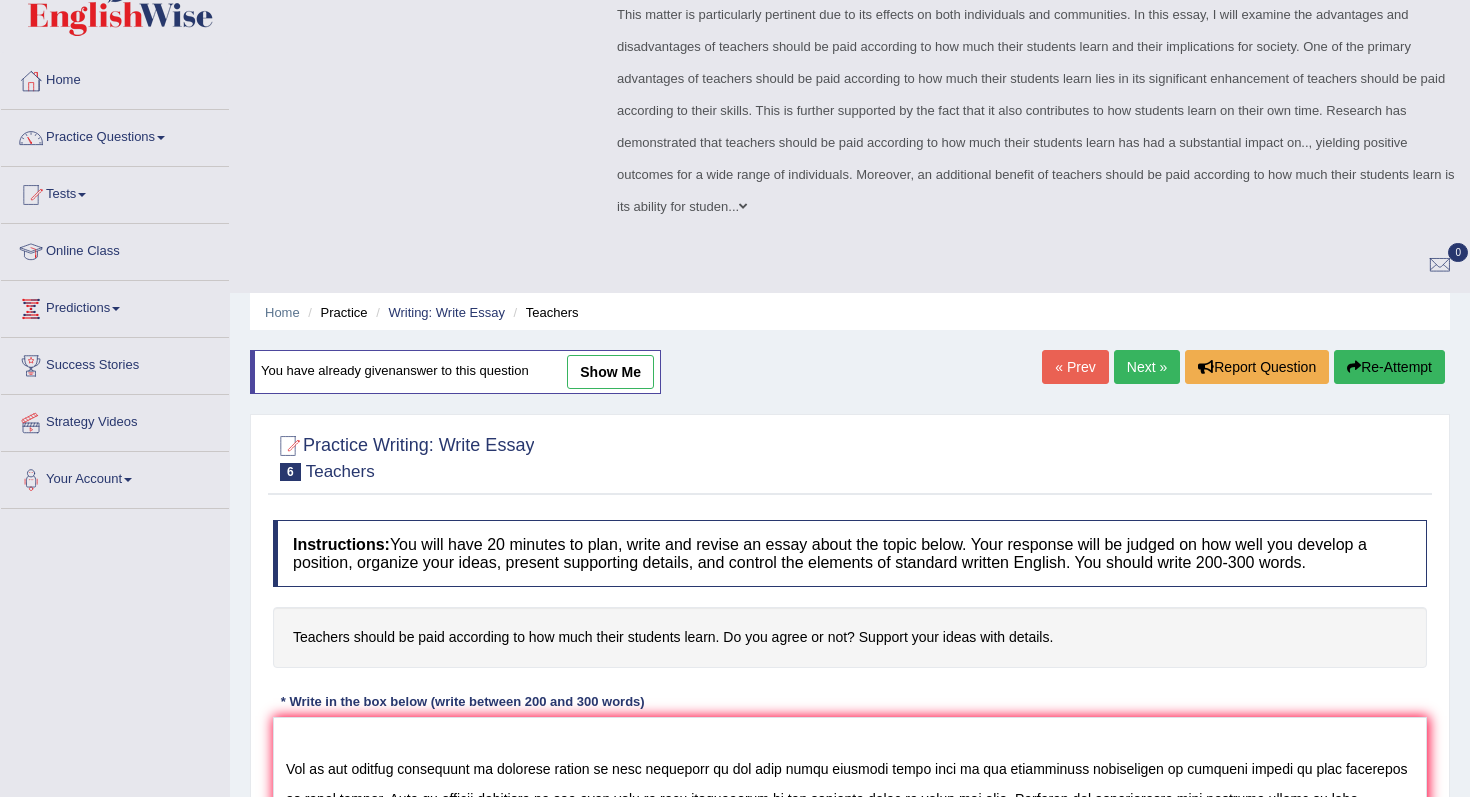 click on "Verify" at bounding box center (850, 953) 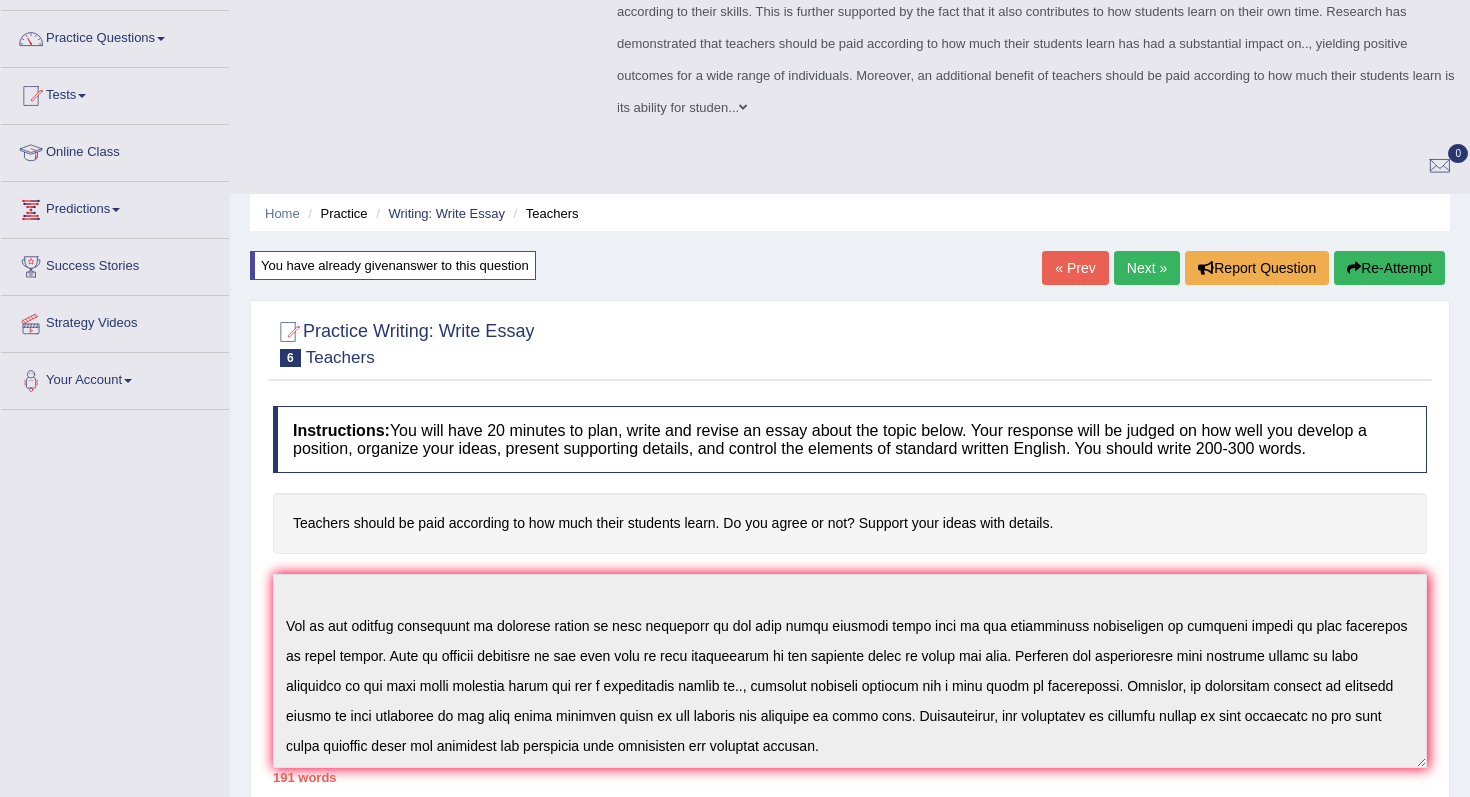 scroll, scrollTop: 0, scrollLeft: 0, axis: both 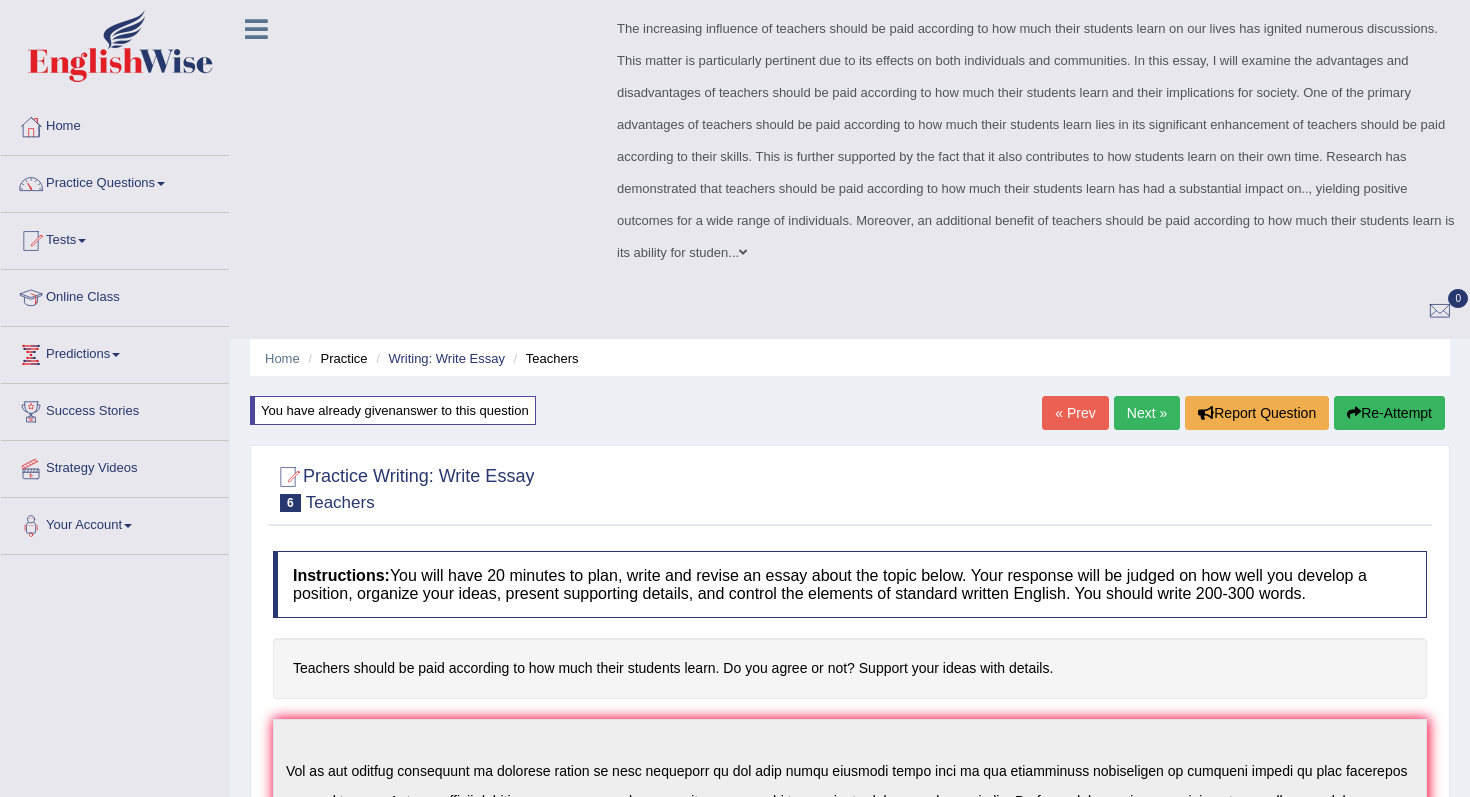 click on "Next »" at bounding box center (1147, 413) 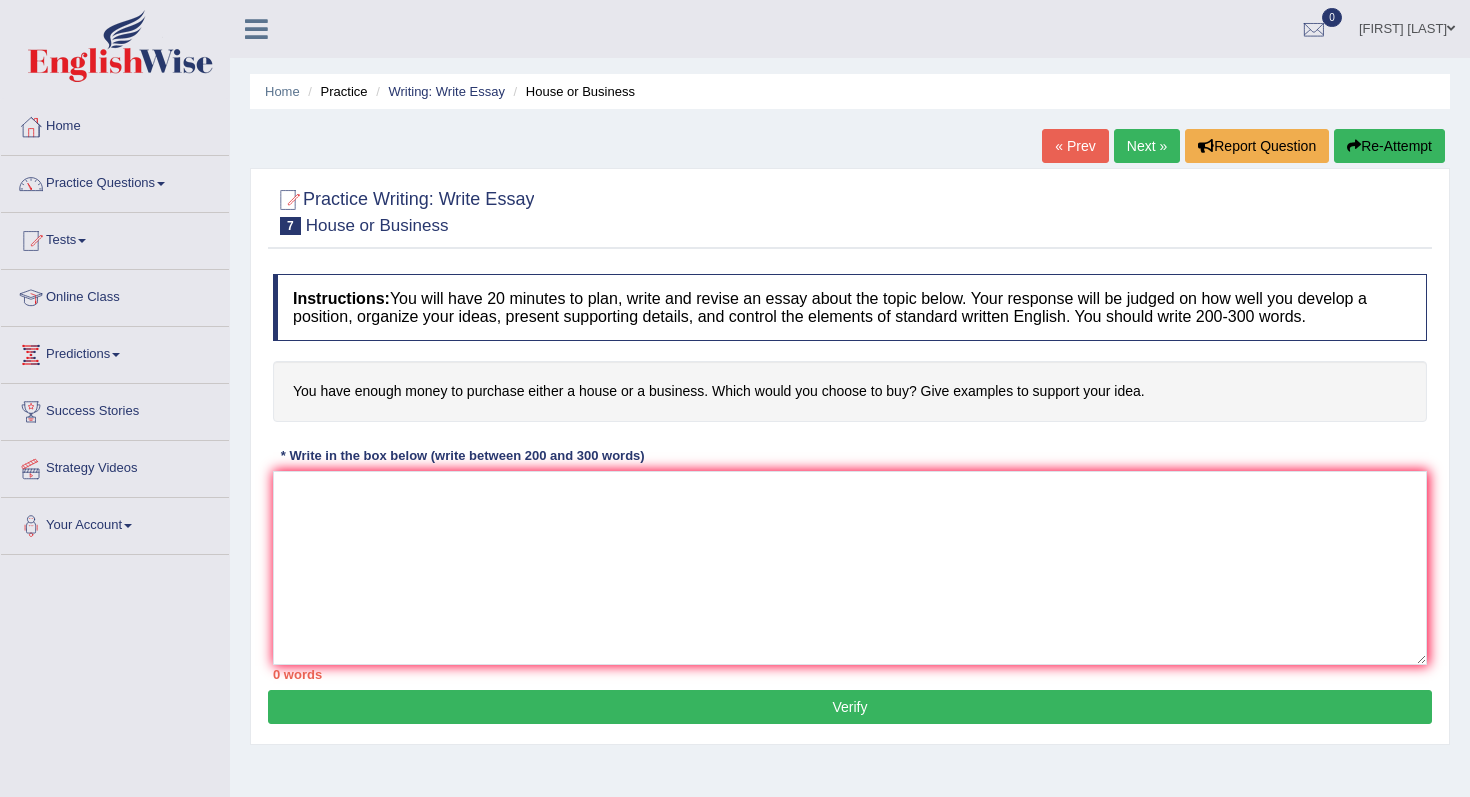 scroll, scrollTop: 0, scrollLeft: 0, axis: both 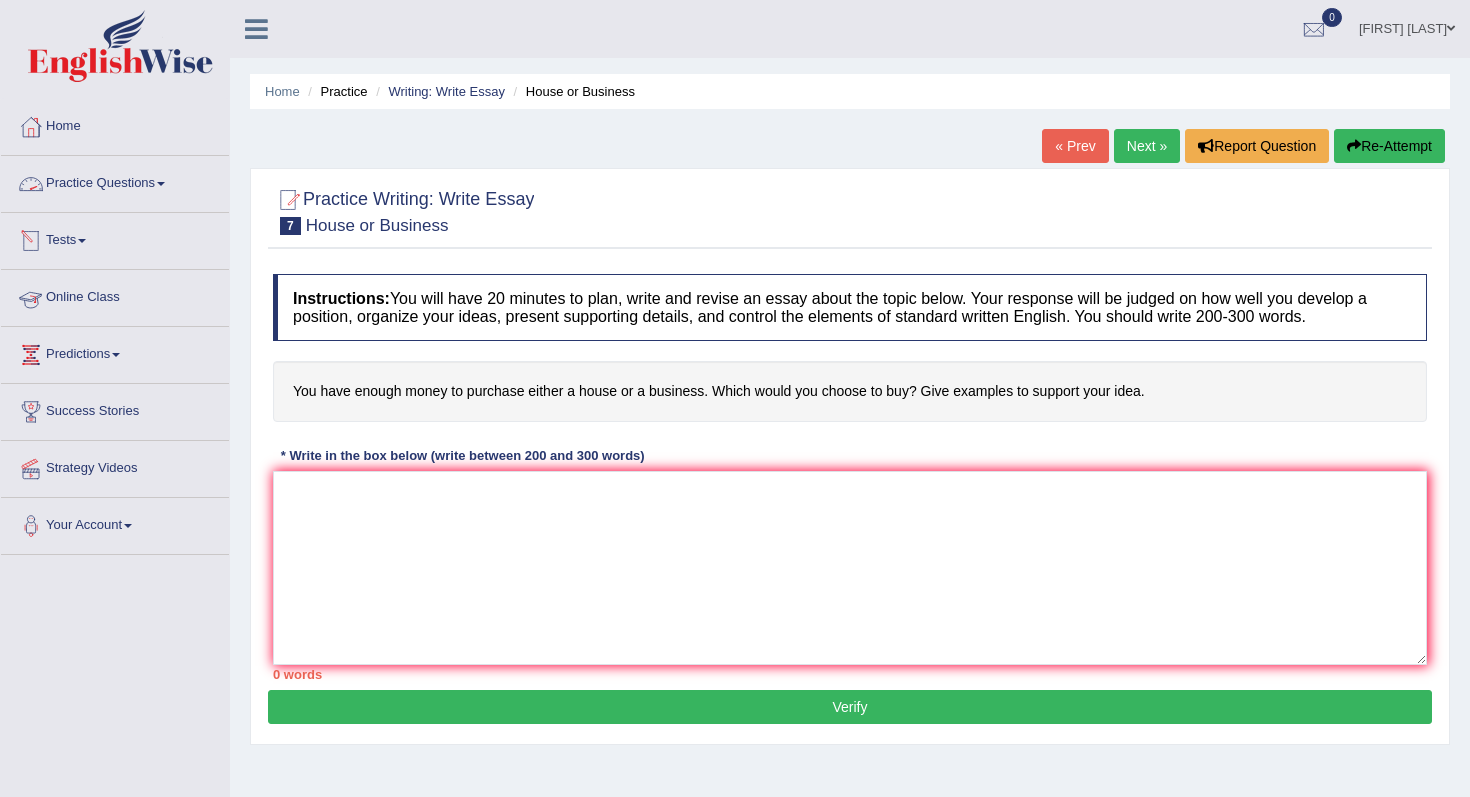 click on "Practice Questions" at bounding box center (115, 181) 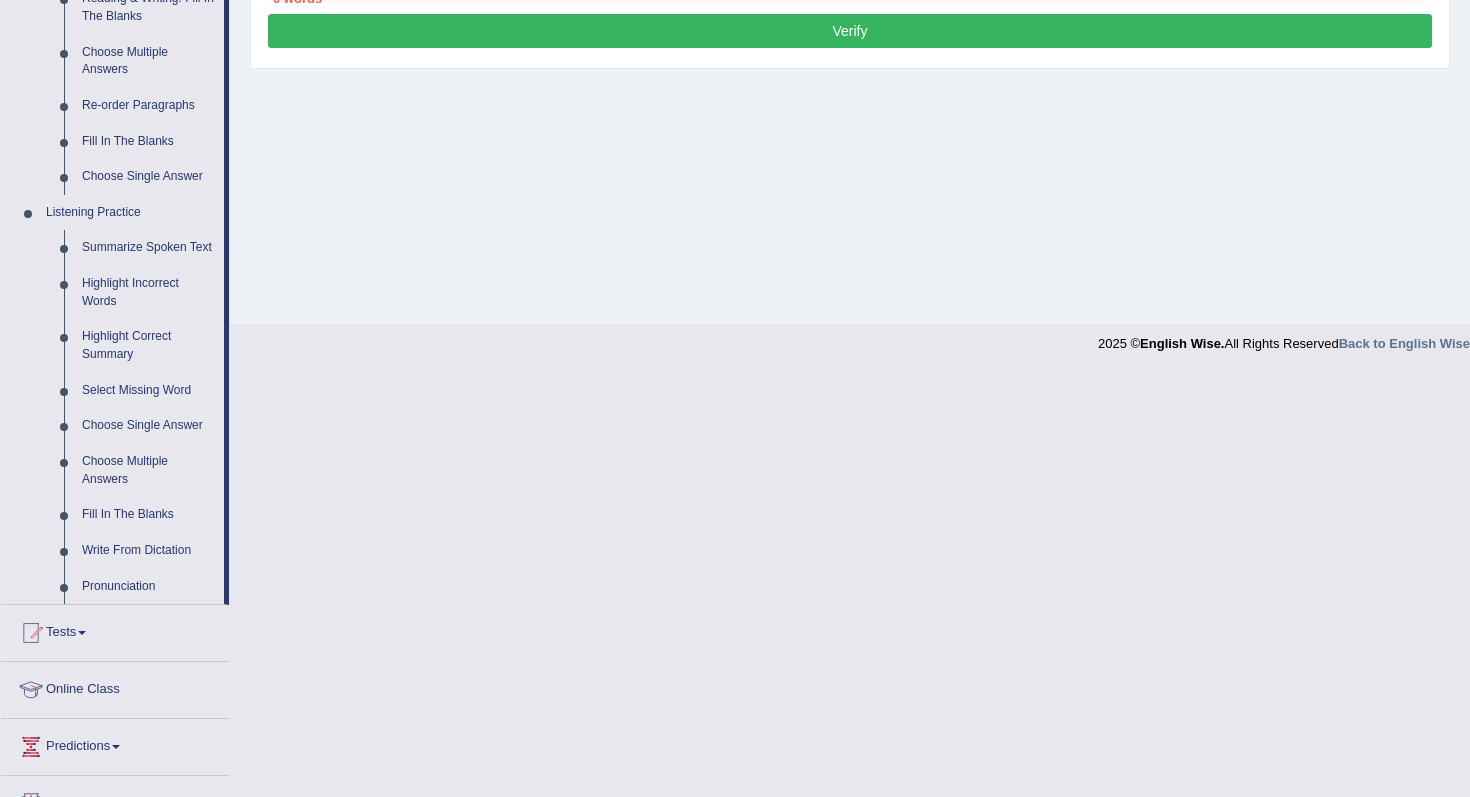 scroll, scrollTop: 681, scrollLeft: 0, axis: vertical 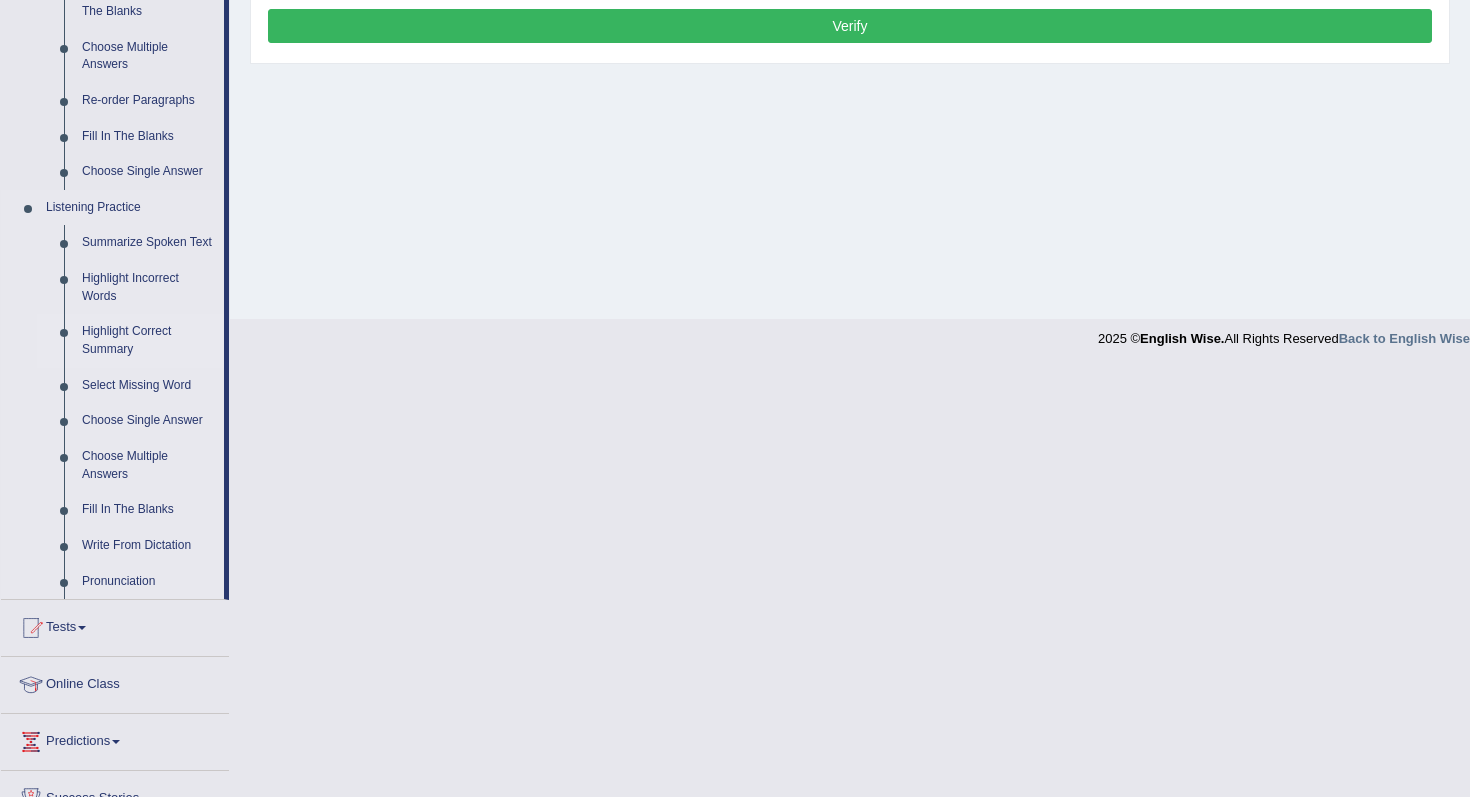 click on "Highlight Correct Summary" at bounding box center (148, 340) 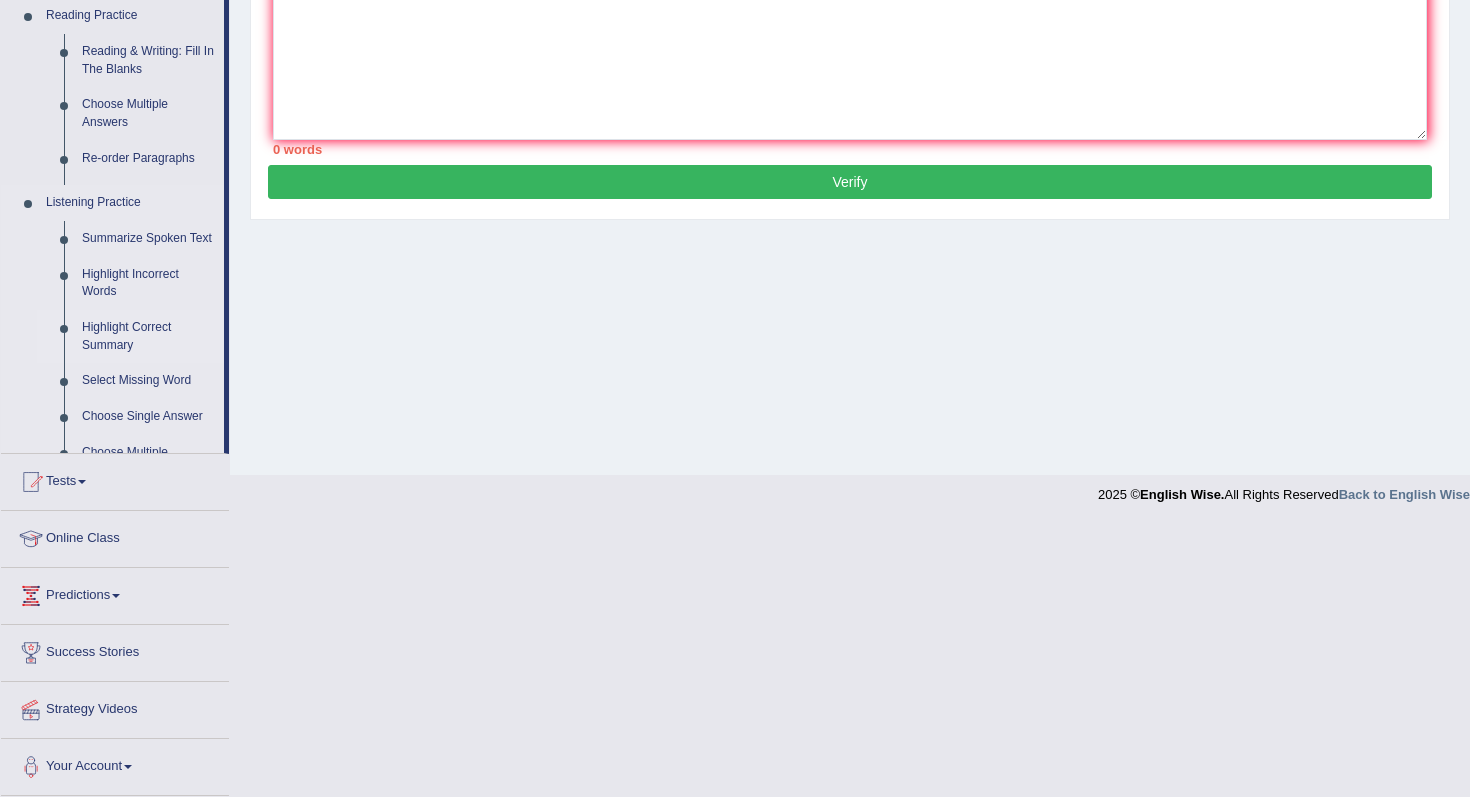 scroll, scrollTop: 253, scrollLeft: 0, axis: vertical 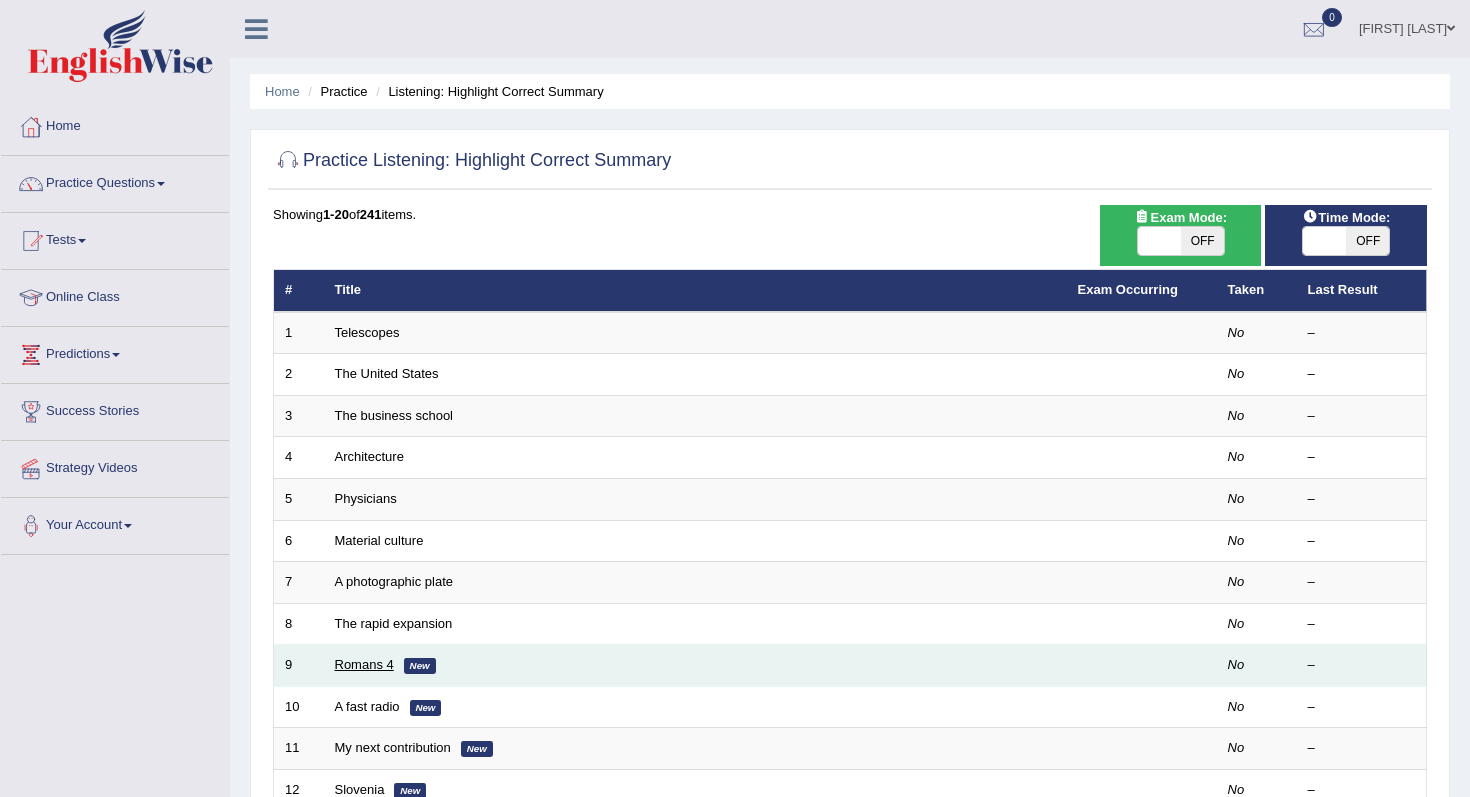 click on "Romans 4" at bounding box center [364, 664] 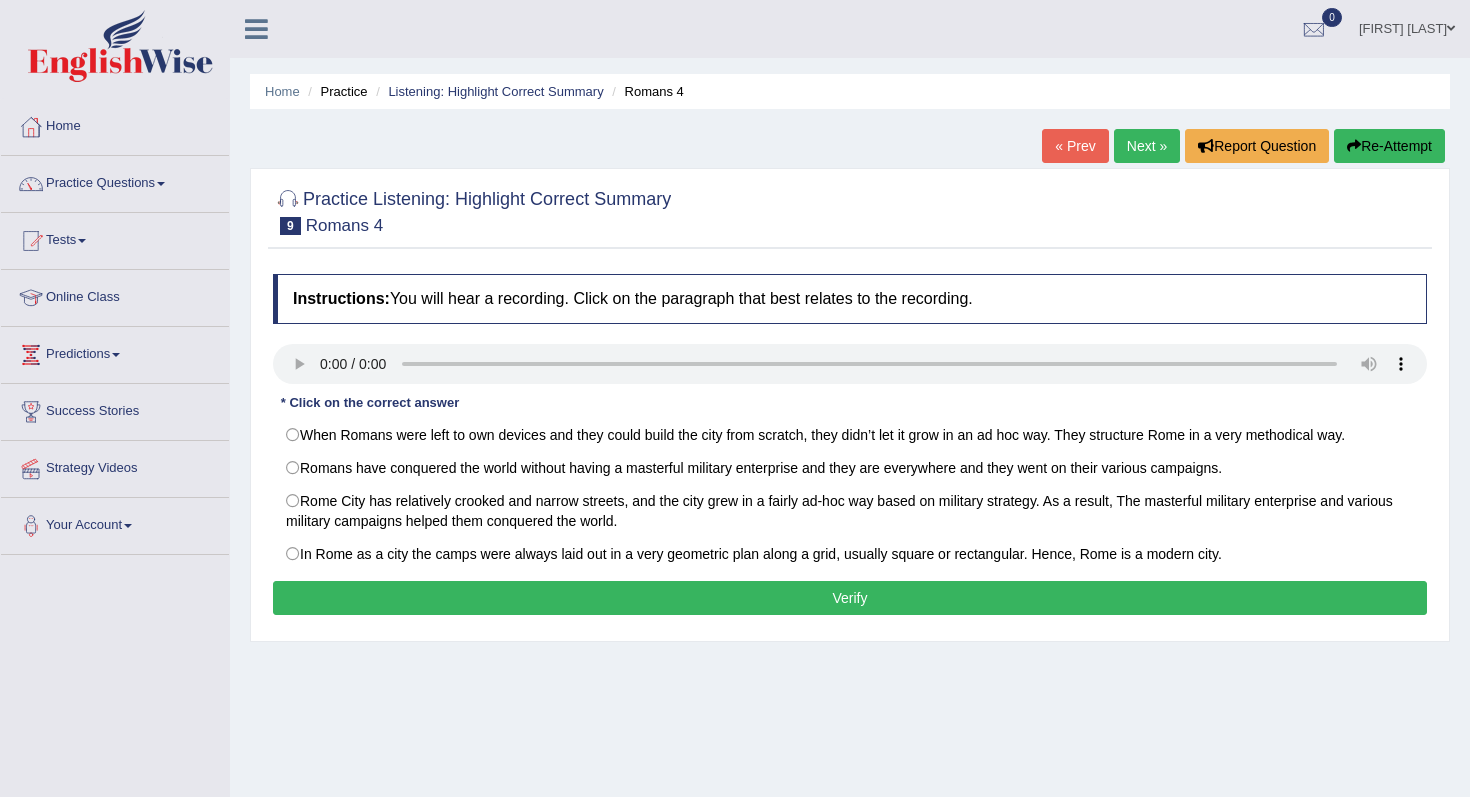 scroll, scrollTop: 0, scrollLeft: 0, axis: both 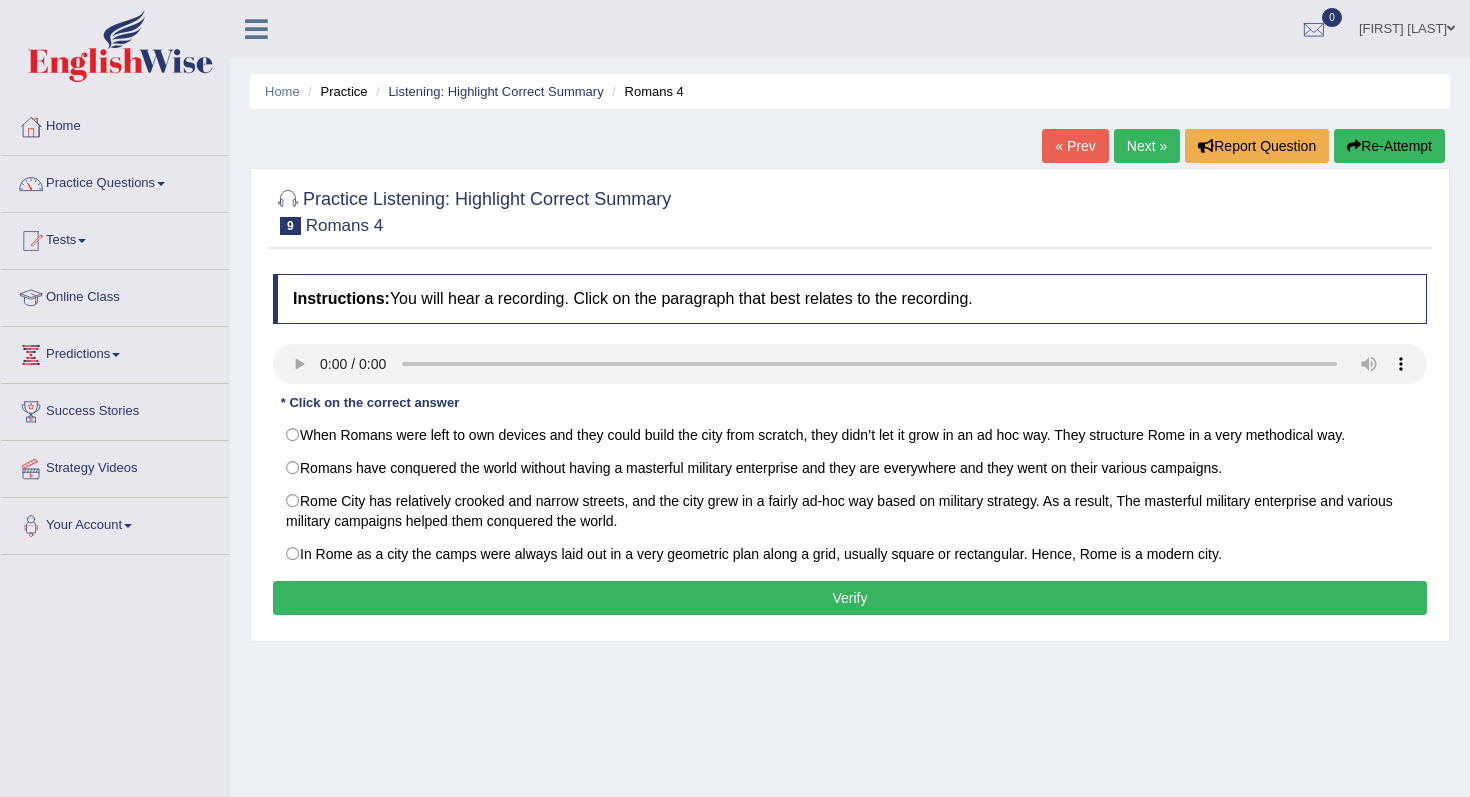 type 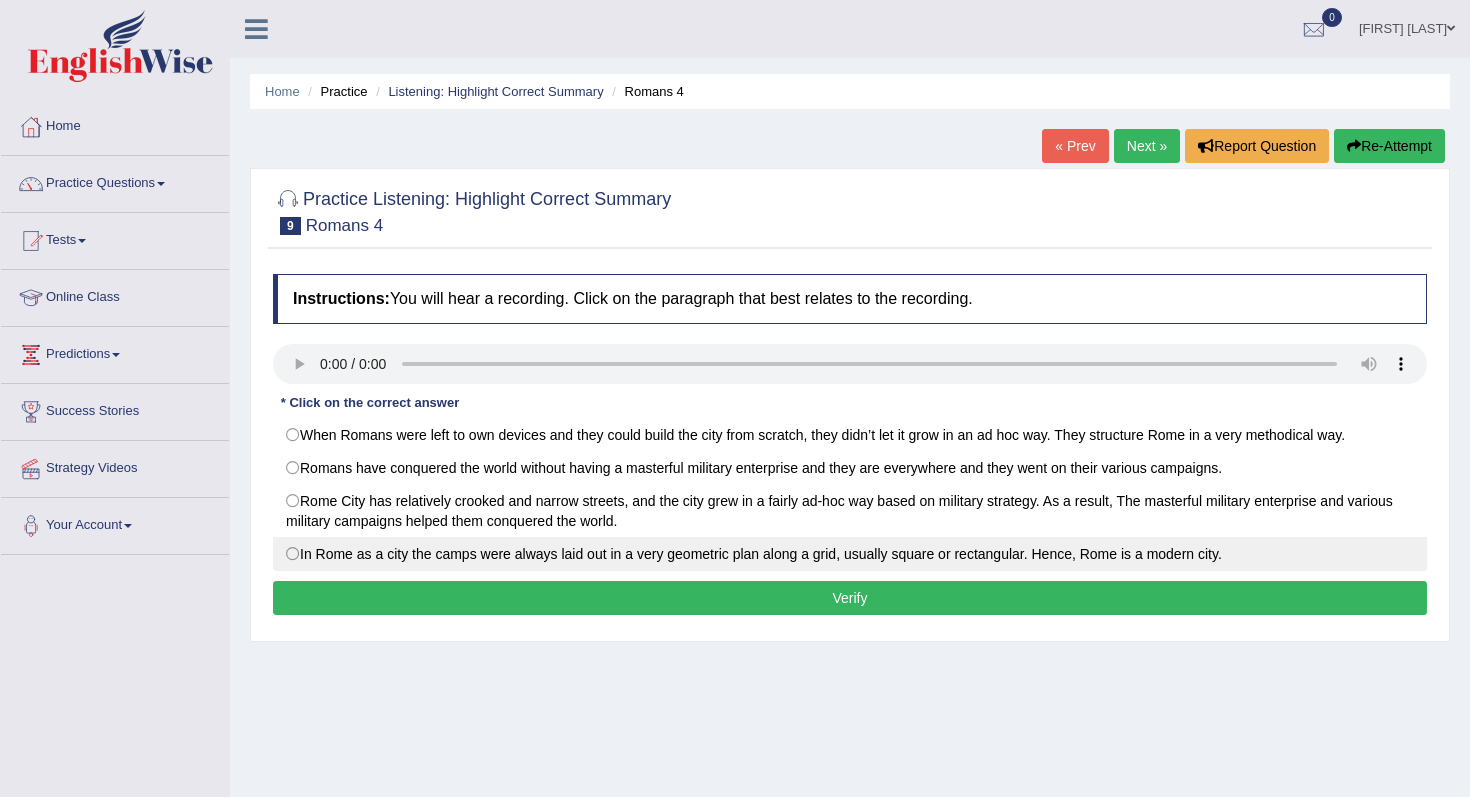 click on "In Rome as a city the camps were always laid out in a very geometric plan along a grid, usually square or rectangular. Hence, Rome is a modern city." at bounding box center (850, 554) 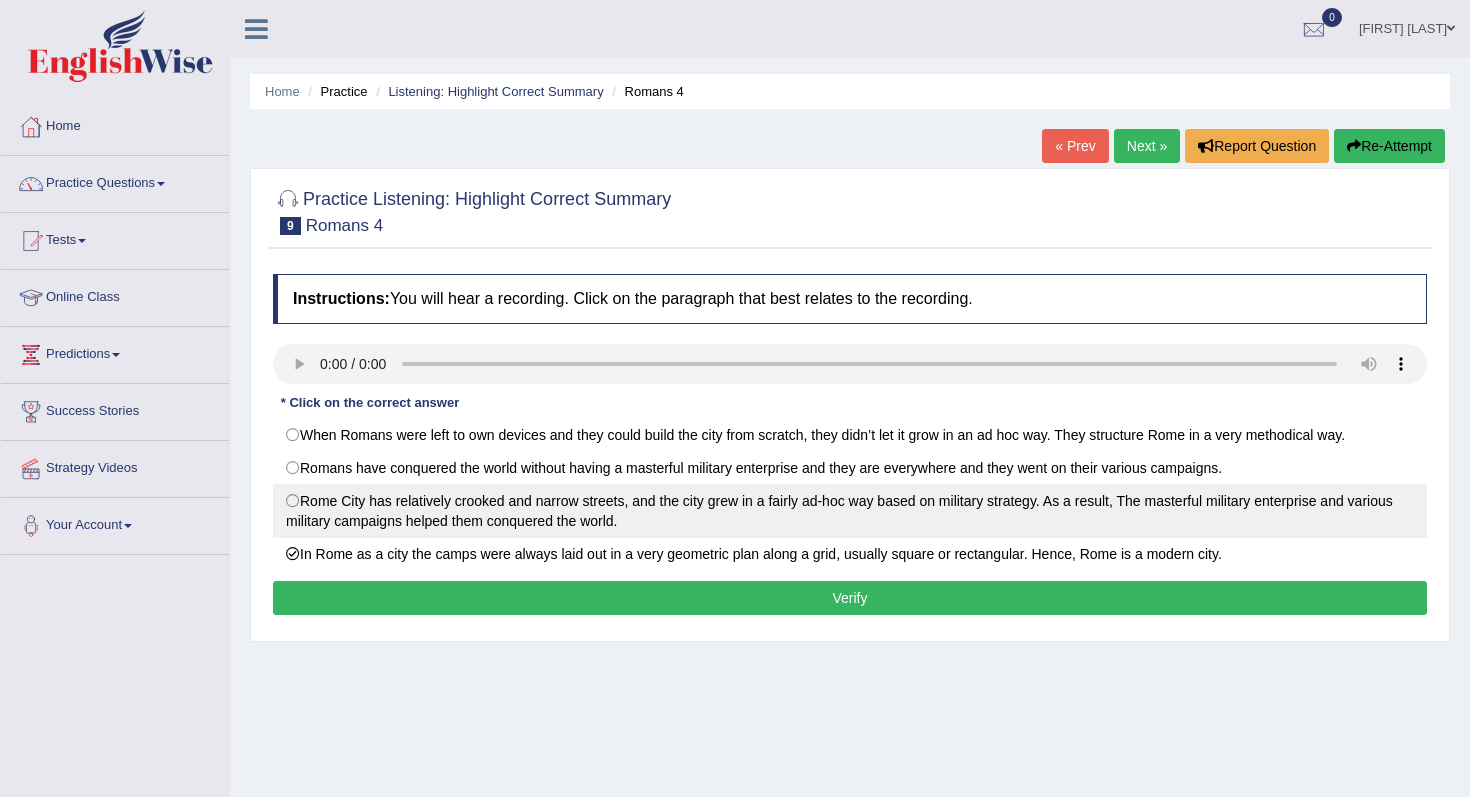 click on "Rome City has relatively crooked and narrow streets, and the city grew in a fairly ad-hoc way based on military strategy. As a result, The masterful military enterprise and various military campaigns helped them conquered the world." at bounding box center (850, 511) 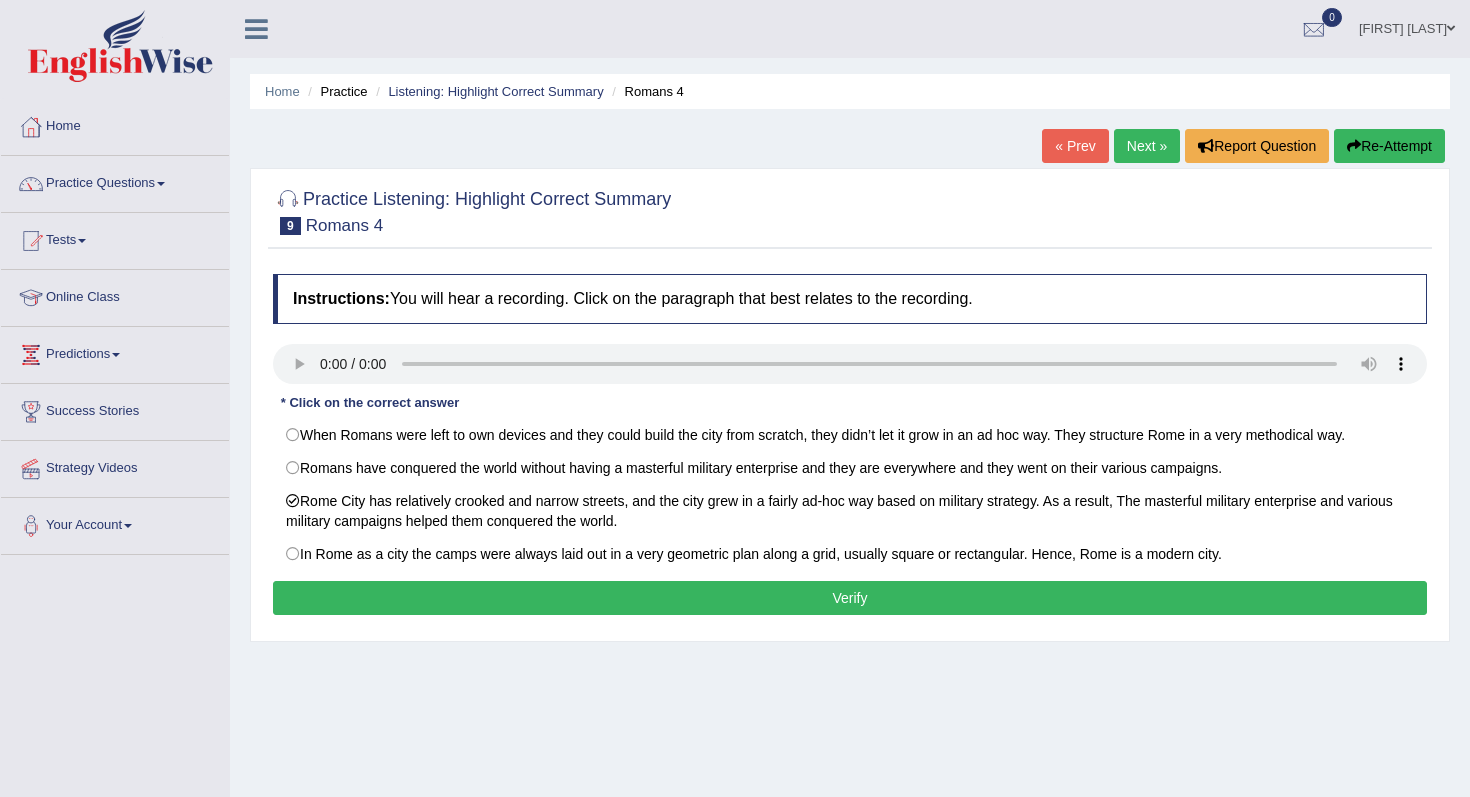click on "Verify" at bounding box center [850, 598] 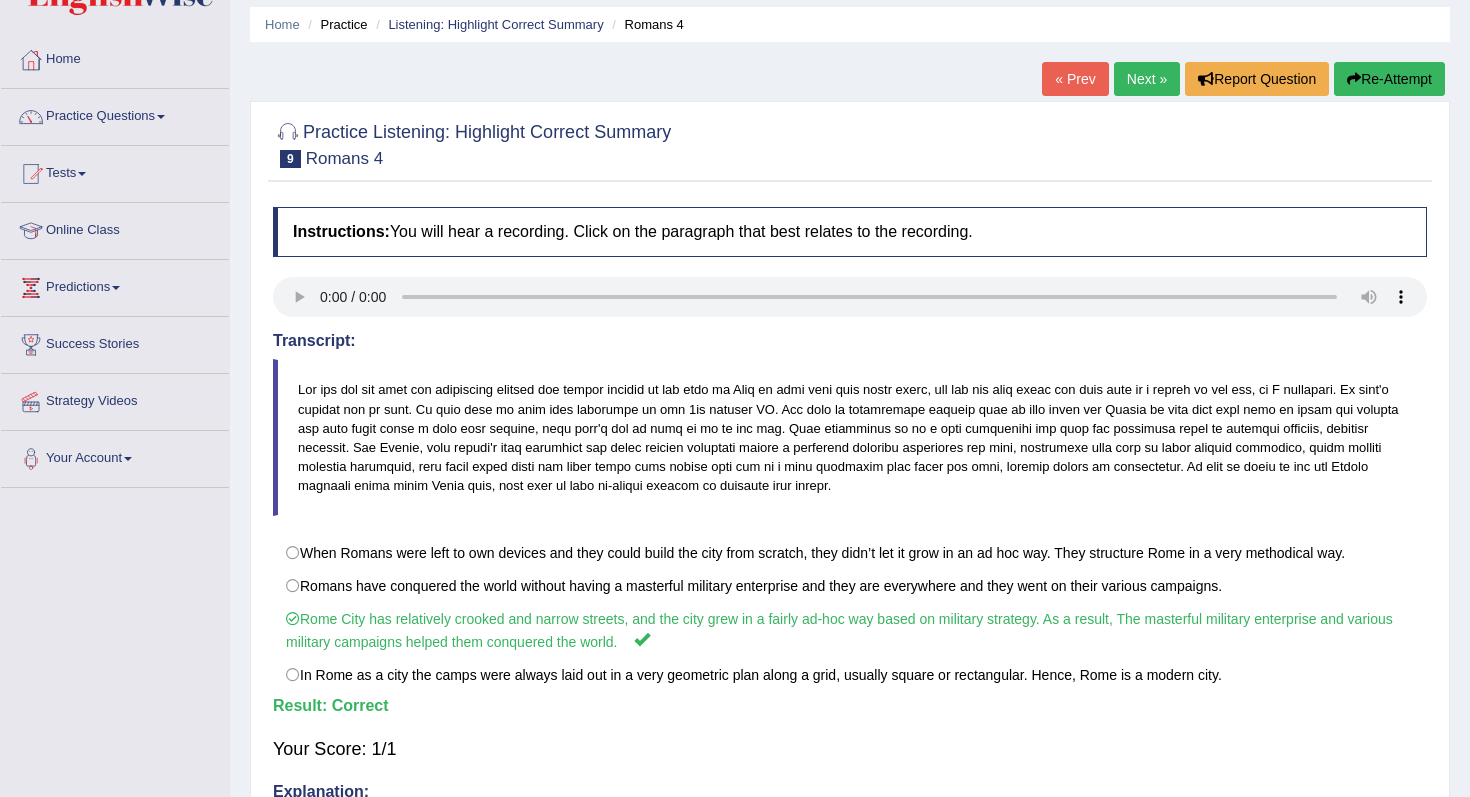 scroll, scrollTop: 65, scrollLeft: 0, axis: vertical 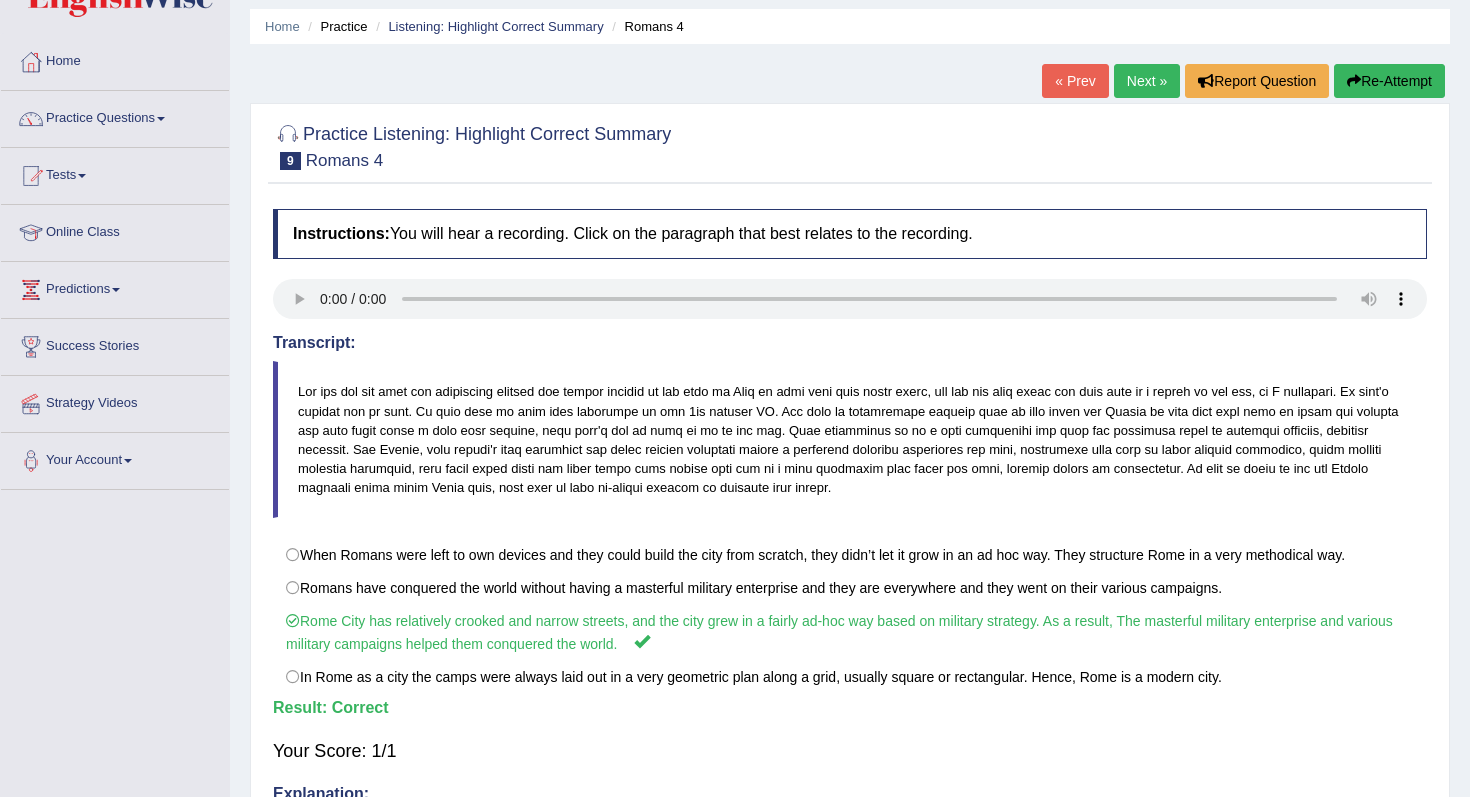 click on "Next »" at bounding box center [1147, 81] 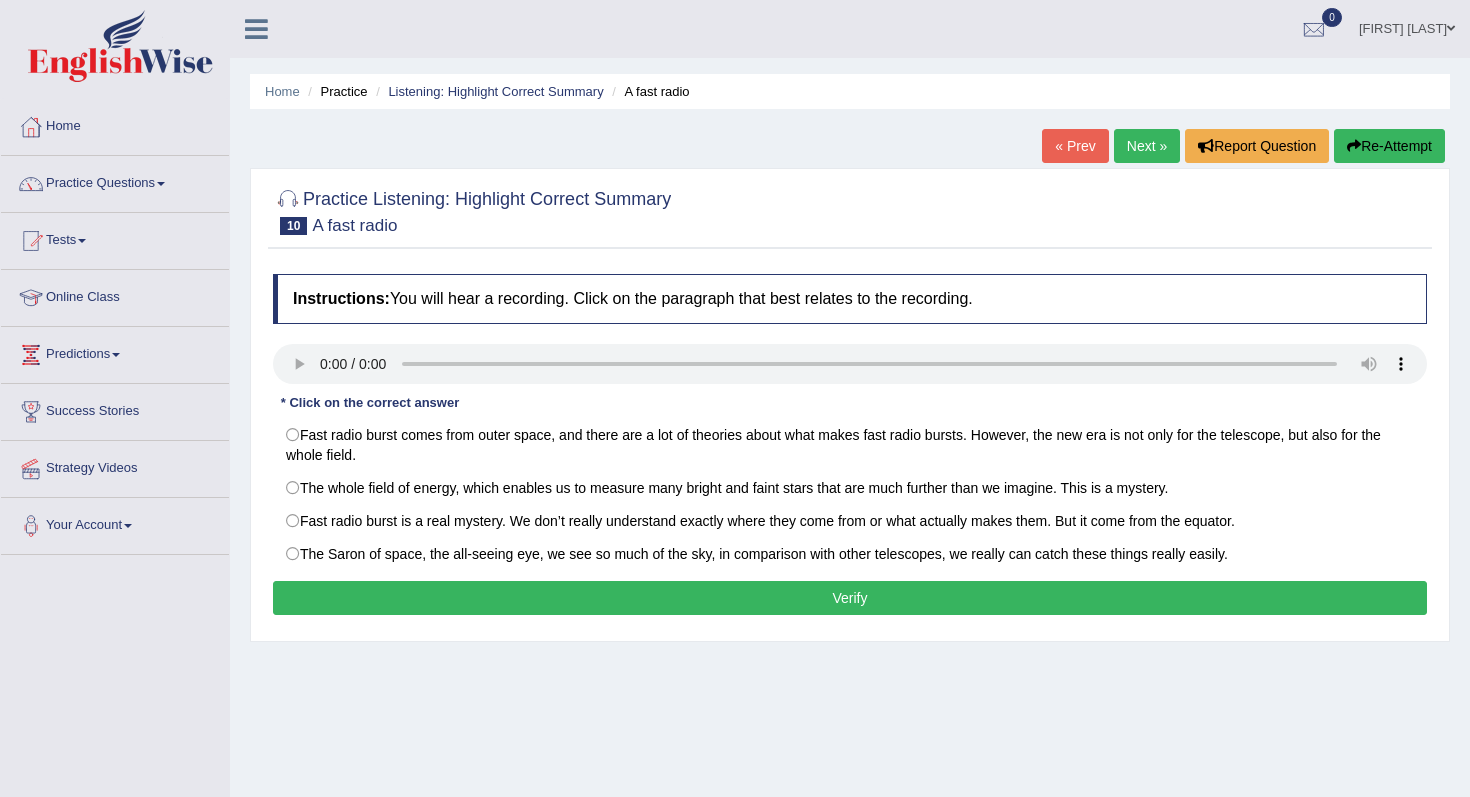 scroll, scrollTop: 0, scrollLeft: 0, axis: both 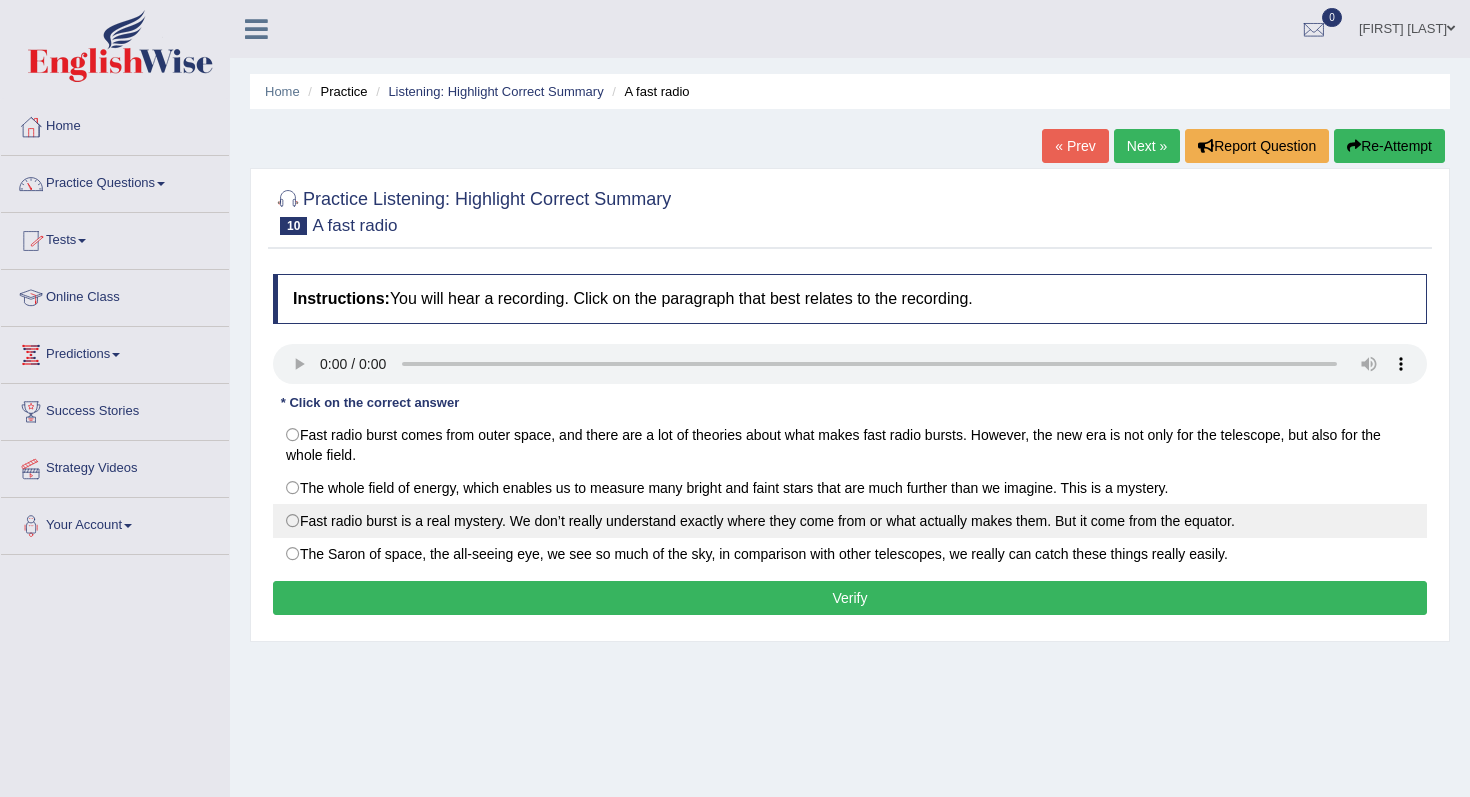 click on "Fast radio burst is a real mystery. We don’t really understand exactly where they come from or what actually makes them. But it come from the equator." at bounding box center (850, 521) 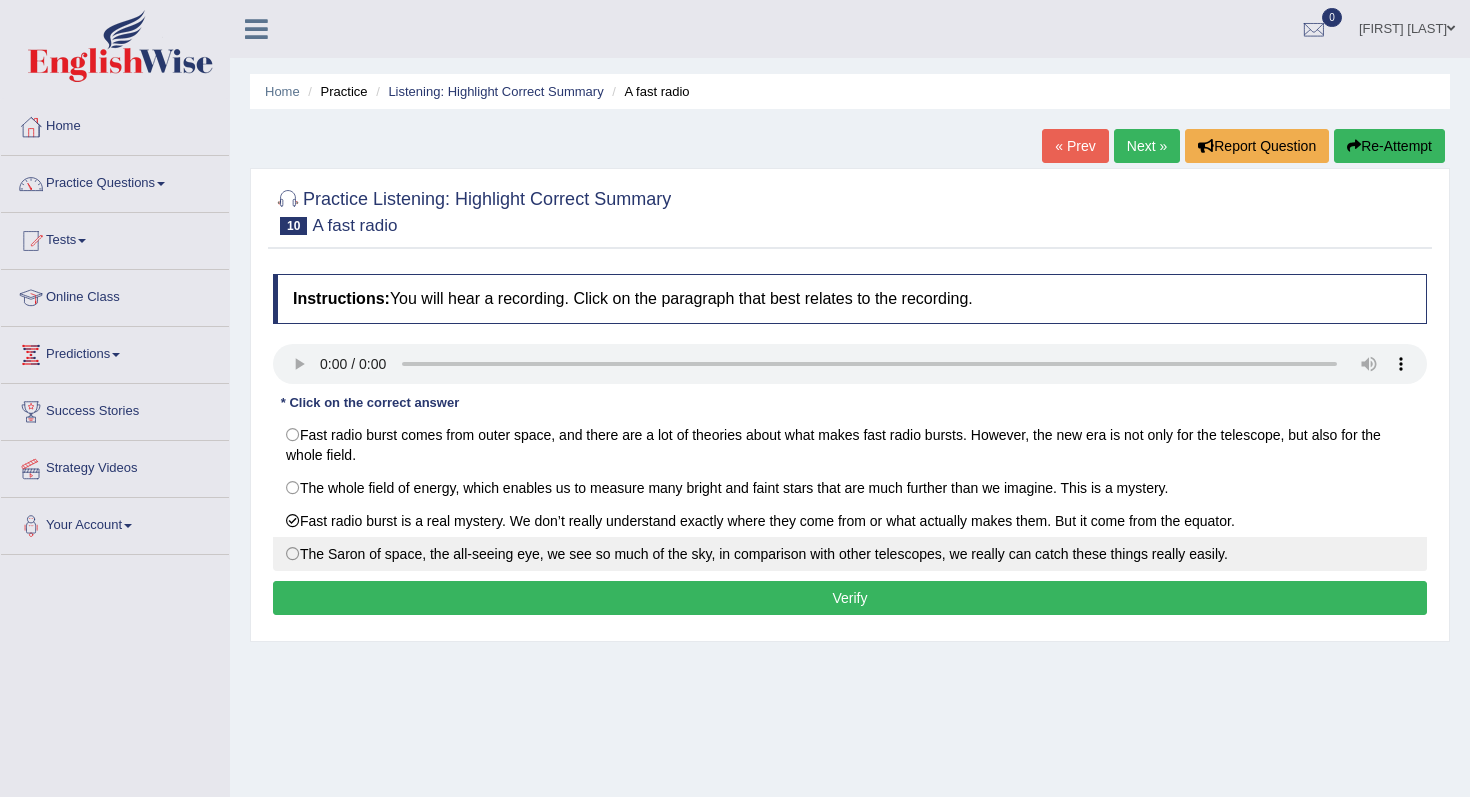 click on "The Saron of space, the all-seeing eye, we see so much of the sky, in comparison with other telescopes, we really can catch these things really easily." at bounding box center (850, 554) 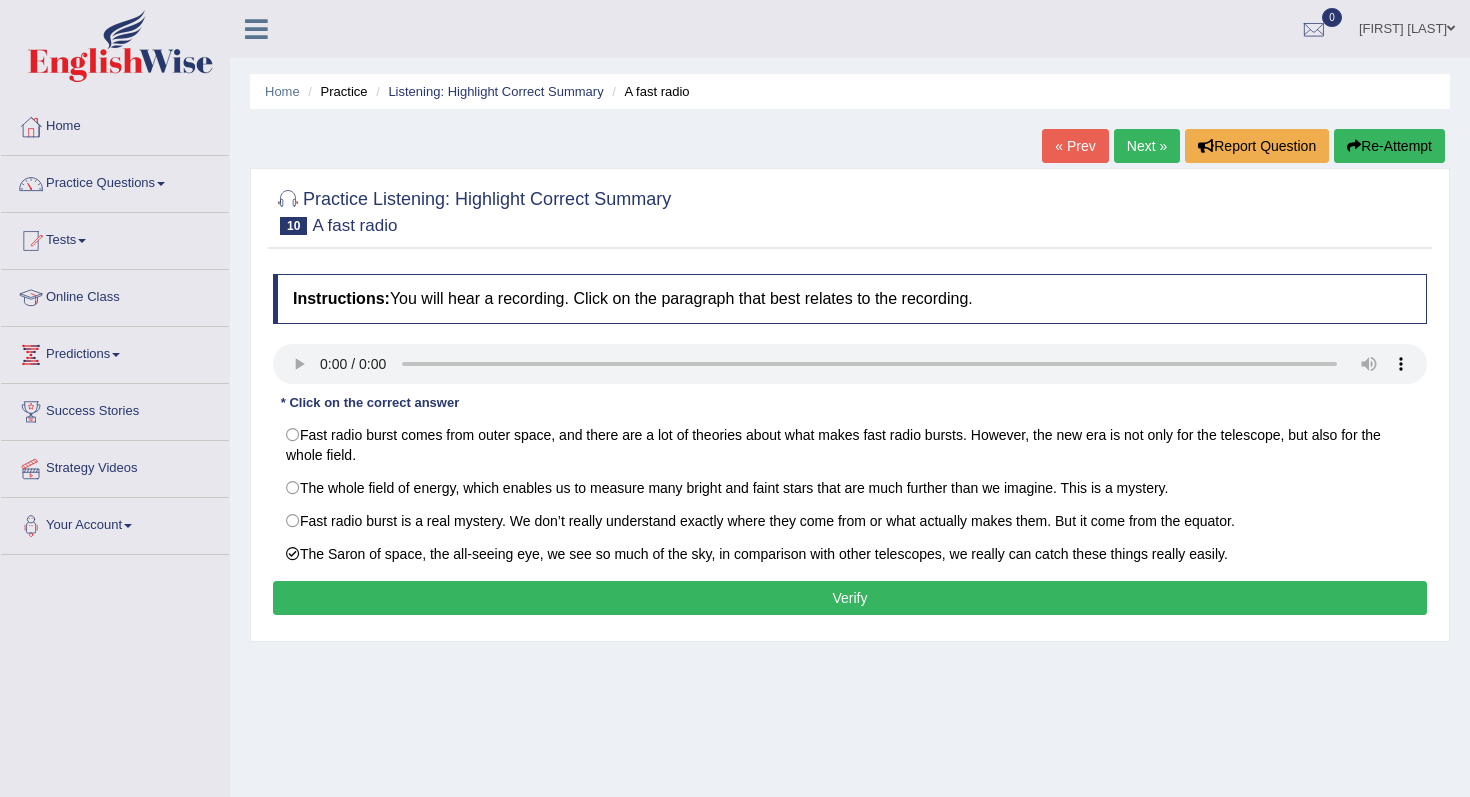 click on "Verify" at bounding box center (850, 598) 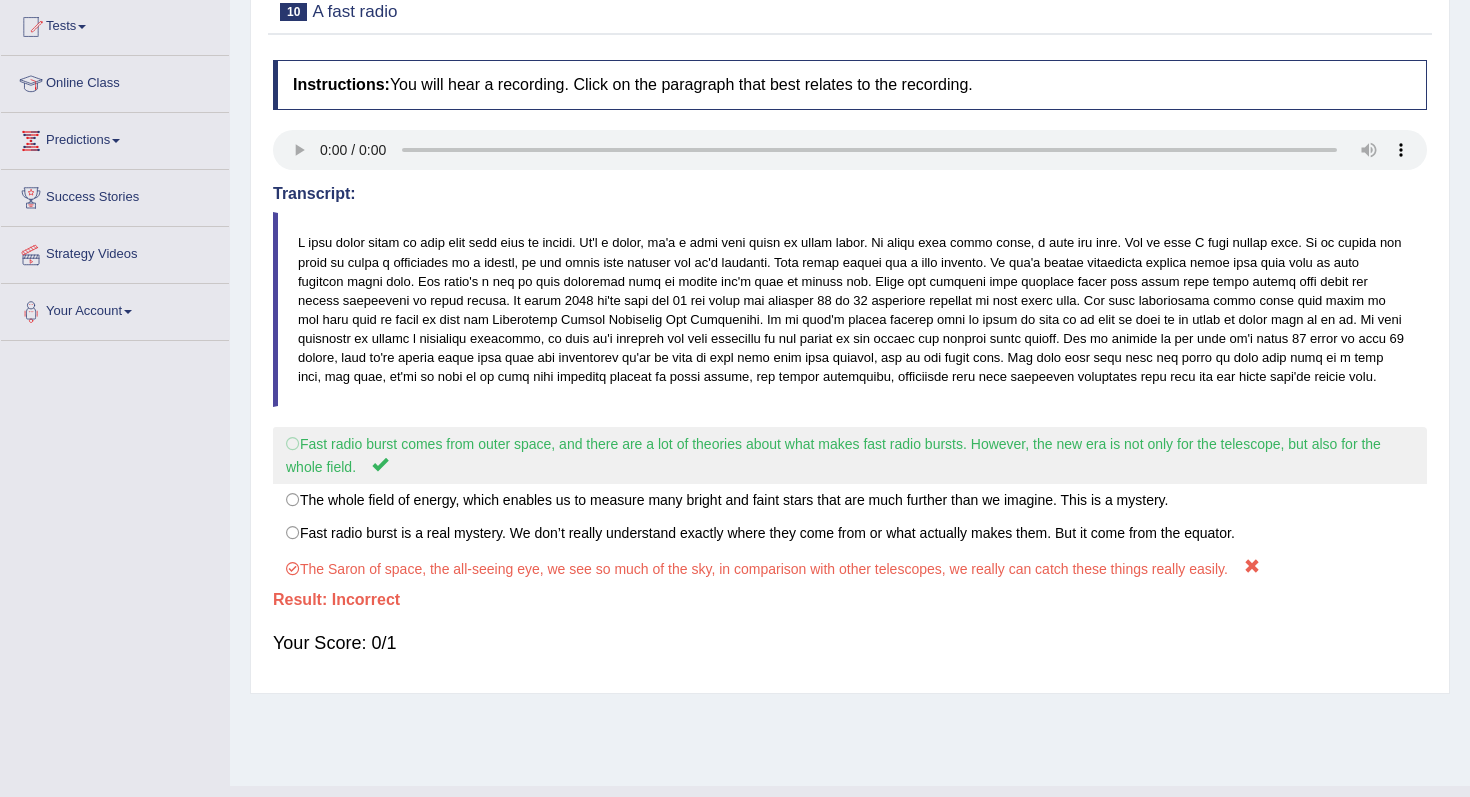 scroll, scrollTop: 215, scrollLeft: 0, axis: vertical 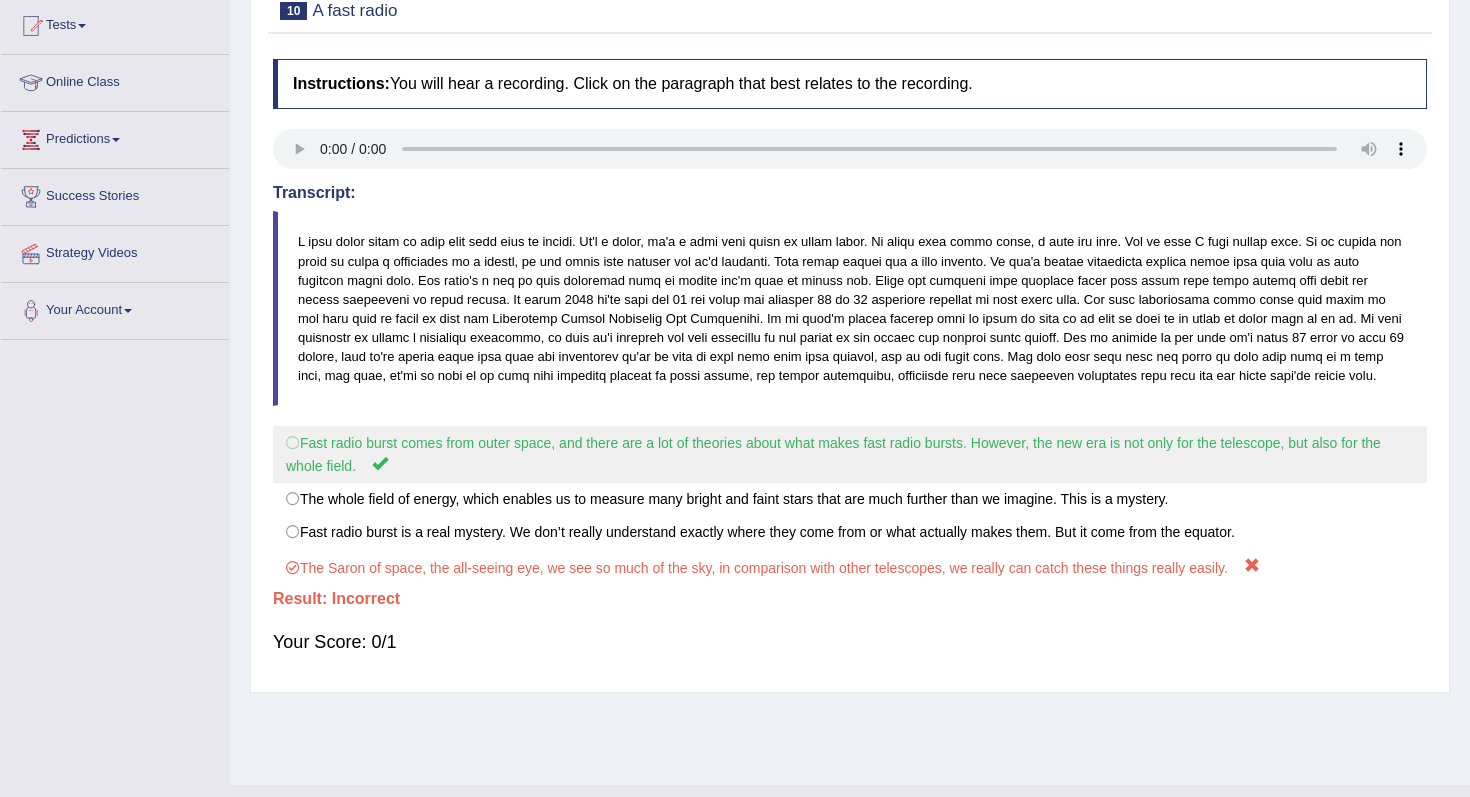 click on "Fast radio burst comes from outer space, and there are a lot of theories about what makes fast radio bursts. However, the new era is not only for the telescope, but also for the whole field." at bounding box center (850, 454) 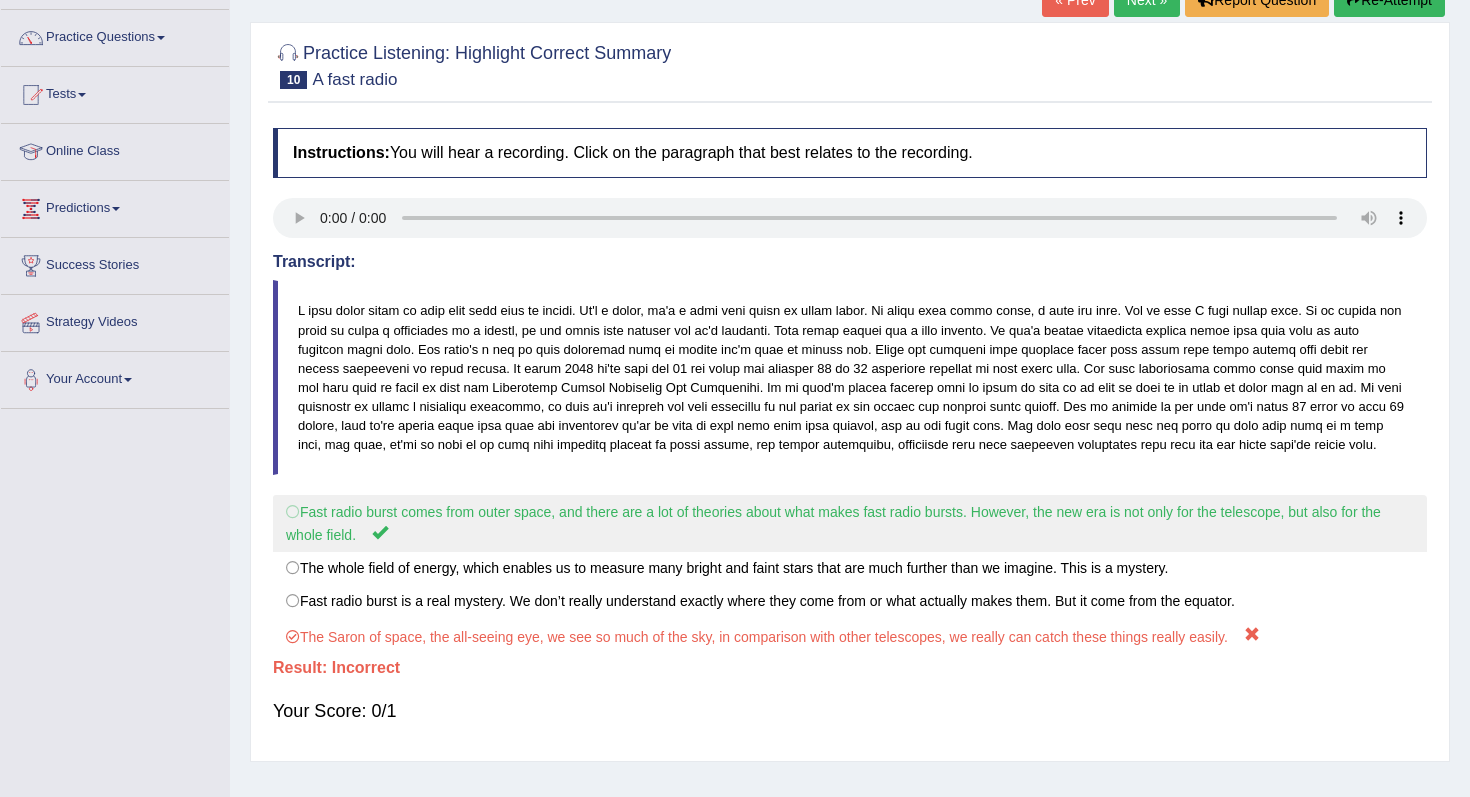 scroll, scrollTop: 143, scrollLeft: 0, axis: vertical 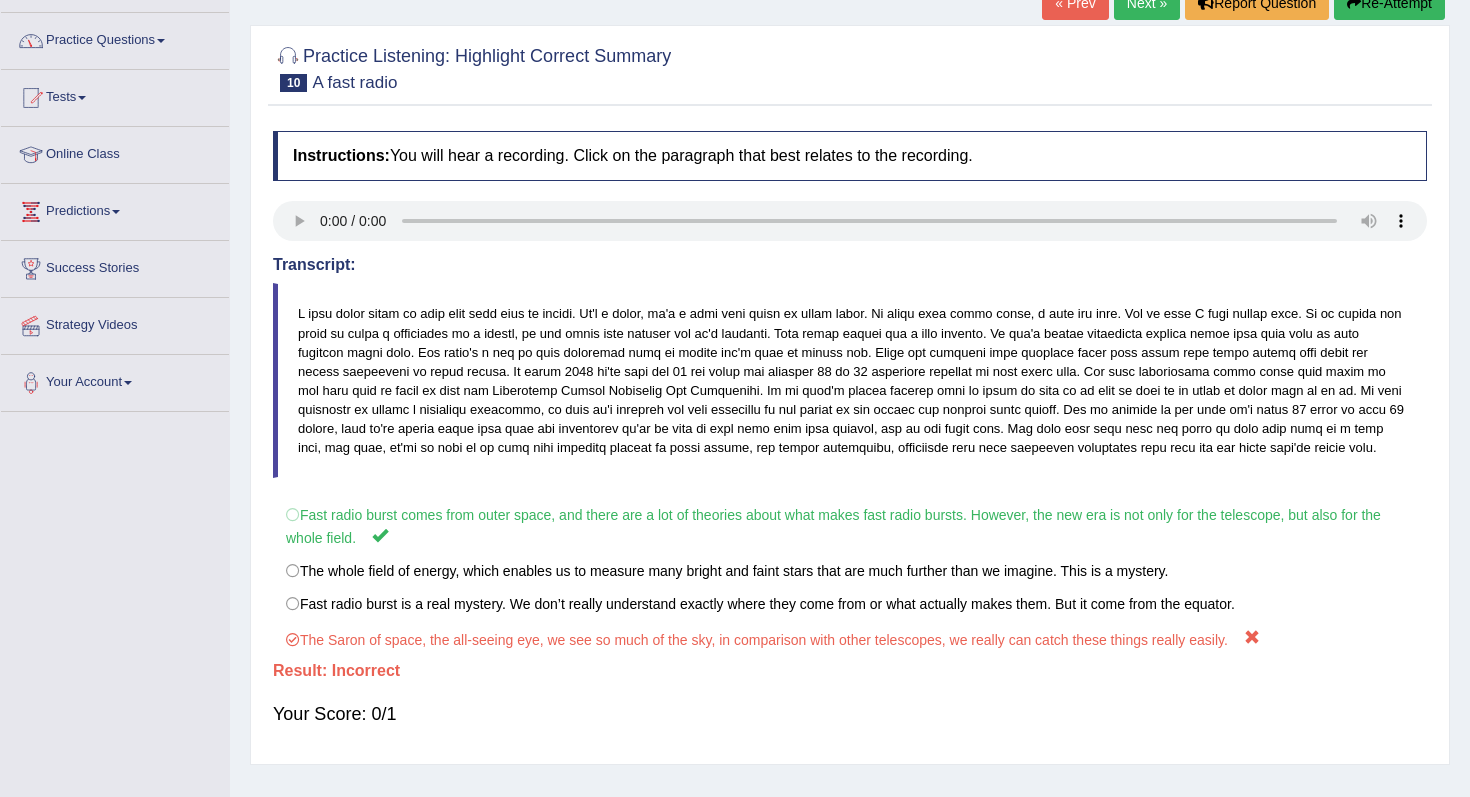 click on "Practice Questions" at bounding box center (115, 38) 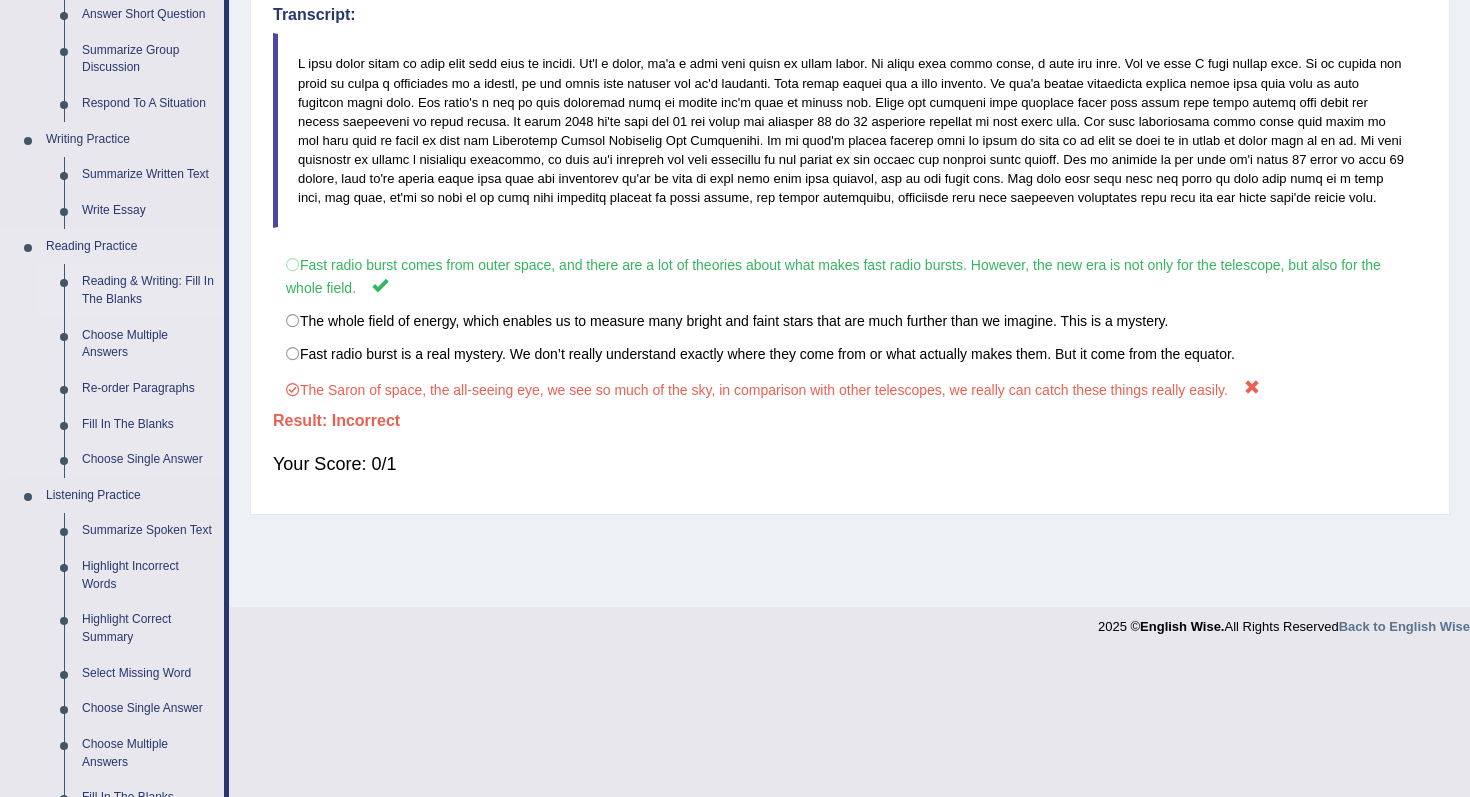 scroll, scrollTop: 398, scrollLeft: 0, axis: vertical 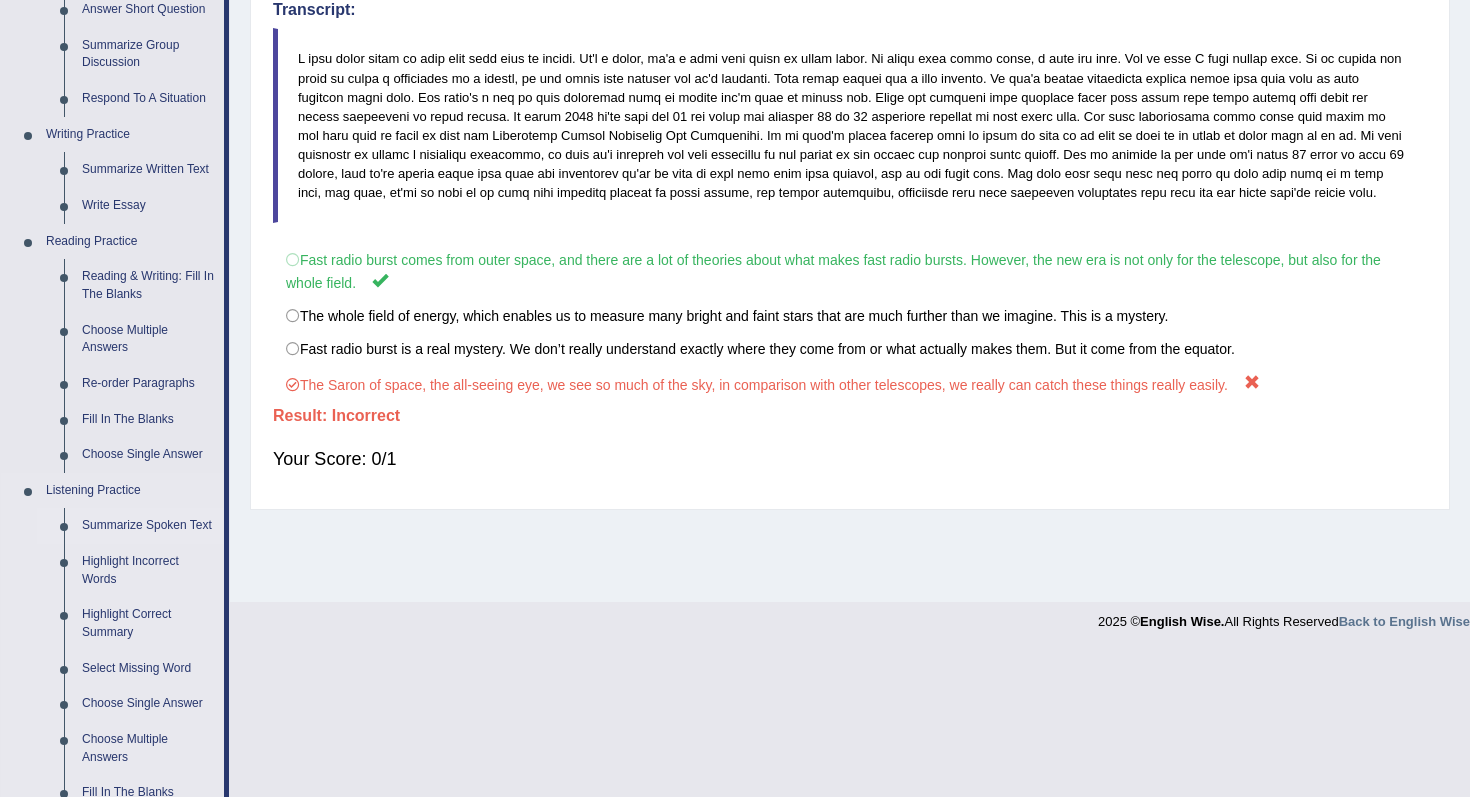 click on "Summarize Spoken Text" at bounding box center (130, 526) 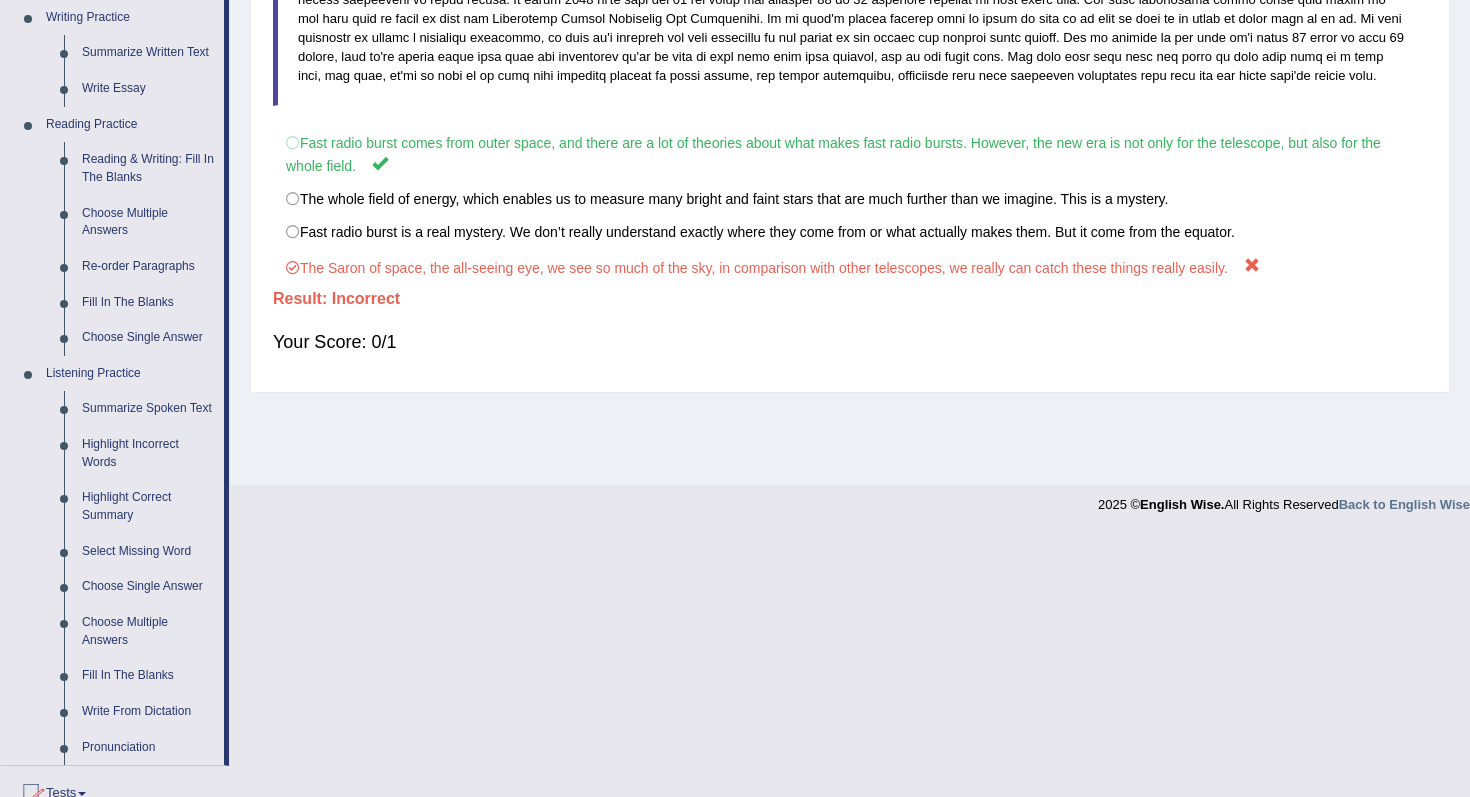 scroll, scrollTop: 513, scrollLeft: 0, axis: vertical 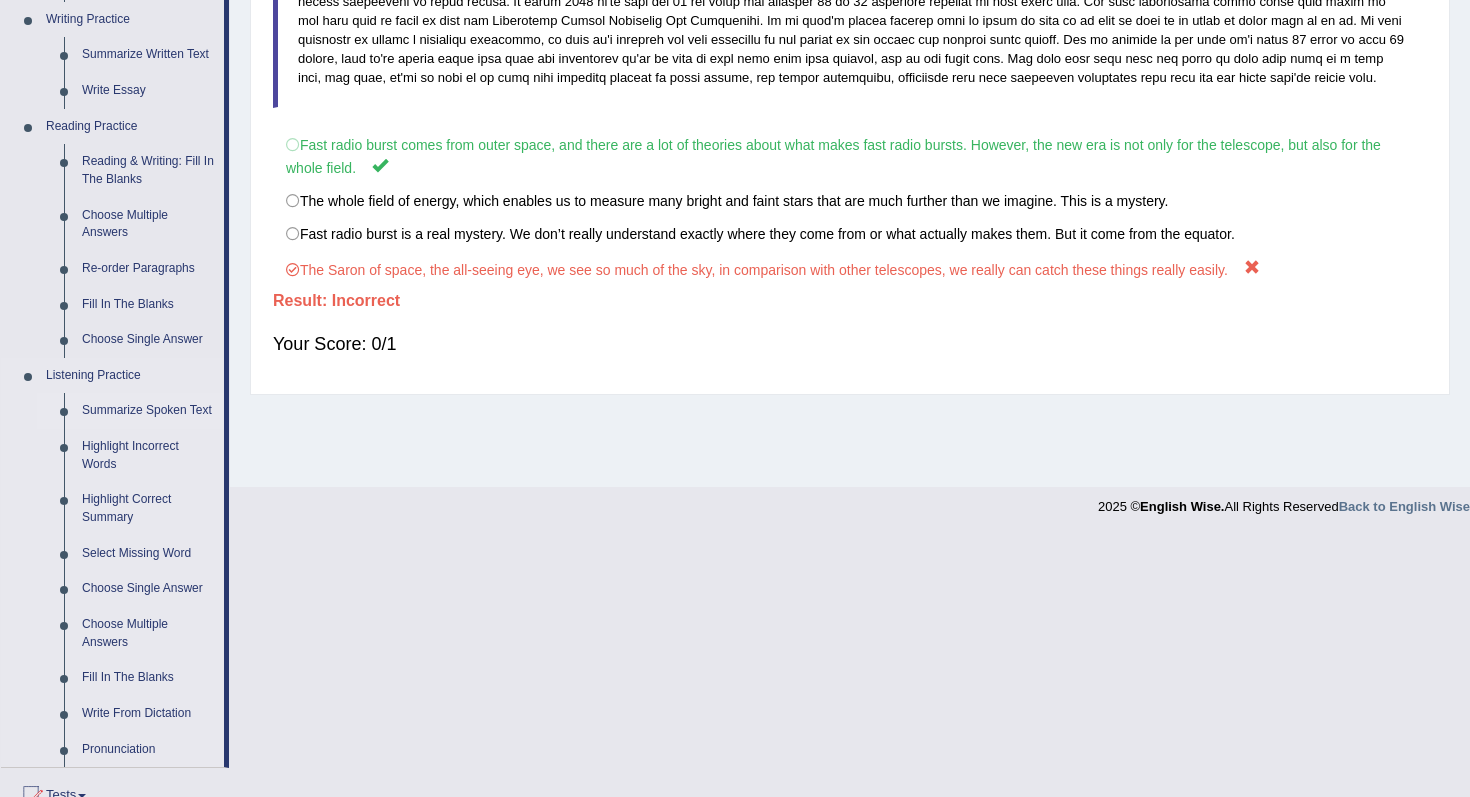 click on "Summarize Spoken Text" at bounding box center (148, 411) 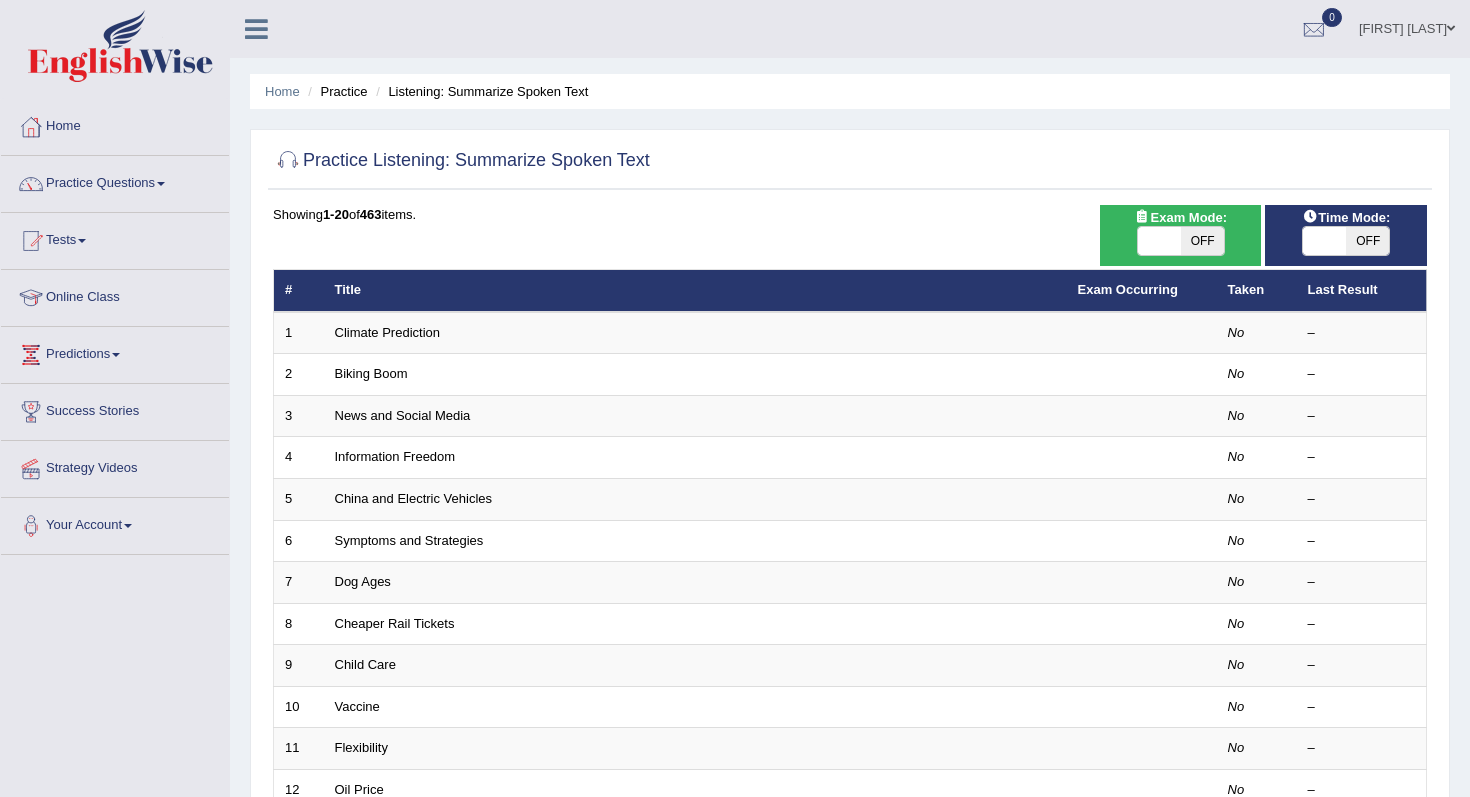 scroll, scrollTop: 0, scrollLeft: 0, axis: both 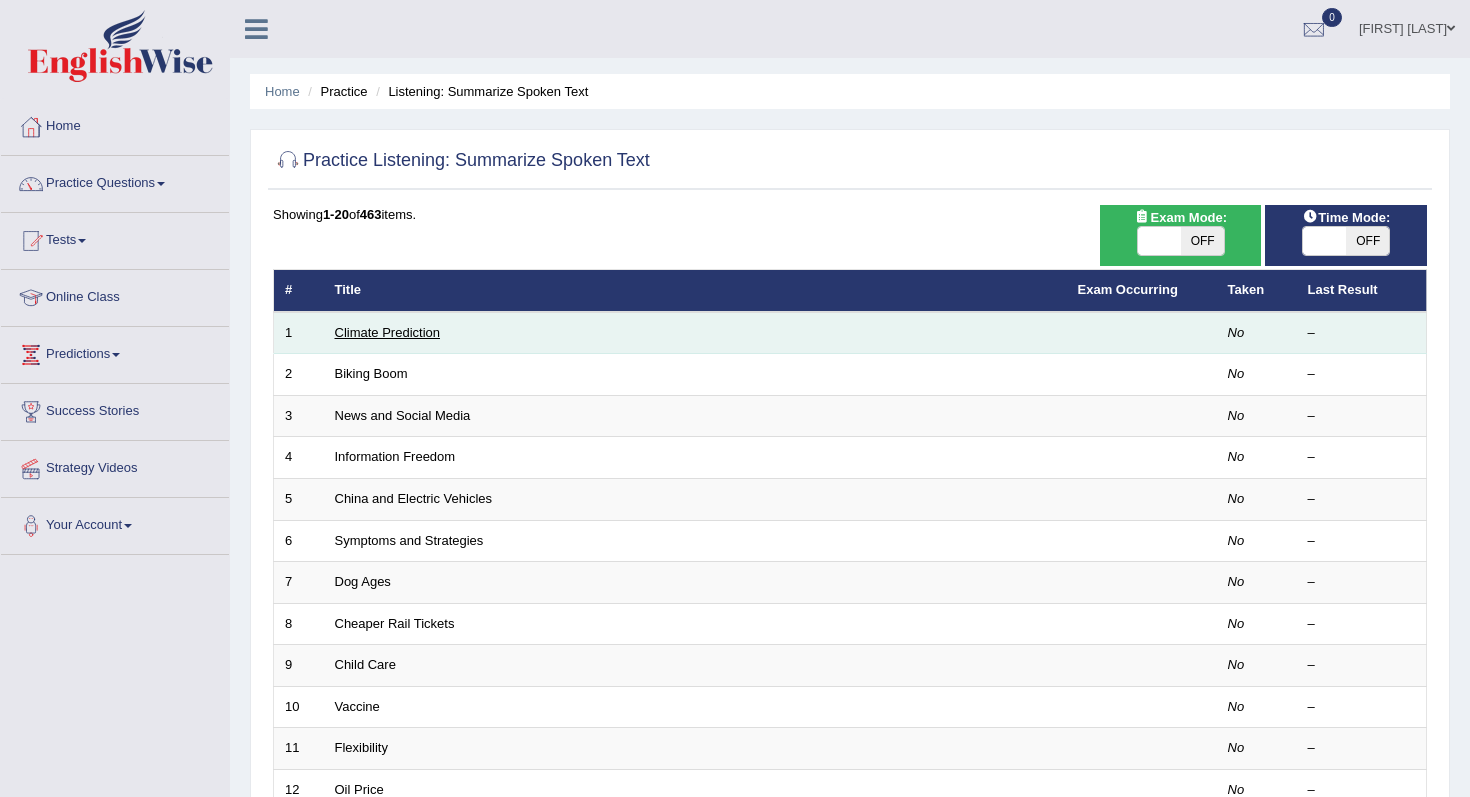 click on "Climate Prediction" at bounding box center [388, 332] 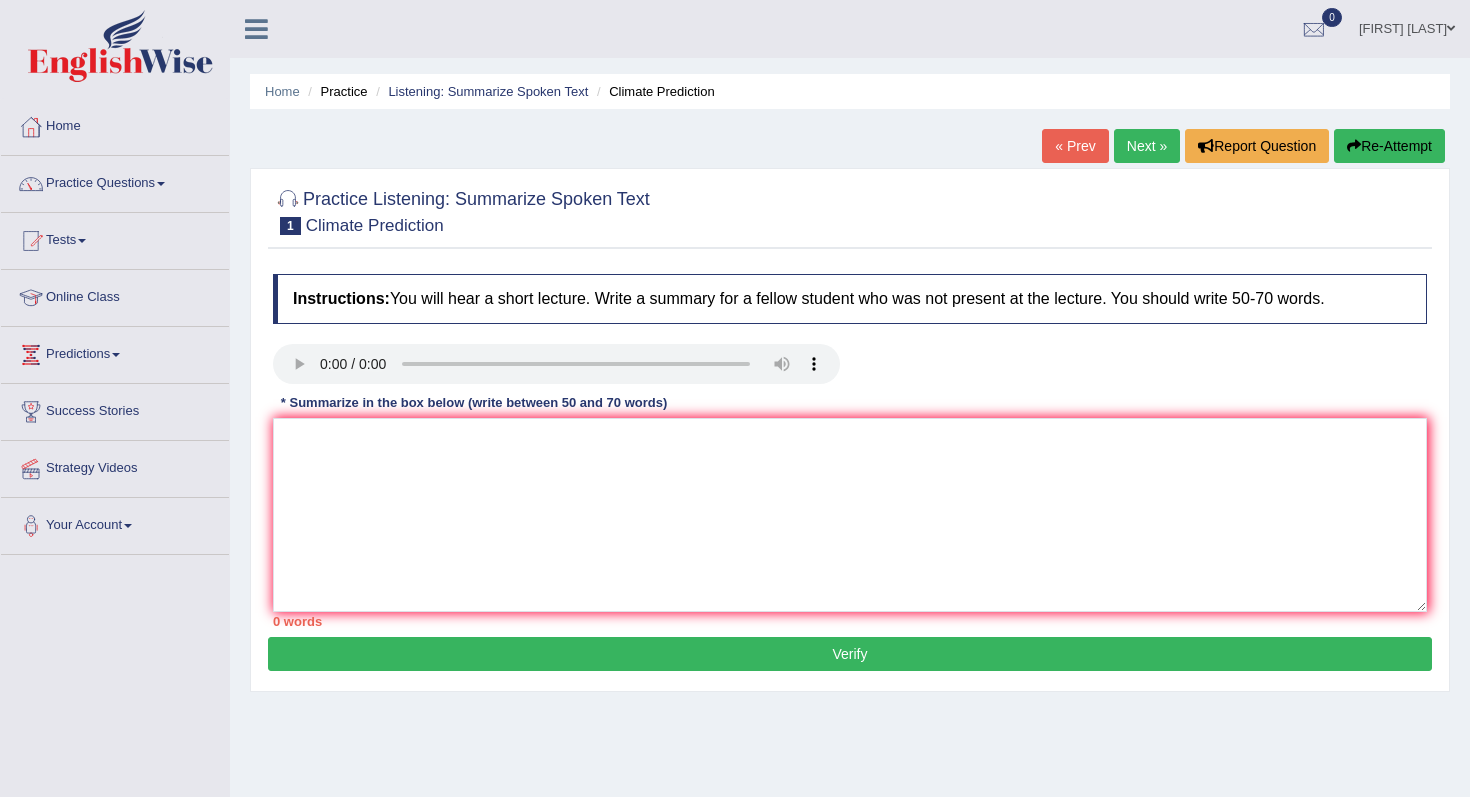 scroll, scrollTop: 0, scrollLeft: 0, axis: both 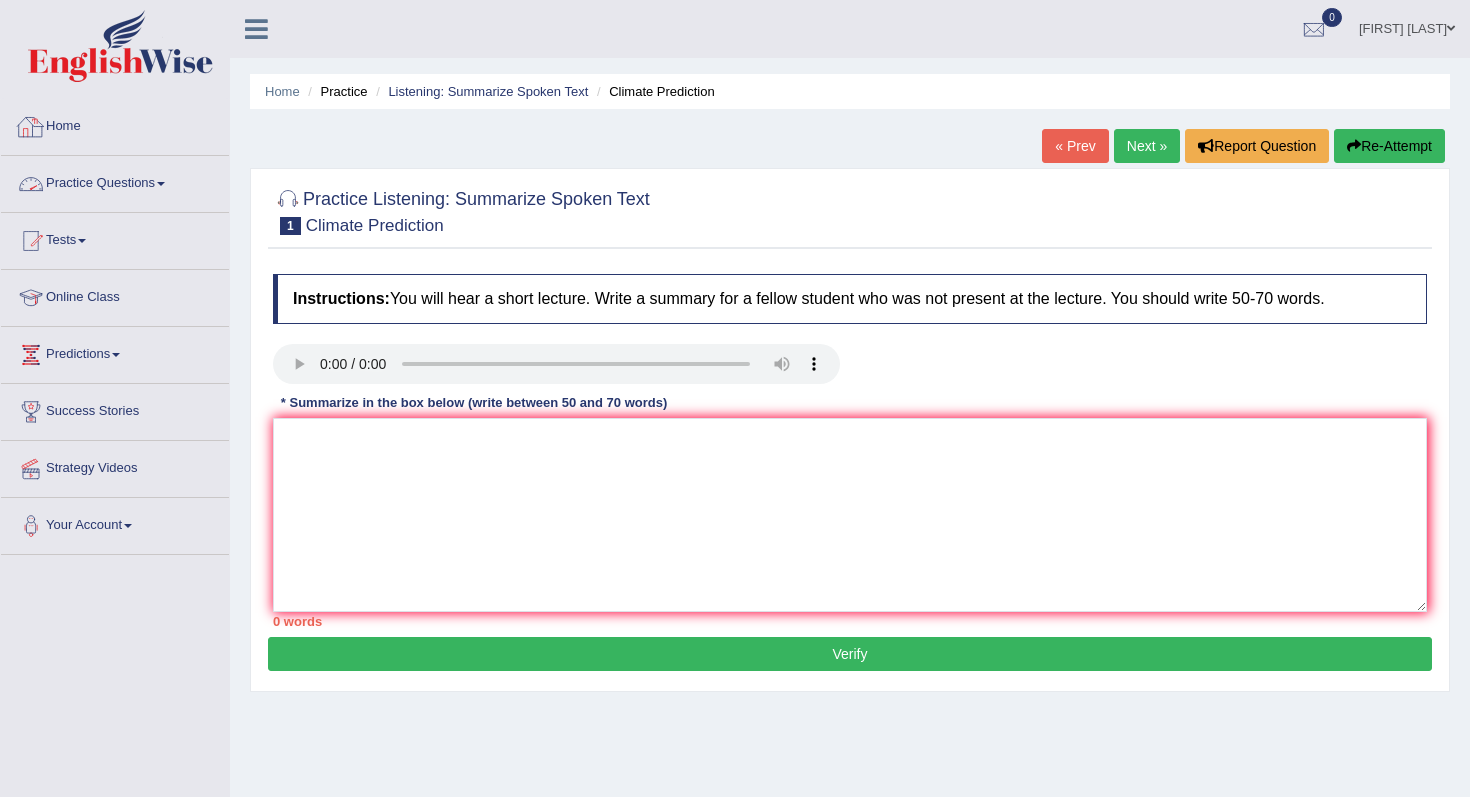 click on "Home" at bounding box center (115, 124) 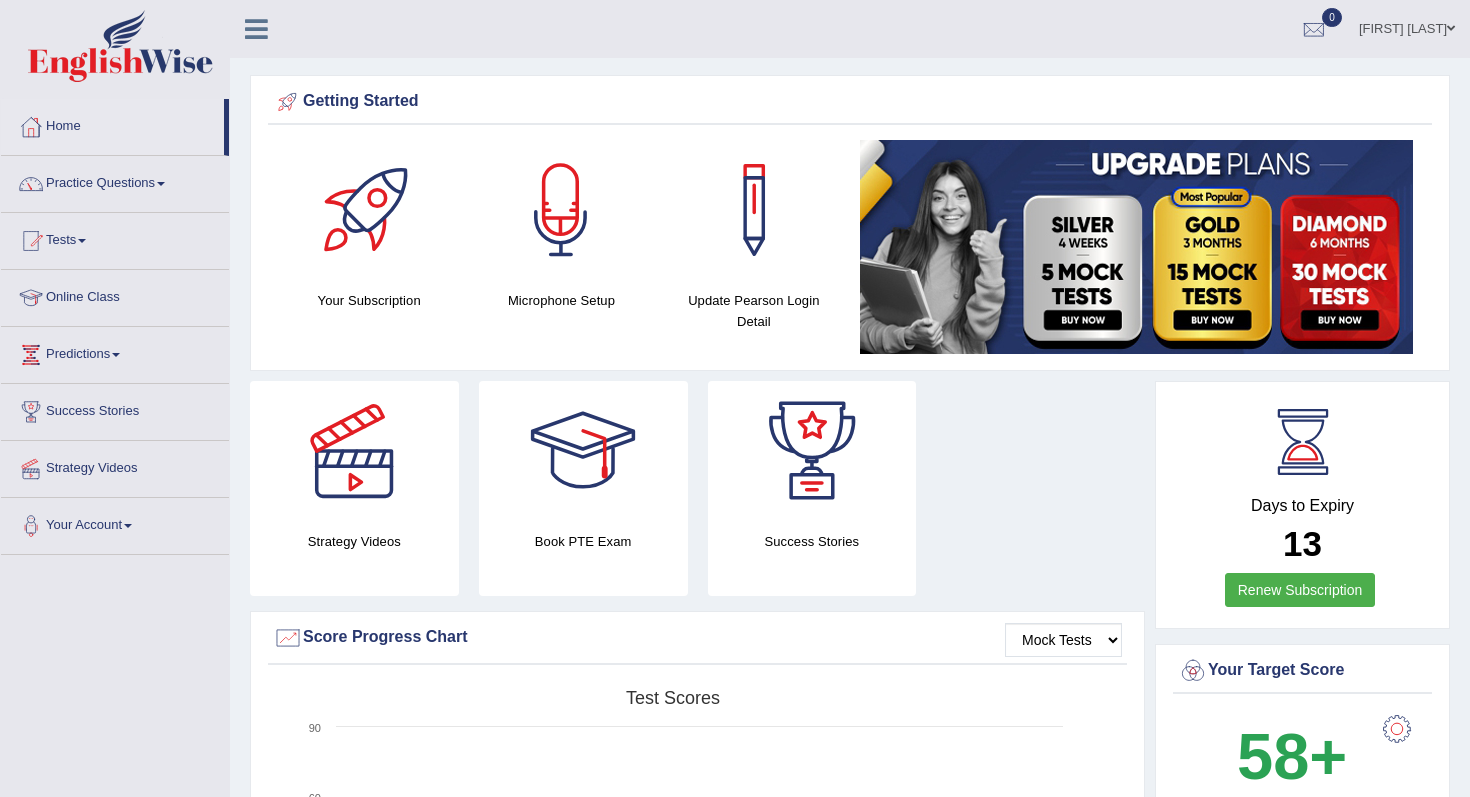scroll, scrollTop: 0, scrollLeft: 0, axis: both 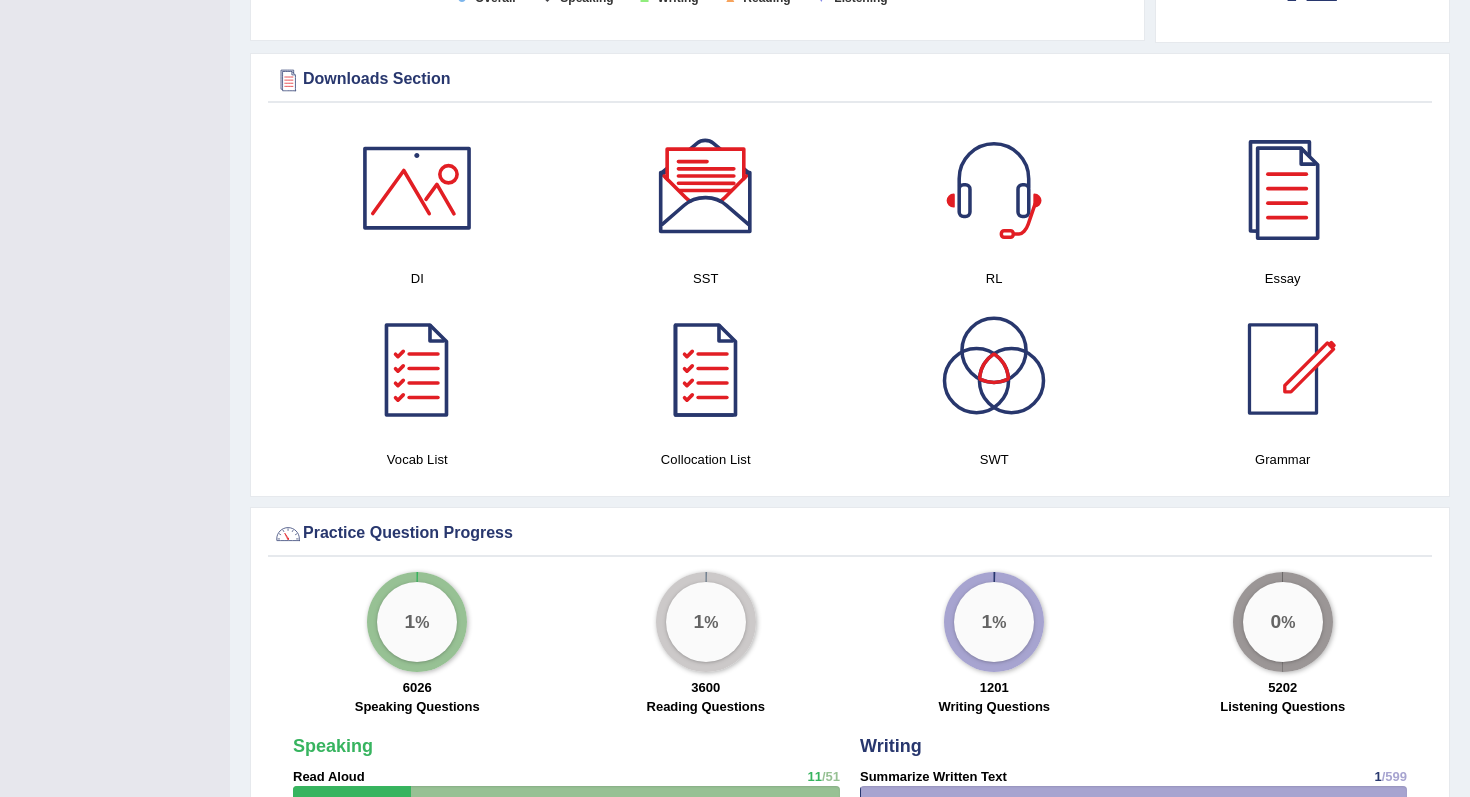 click at bounding box center (417, 188) 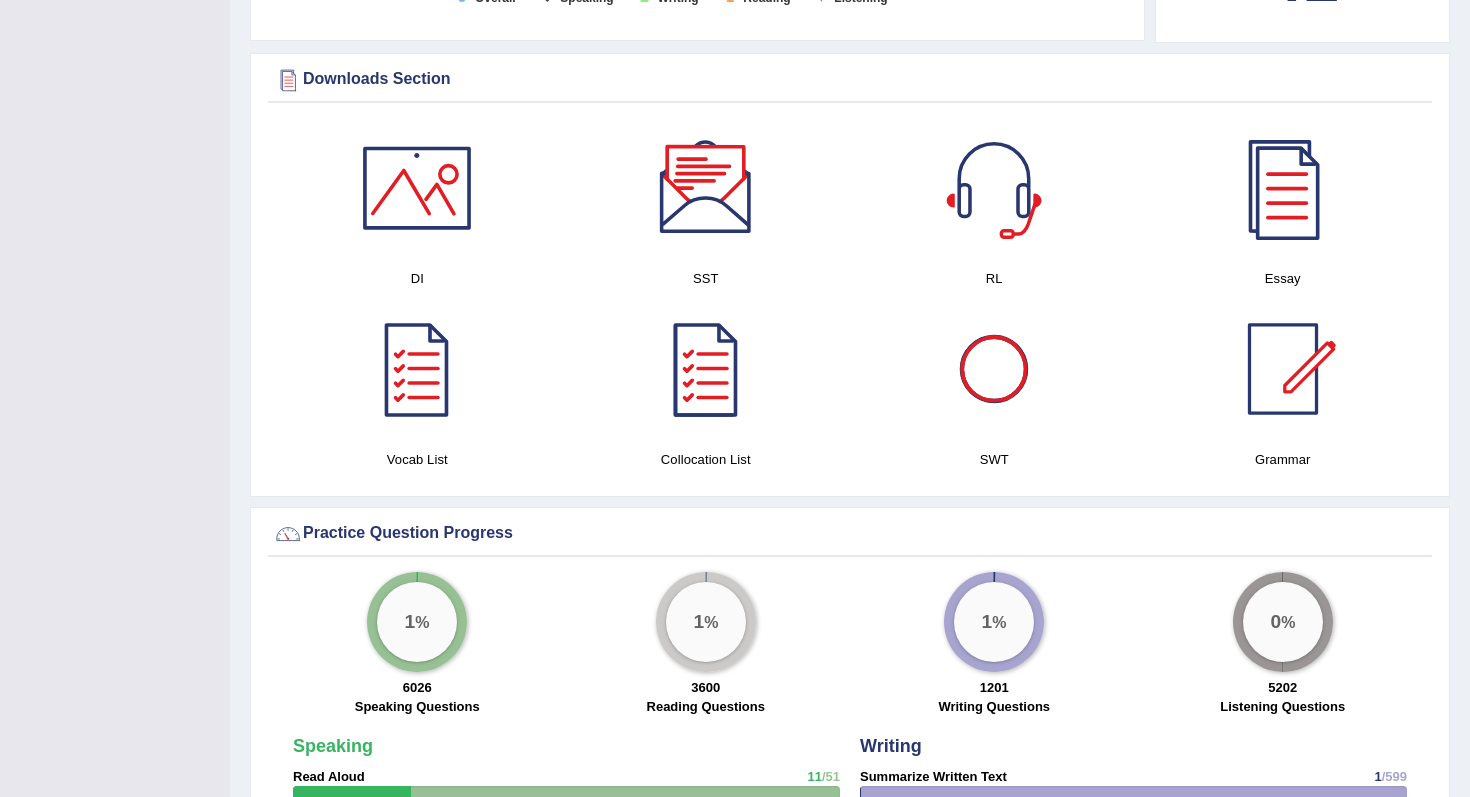 click at bounding box center (706, 188) 